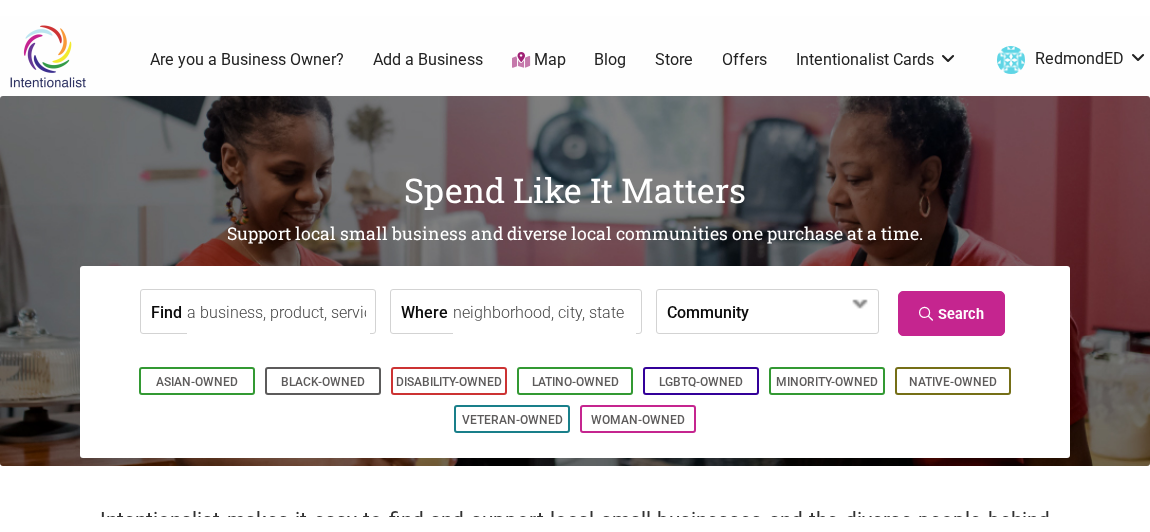 scroll, scrollTop: 0, scrollLeft: 0, axis: both 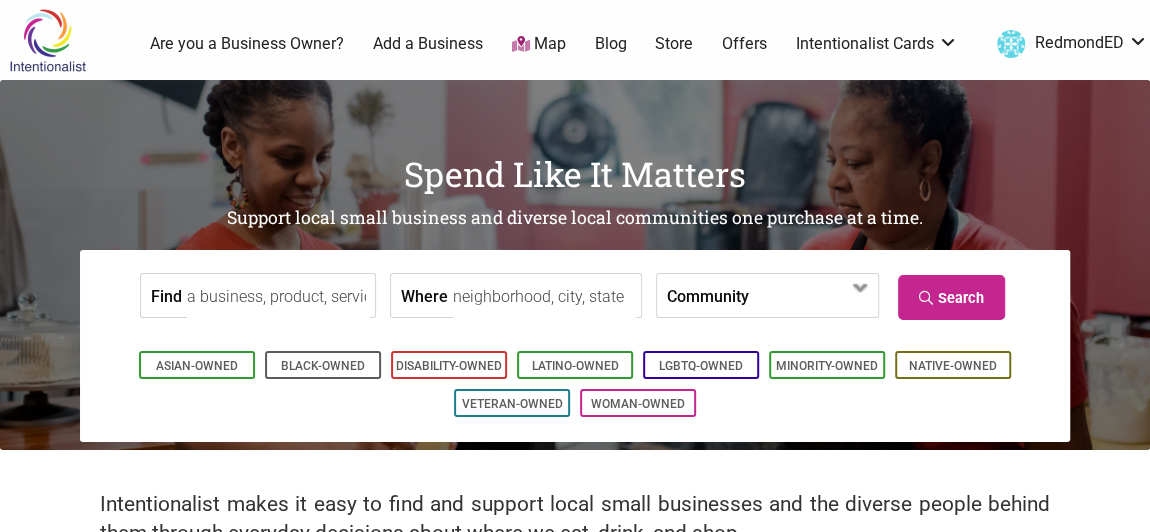 click on "Spend Like It Matters
Support local small business and diverse local communities one purchase at a time.
Find
Where
Community
Asian-Owned Black-Owned Disability-Owned Family-Owned Latino-Owned LGBTQ-Owned Native-Owned Social Enterprise Veteran-Owned Woman-Owned
Search
Asian-Owned
Black-Owned
Disability-Owned
Latino-Owned
LGBTQ-Owned
Minority-Owned
Native-Owned
Woman-Owned" at bounding box center (575, 265) 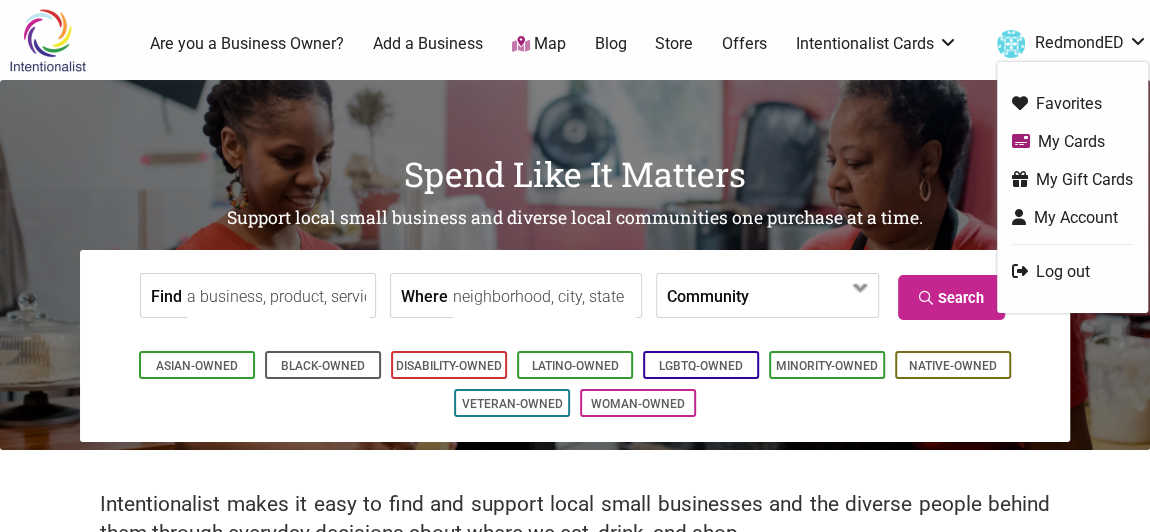 click on "Favorites My Cards My Gift Cards My Account Log out" at bounding box center [1072, 187] 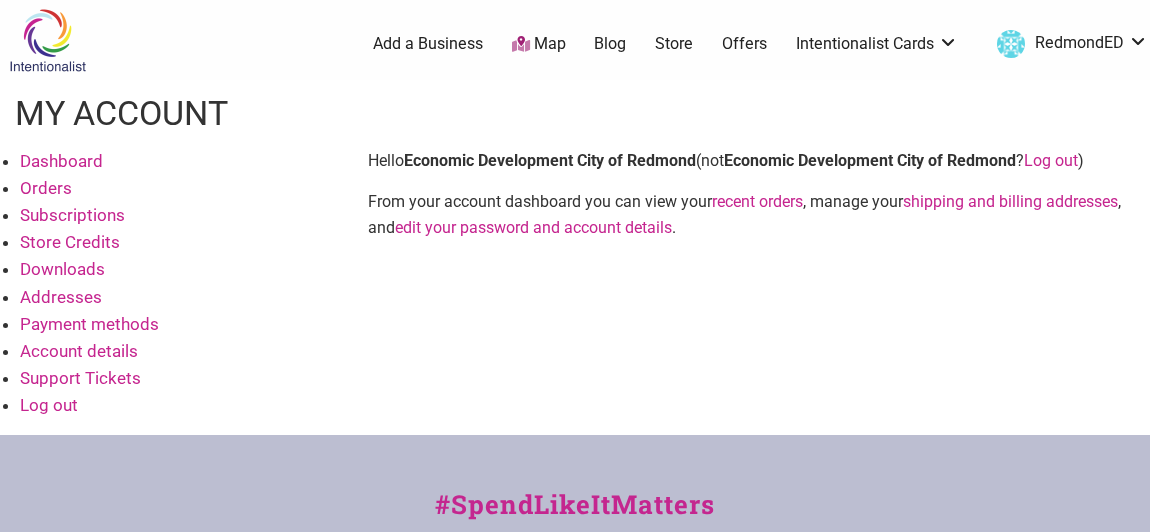 scroll, scrollTop: 0, scrollLeft: 0, axis: both 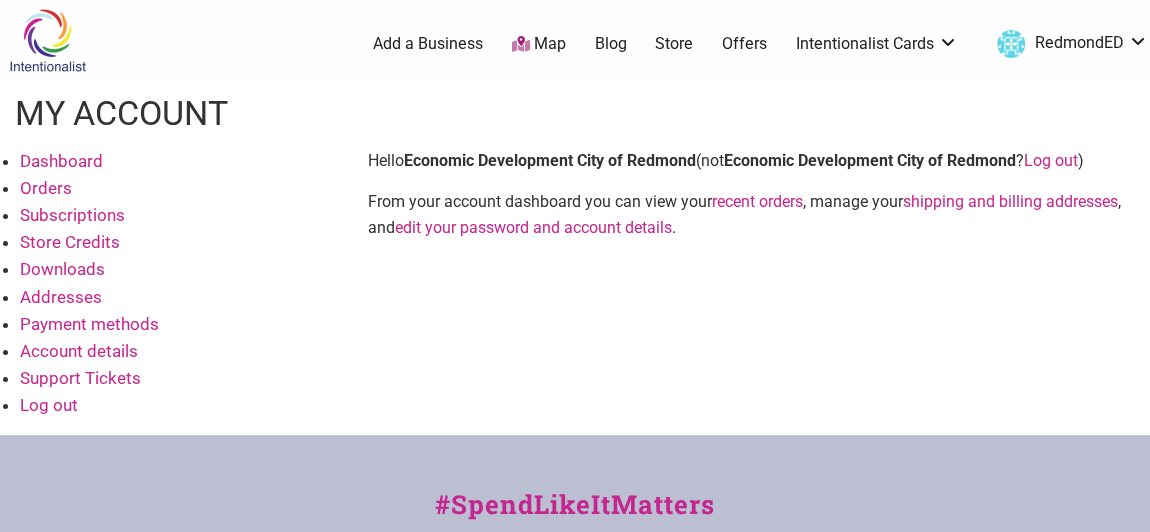 click on "Orders" at bounding box center [46, 188] 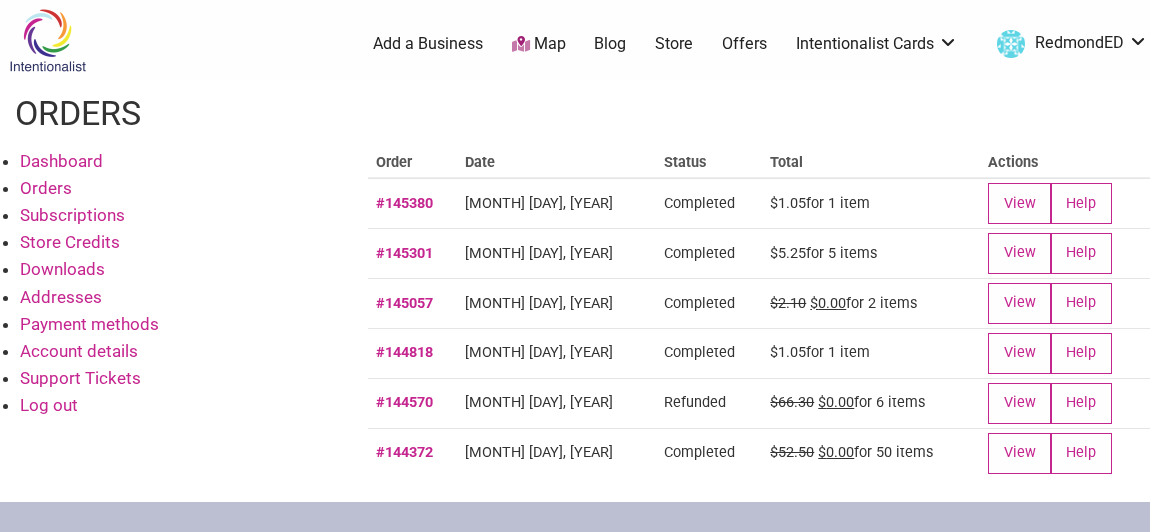 scroll, scrollTop: 0, scrollLeft: 0, axis: both 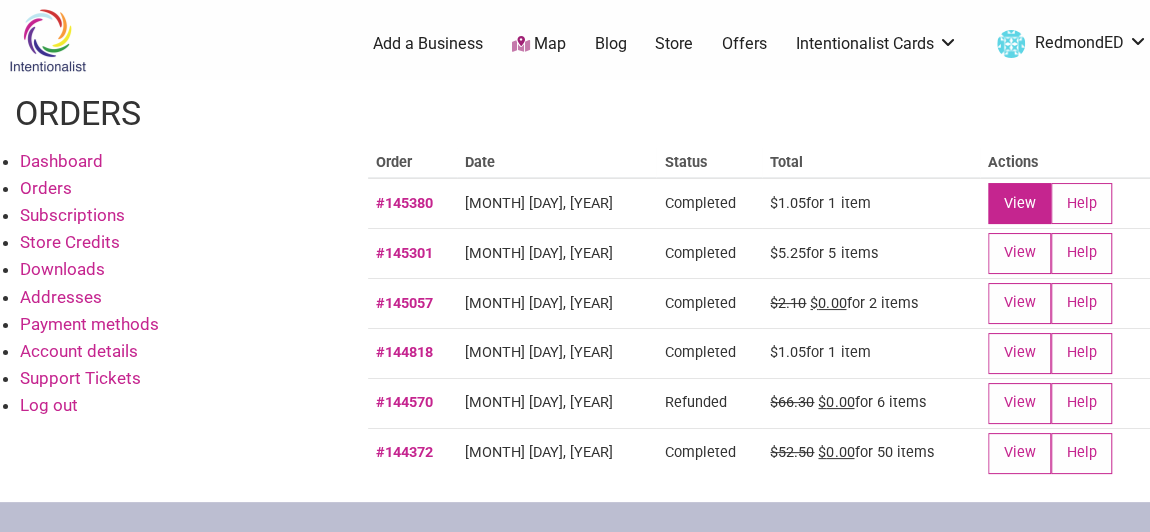 click on "View" at bounding box center [1019, 203] 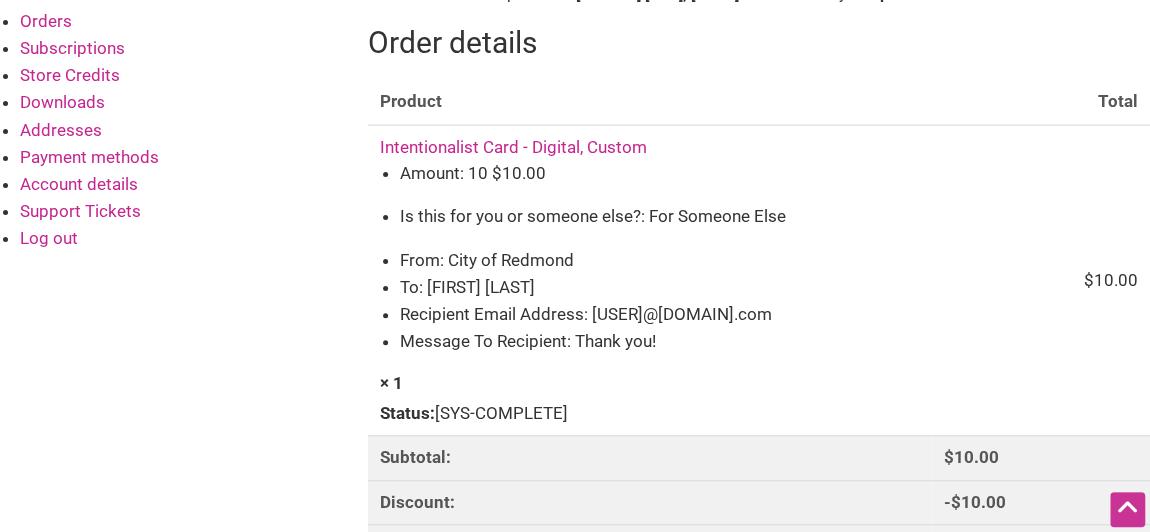 scroll, scrollTop: 0, scrollLeft: 0, axis: both 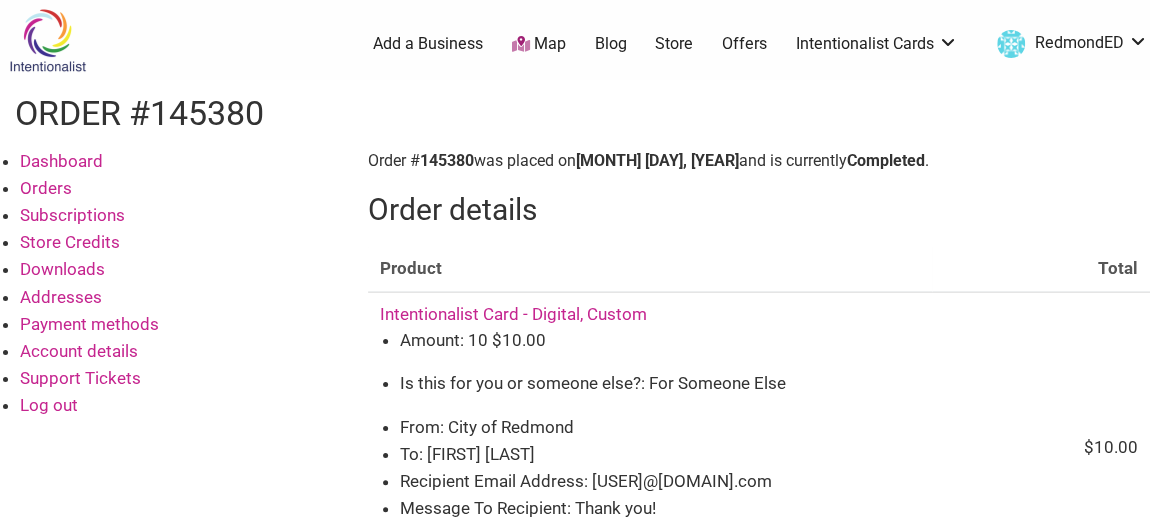 click on "Intentionalist Card - Digital, Custom" at bounding box center (513, 314) 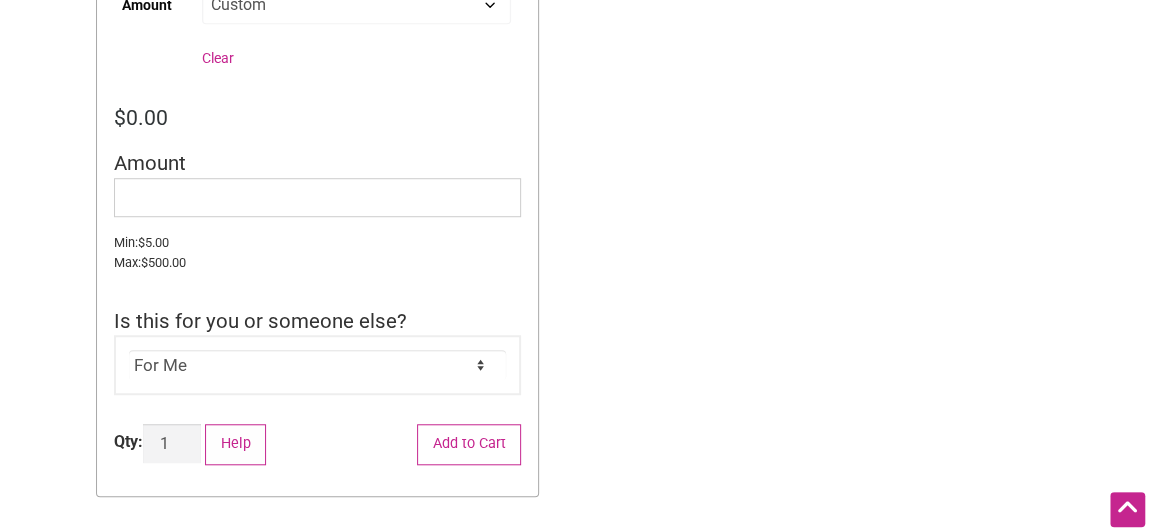 scroll, scrollTop: 614, scrollLeft: 0, axis: vertical 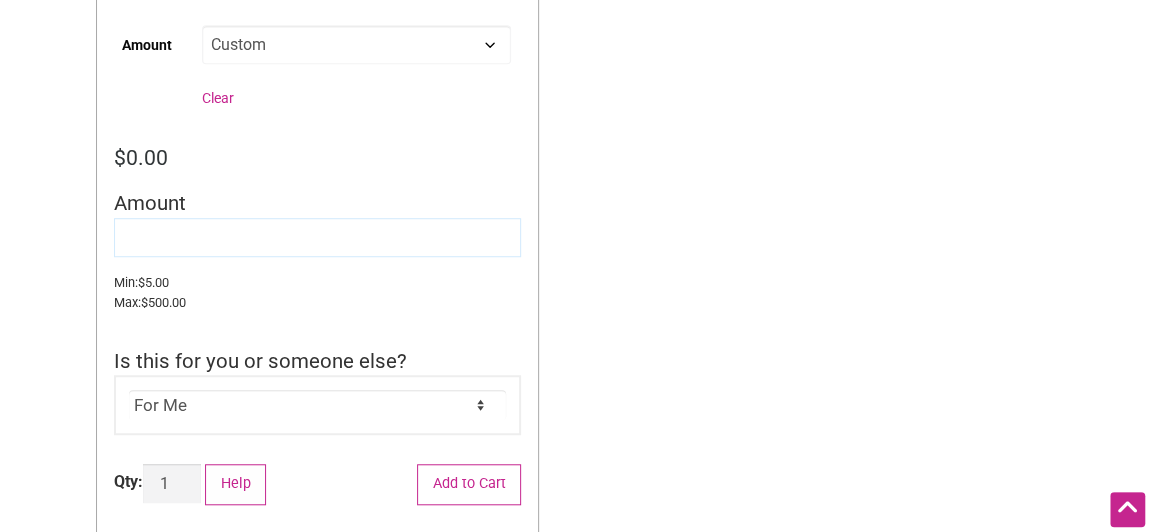 click 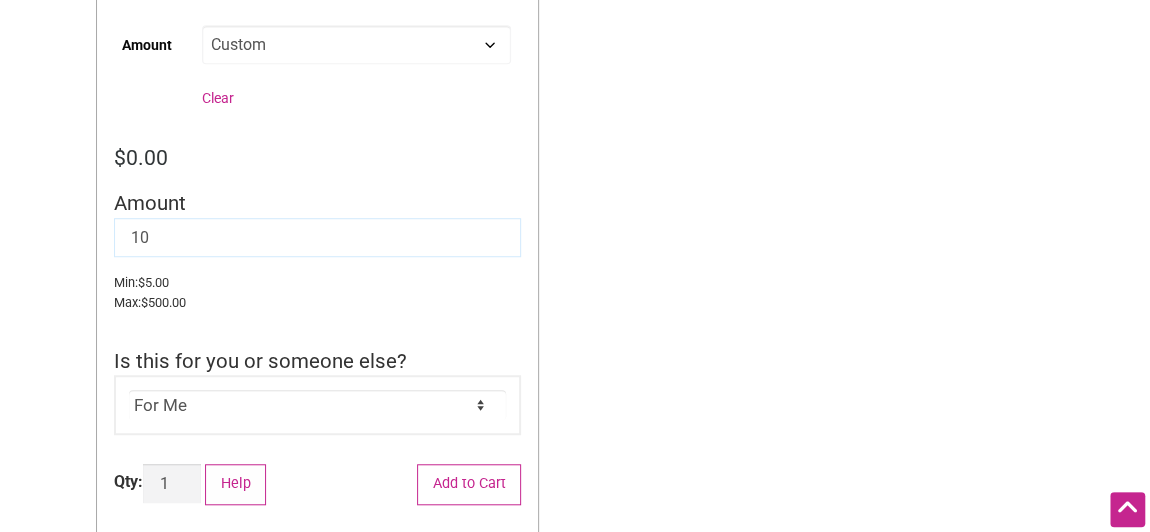 type on "10" 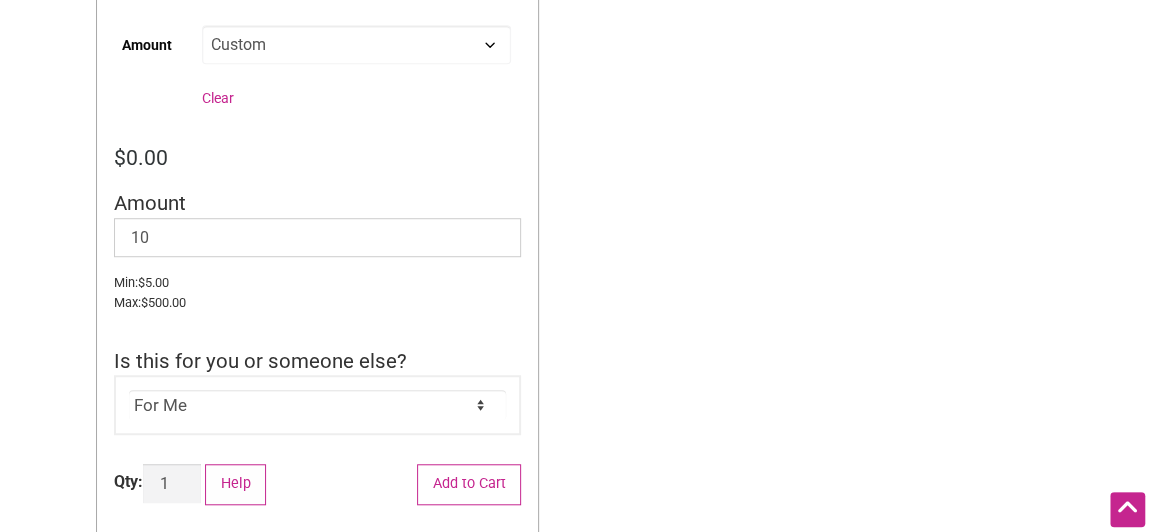 click on "For Me For Someone Else" 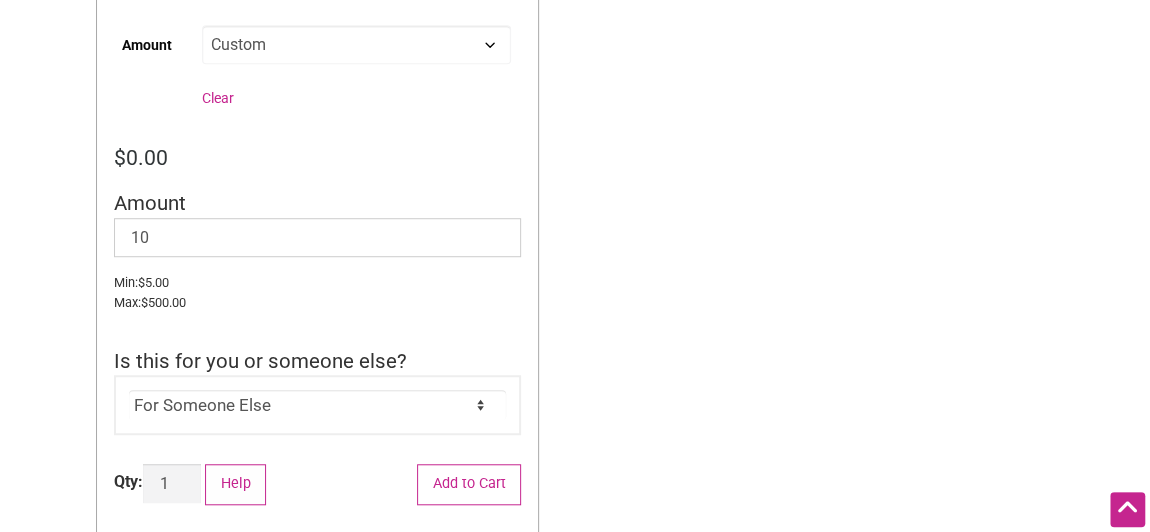 click on "For Me For Someone Else" 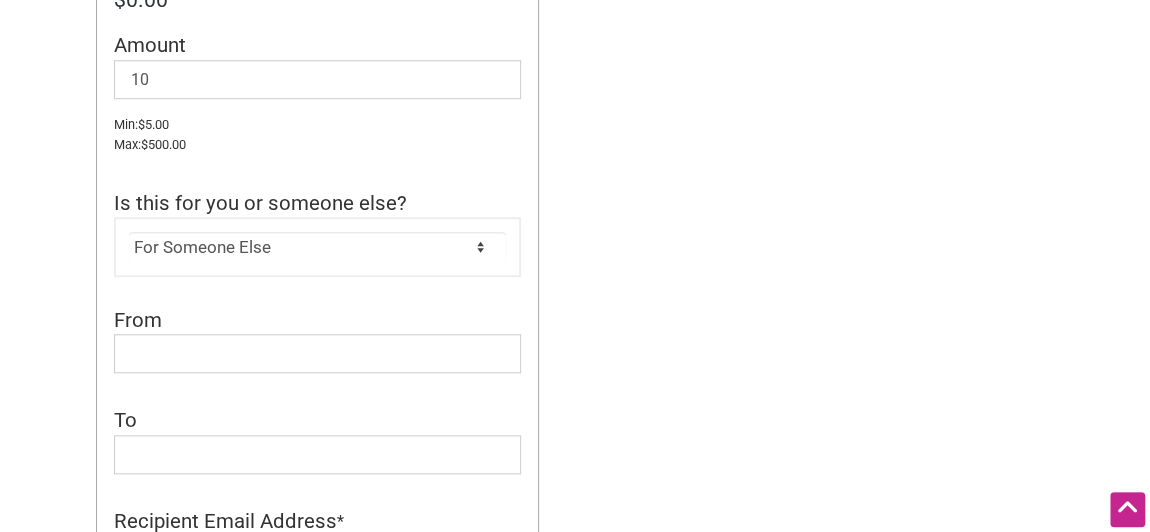 scroll, scrollTop: 777, scrollLeft: 0, axis: vertical 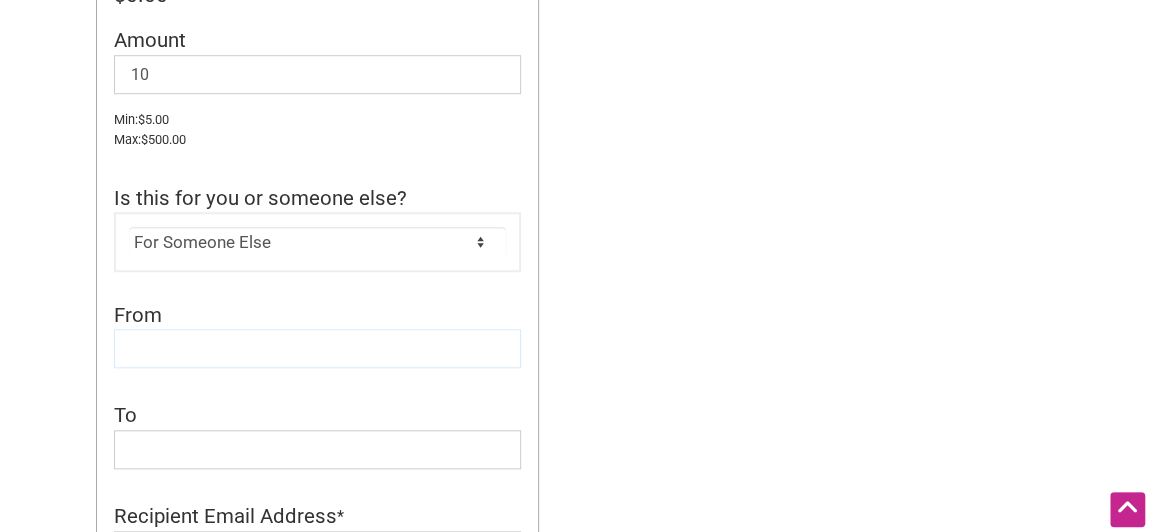 click 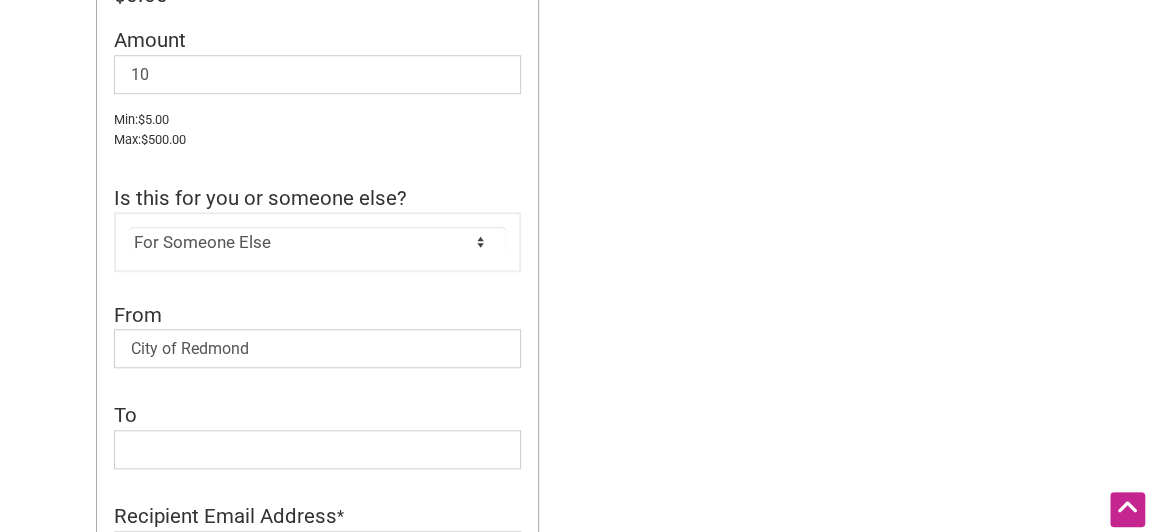 click on "To  *" 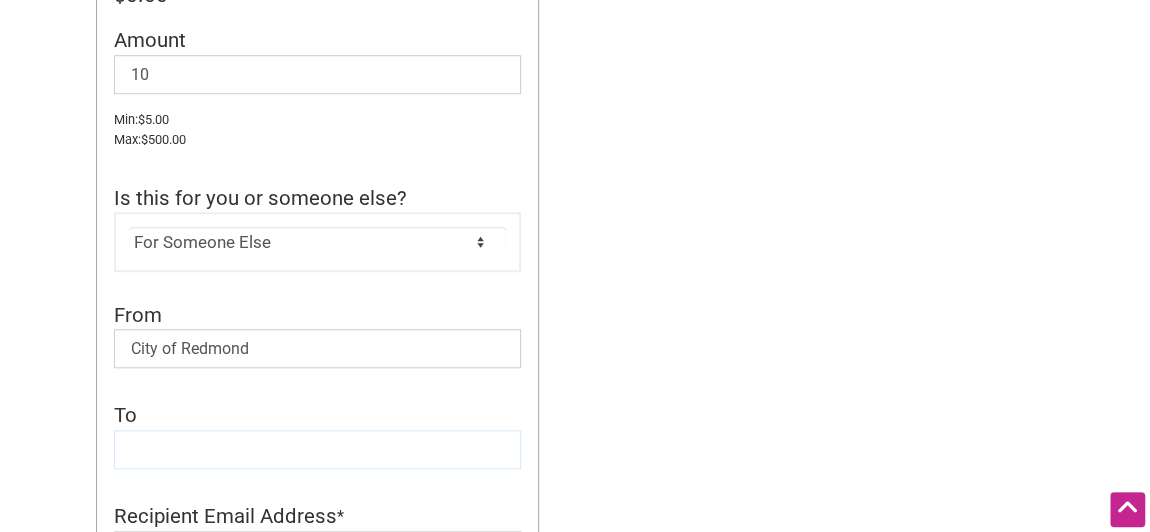 click 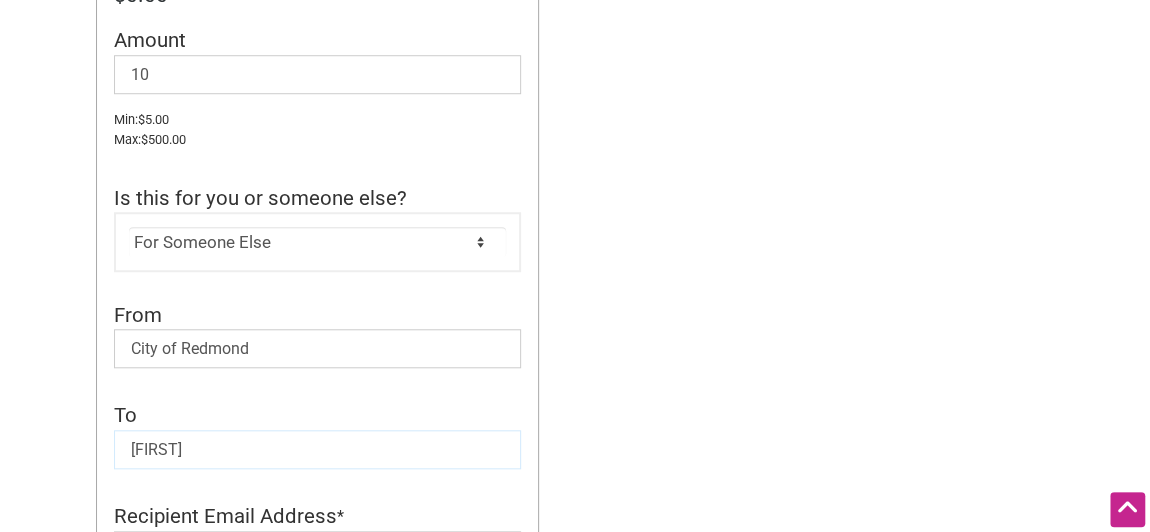 click on "Alexander" 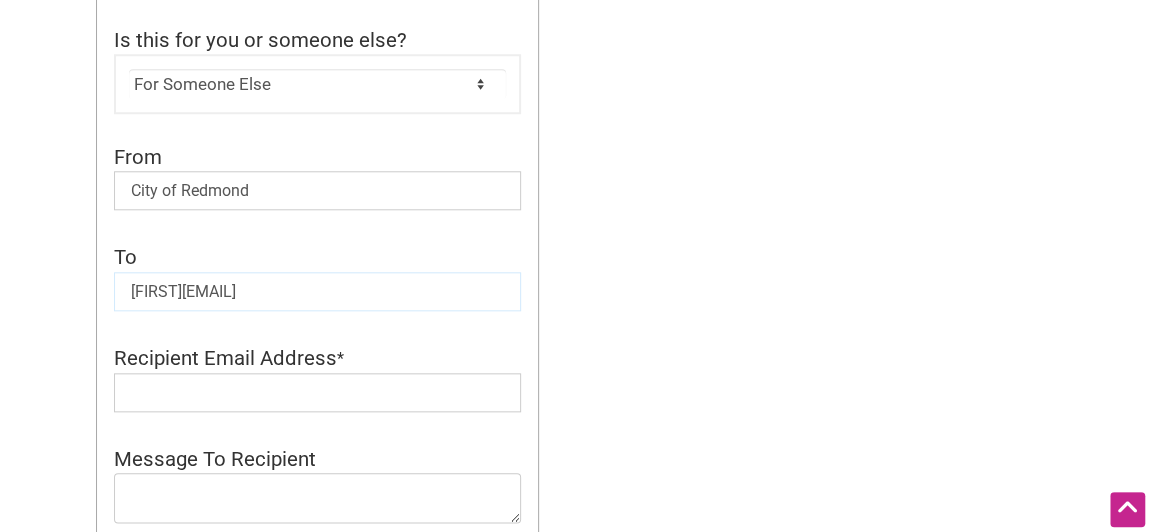 scroll, scrollTop: 941, scrollLeft: 0, axis: vertical 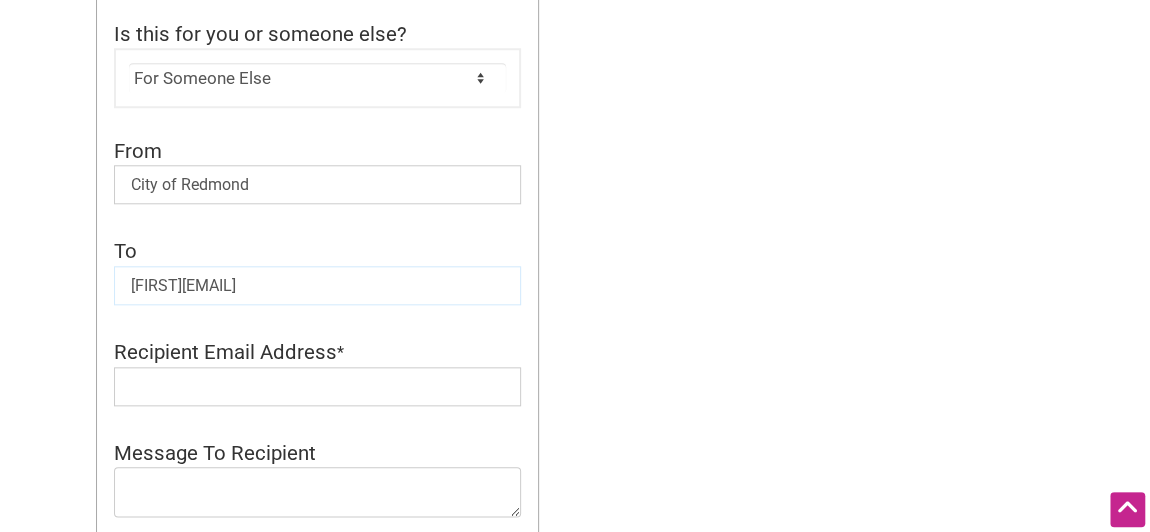 type on "Alexanderkyter256@gmail.com" 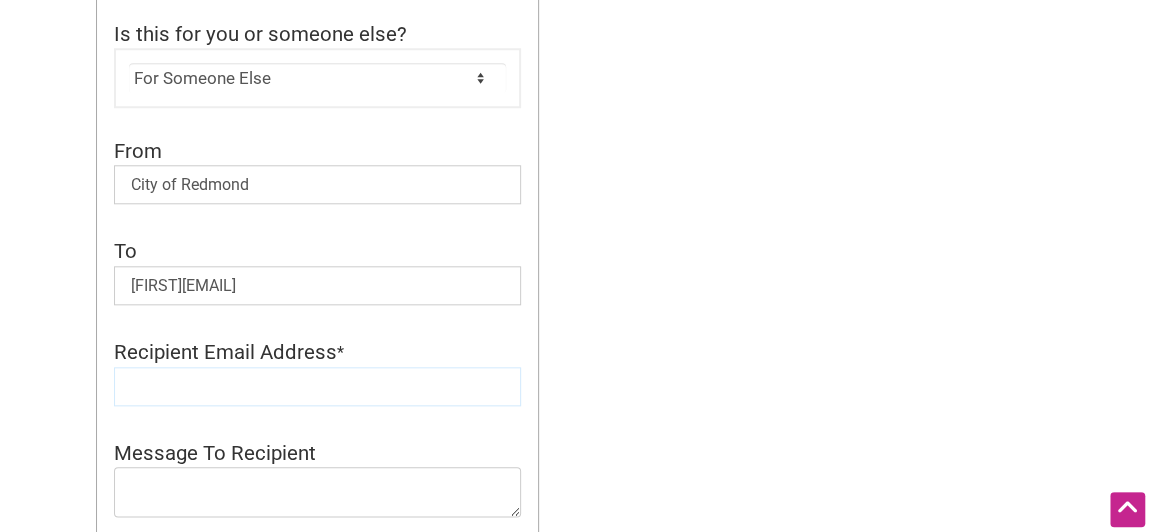 click 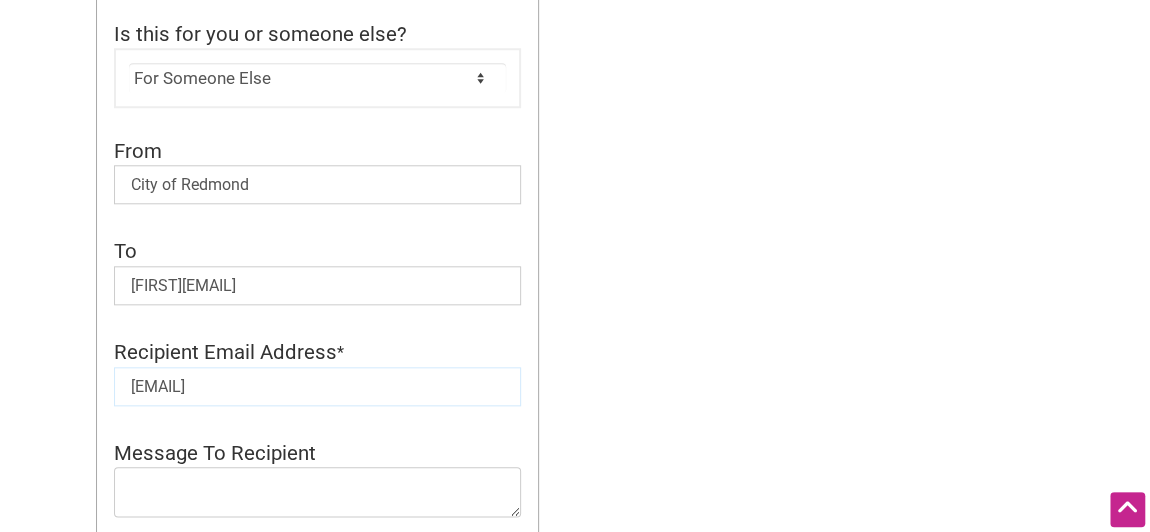 type on "kyter256@gmail.com" 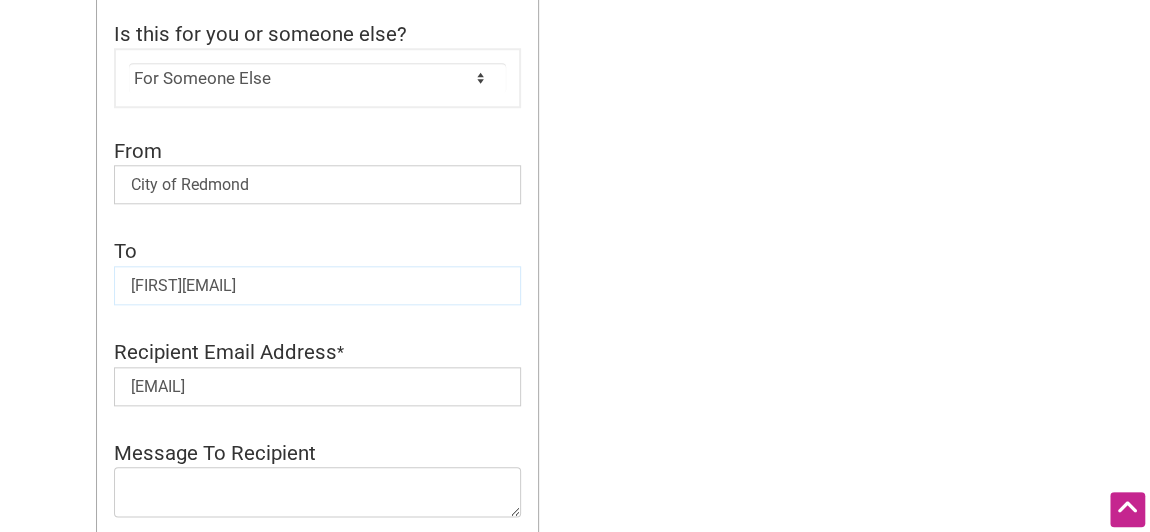 drag, startPoint x: 203, startPoint y: 276, endPoint x: 389, endPoint y: 319, distance: 190.90573 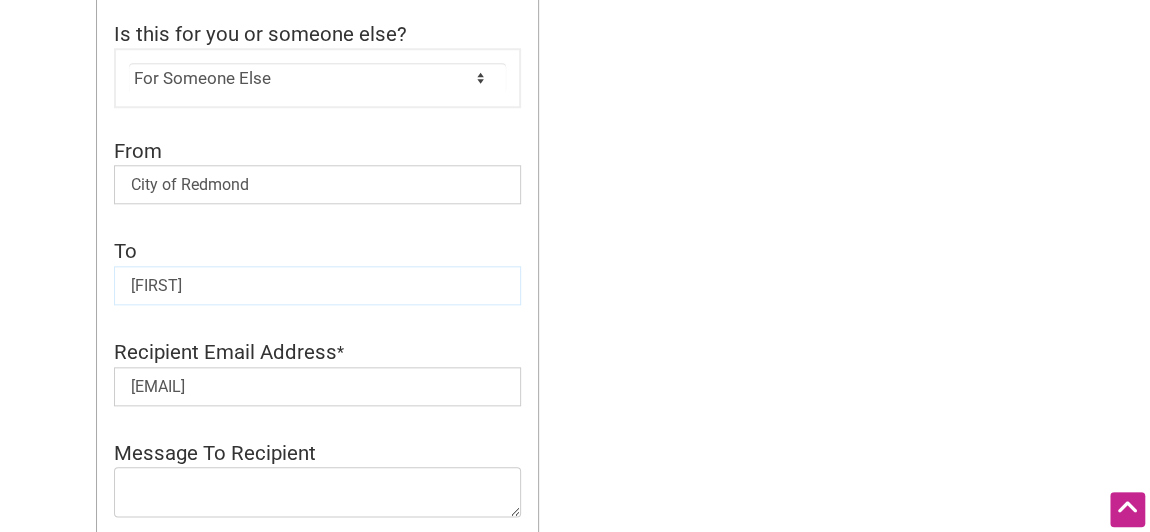 type on "[FIRST]" 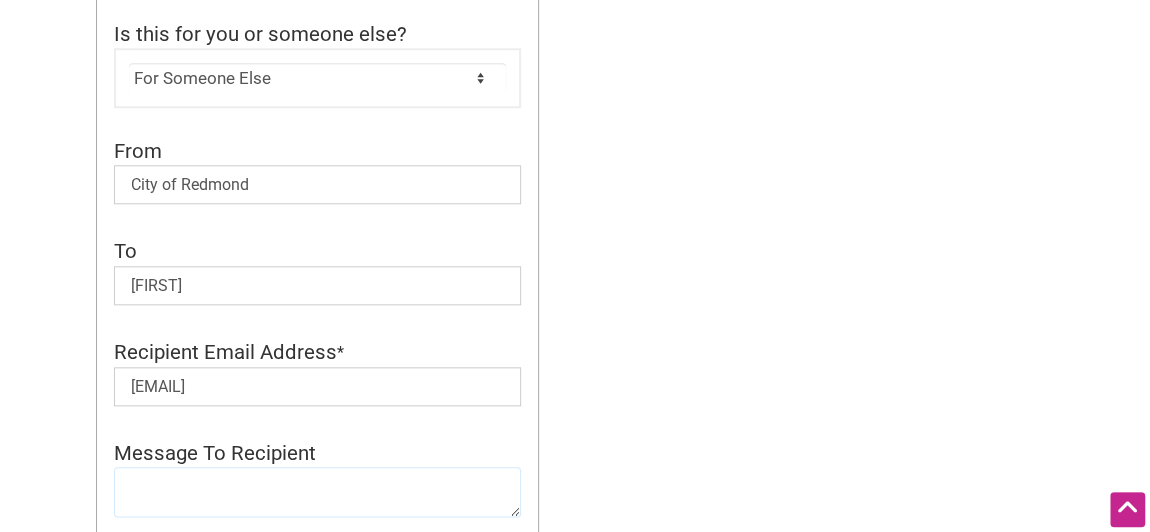 click 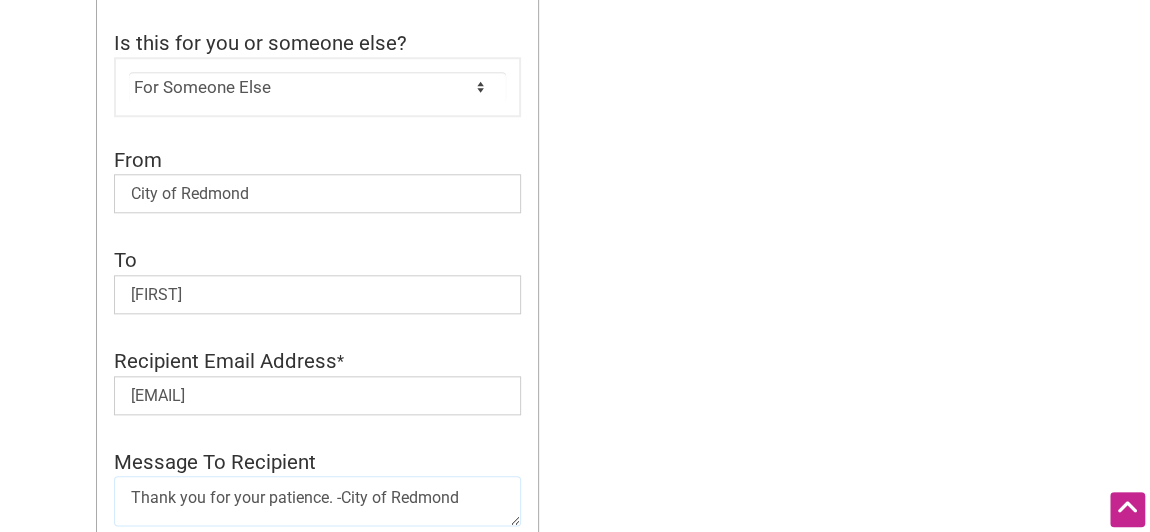 scroll, scrollTop: 934, scrollLeft: 0, axis: vertical 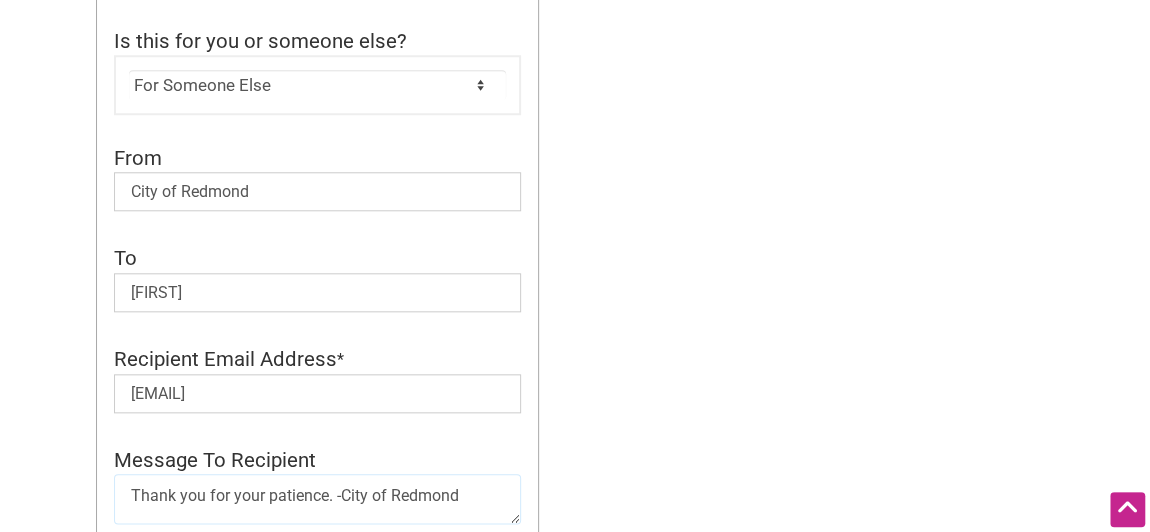 type on "Thank you for your patience. -City of Redmond" 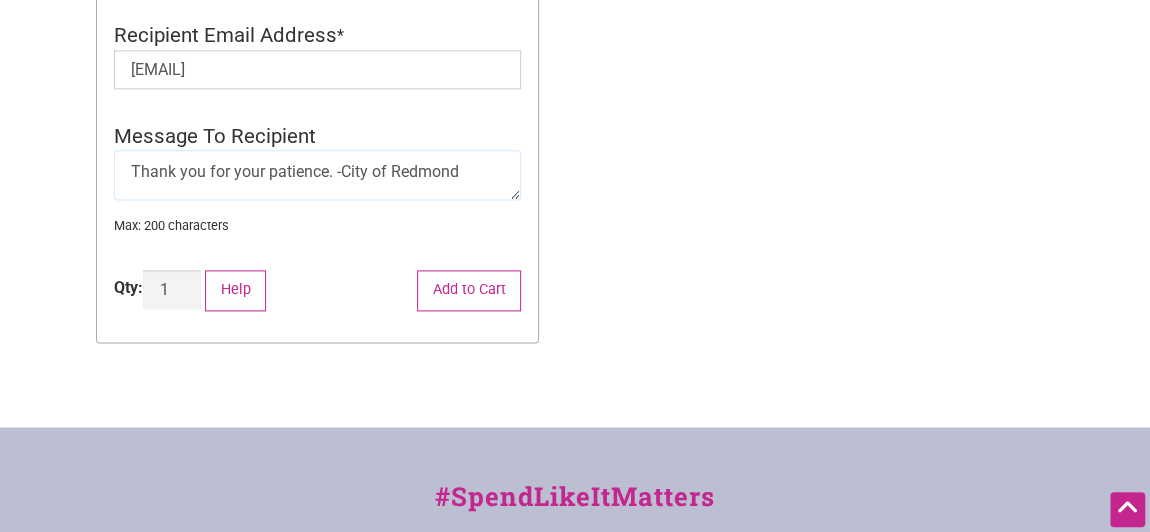 scroll, scrollTop: 1255, scrollLeft: 0, axis: vertical 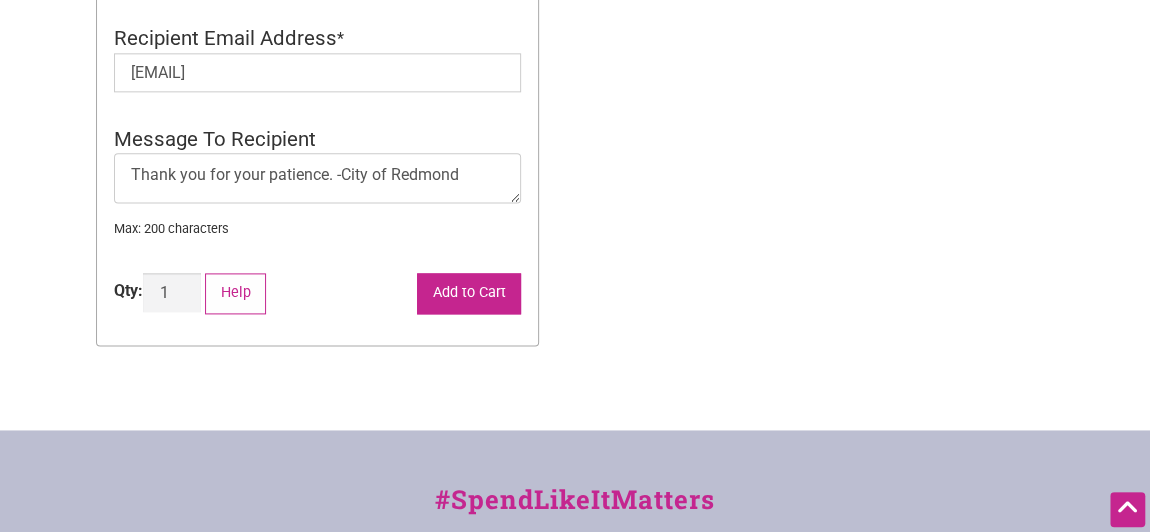 click on "Add to Cart" 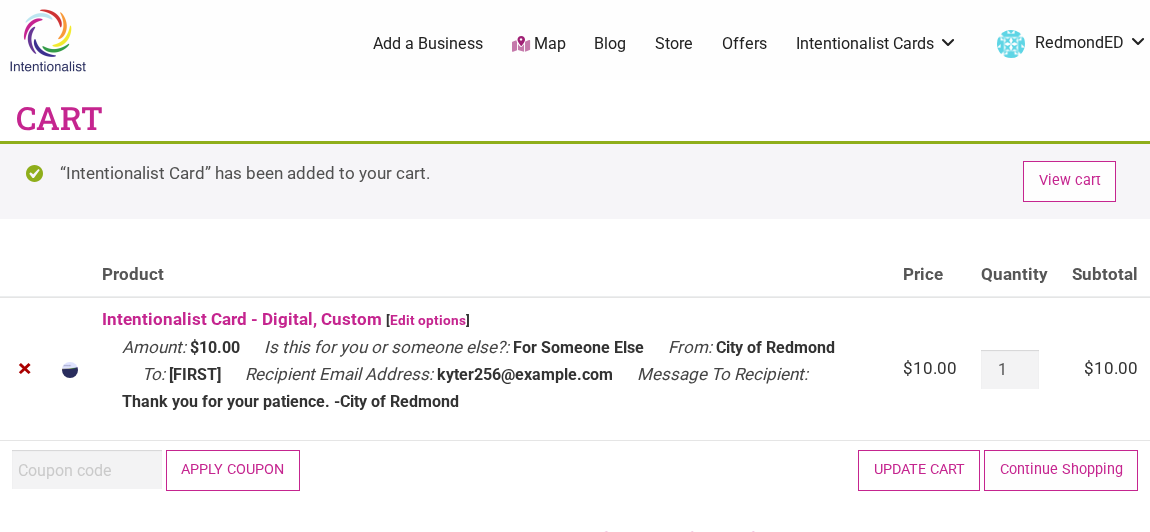 scroll, scrollTop: 0, scrollLeft: 0, axis: both 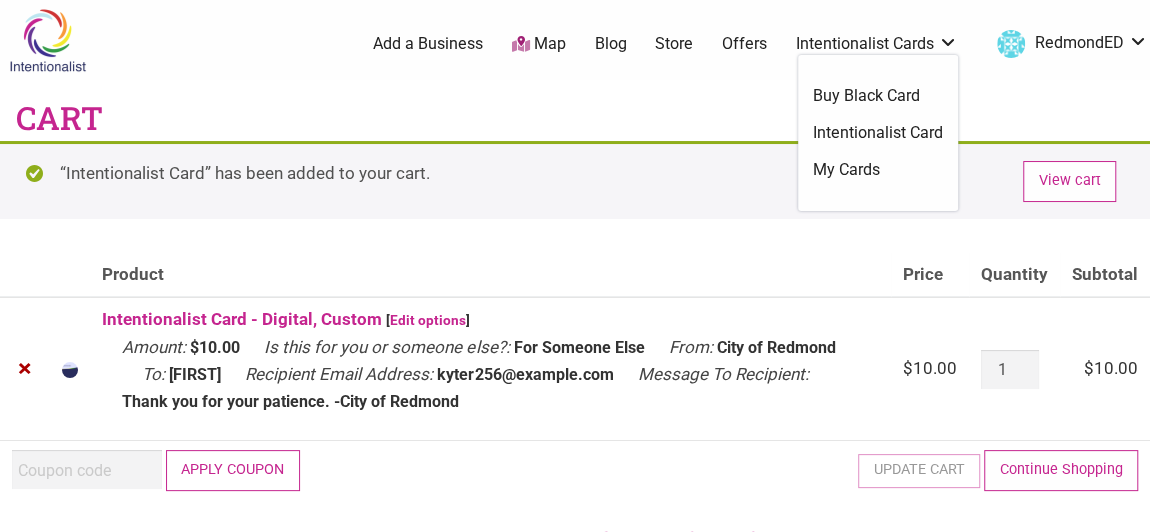 click on "Intentionalist Card" at bounding box center [878, 133] 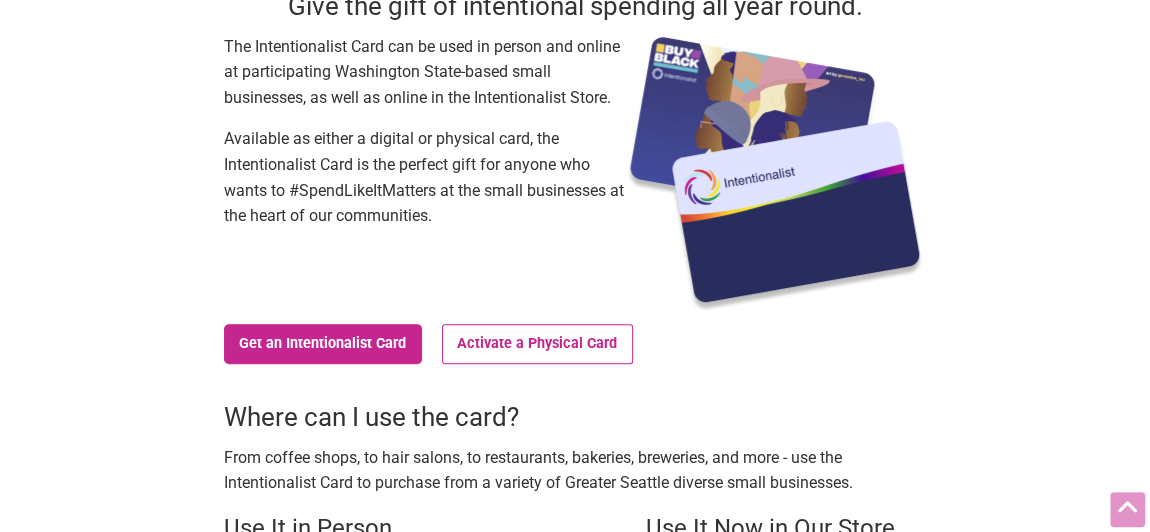 scroll, scrollTop: 185, scrollLeft: 0, axis: vertical 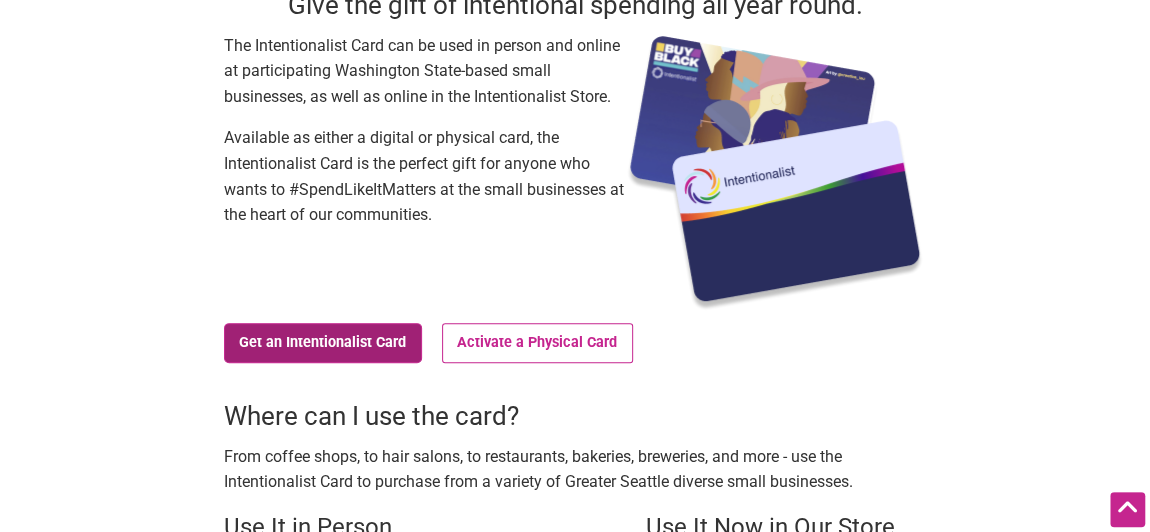 click on "Get an Intentionalist
Card" at bounding box center [323, 343] 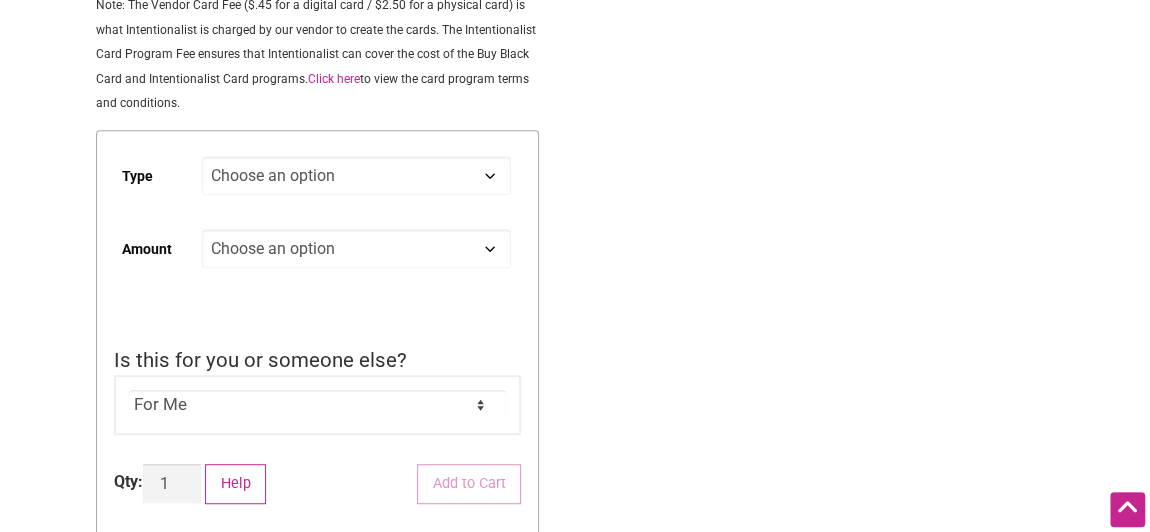 scroll, scrollTop: 419, scrollLeft: 0, axis: vertical 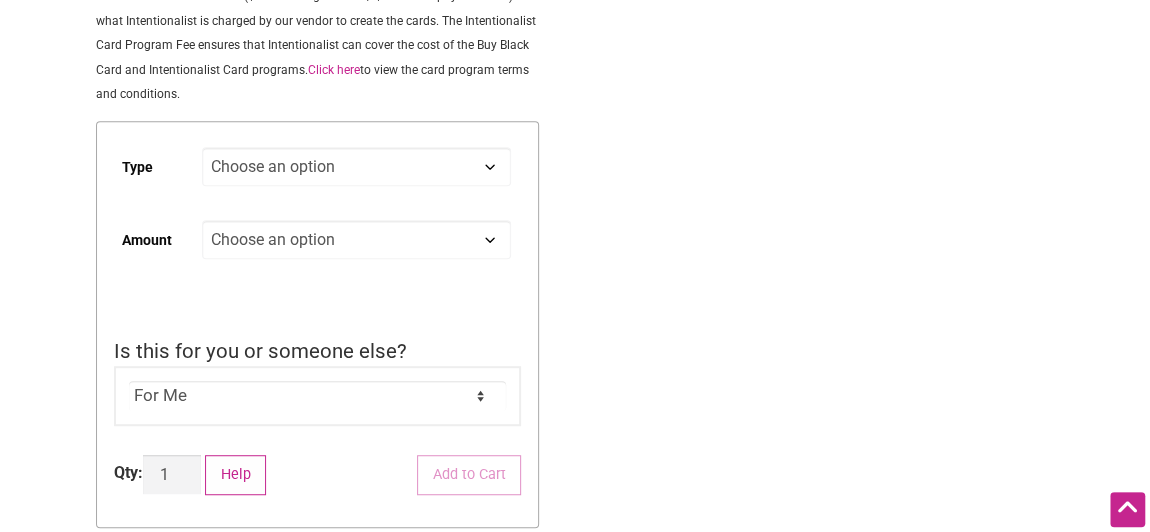 click on "Choose an option Digital Physical" 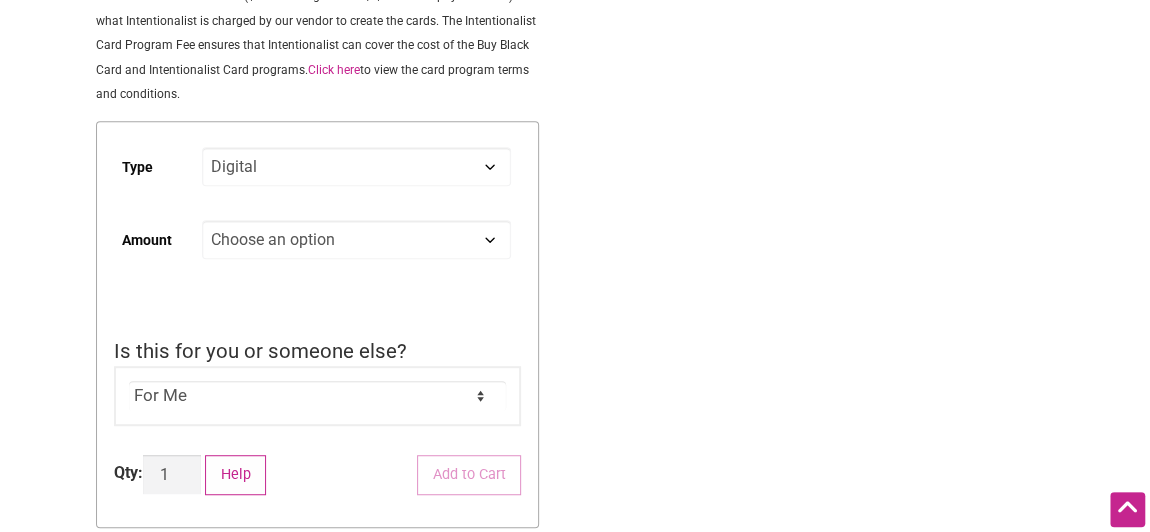 click on "Choose an option Digital Physical" 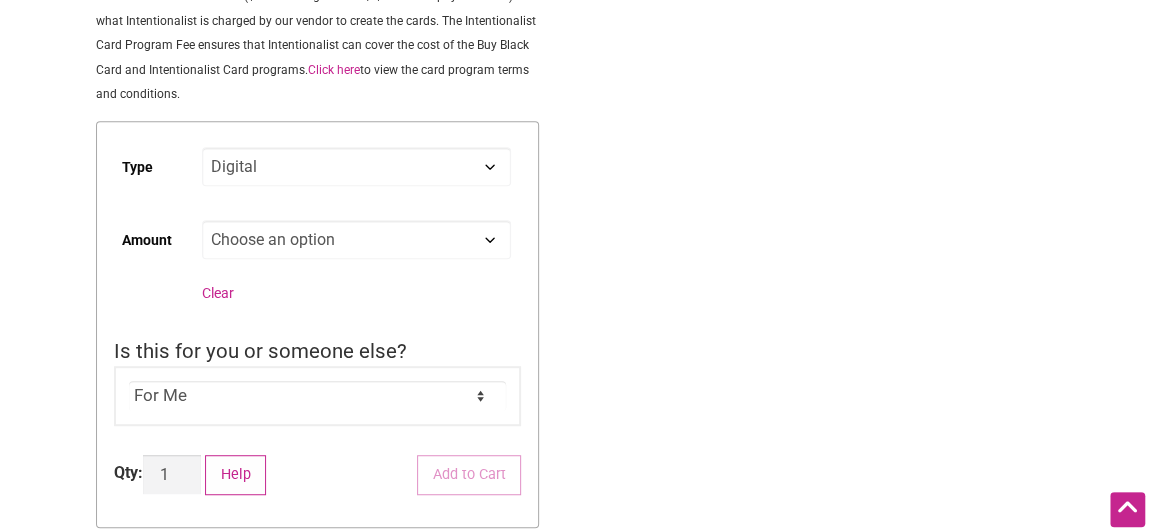 click on "Choose an option Custom 25 50 100 150 200 250 500" 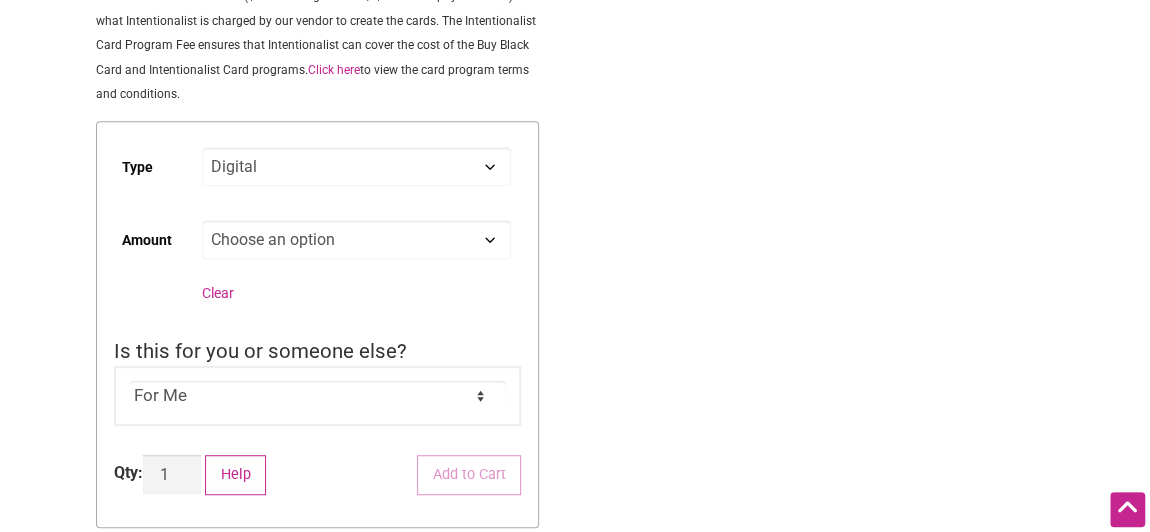 select on "Custom" 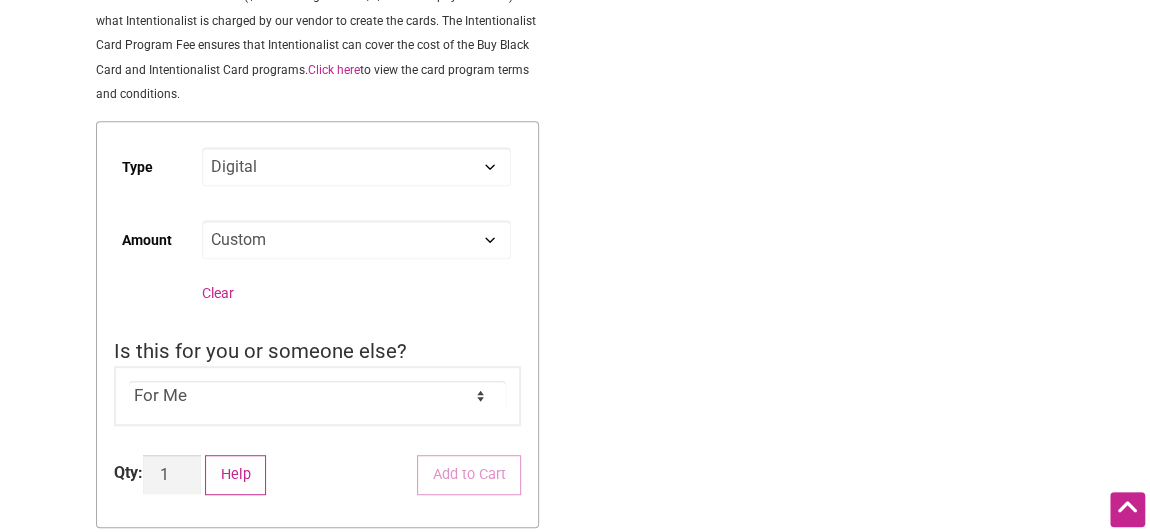click on "Choose an option Custom 25 50 100 150 200 250 500" 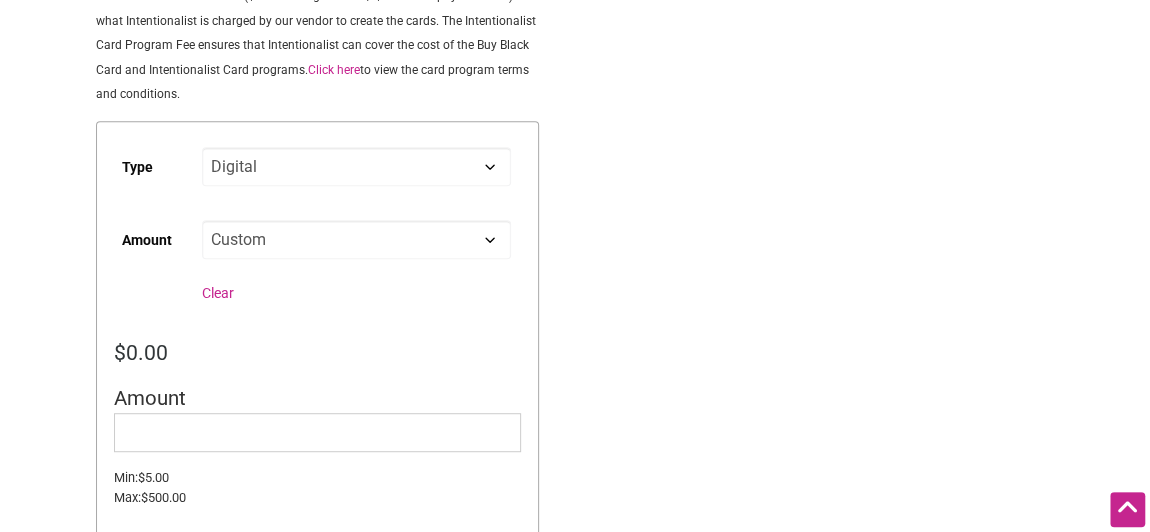 click on "$ 0.00
Amount  * Min:  $ 5.00 Max:  $ 500.00
Is this for you or someone else?  * For Me For Someone Else
From  *
To  *
Recipient Email Address  *
Message To Recipient  * Max: 200 characters
Qty:  	 Intentionalist Card quantity
1
Add to Cart
Help" 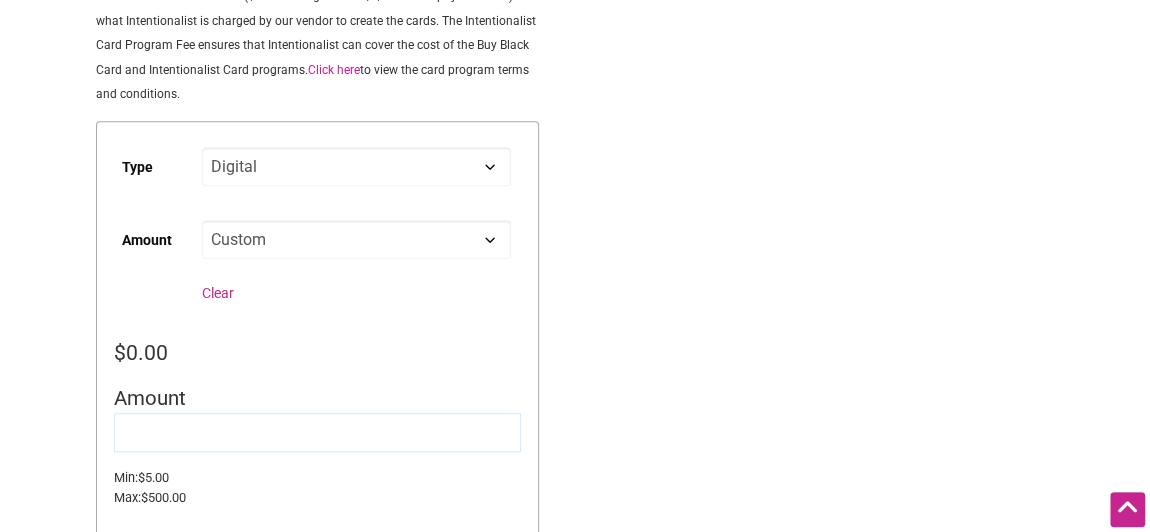 click 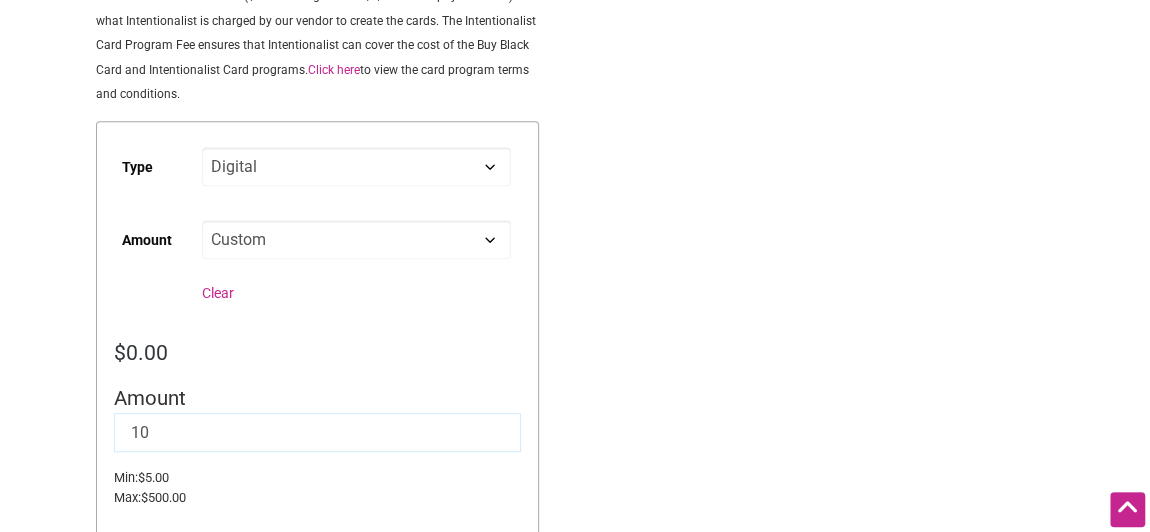 type on "10" 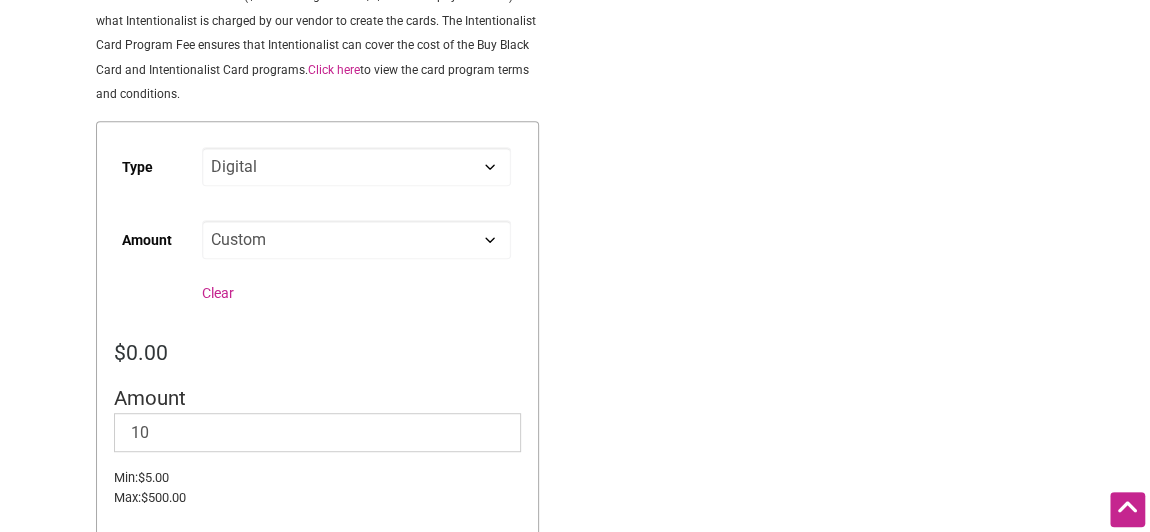 click on "Amount" 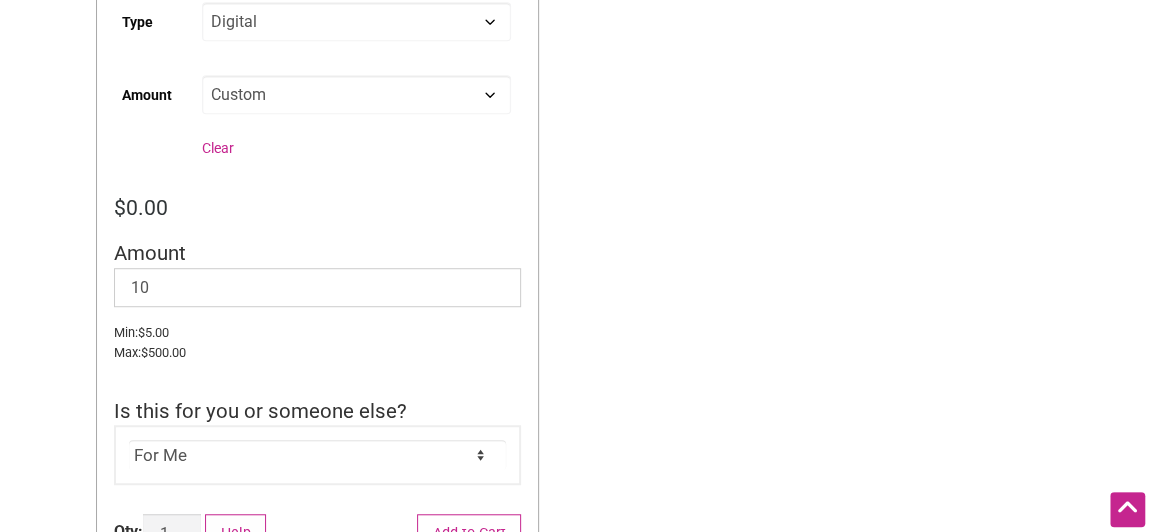 scroll, scrollTop: 589, scrollLeft: 0, axis: vertical 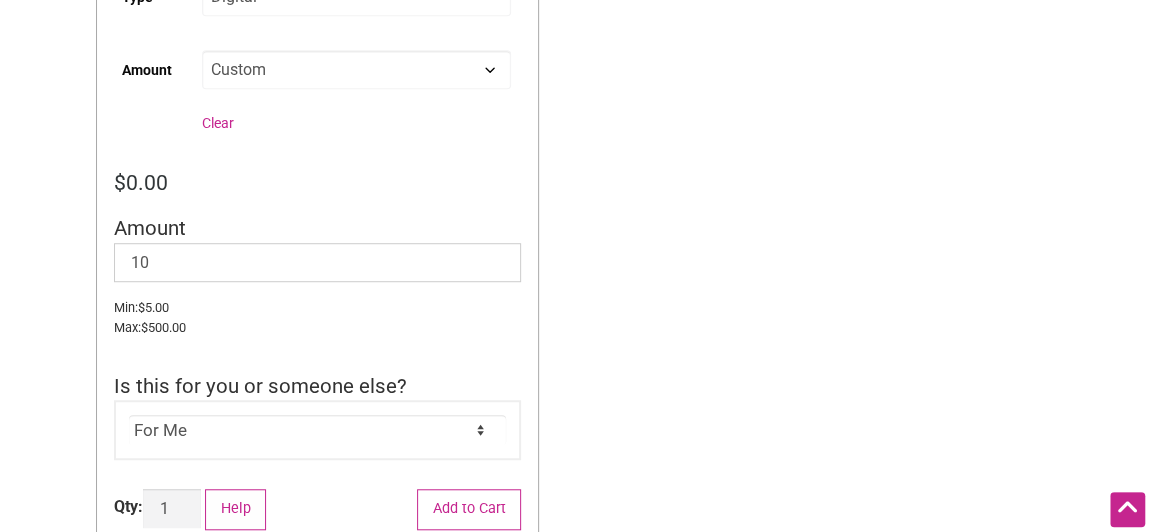 click on "For Me For Someone Else" 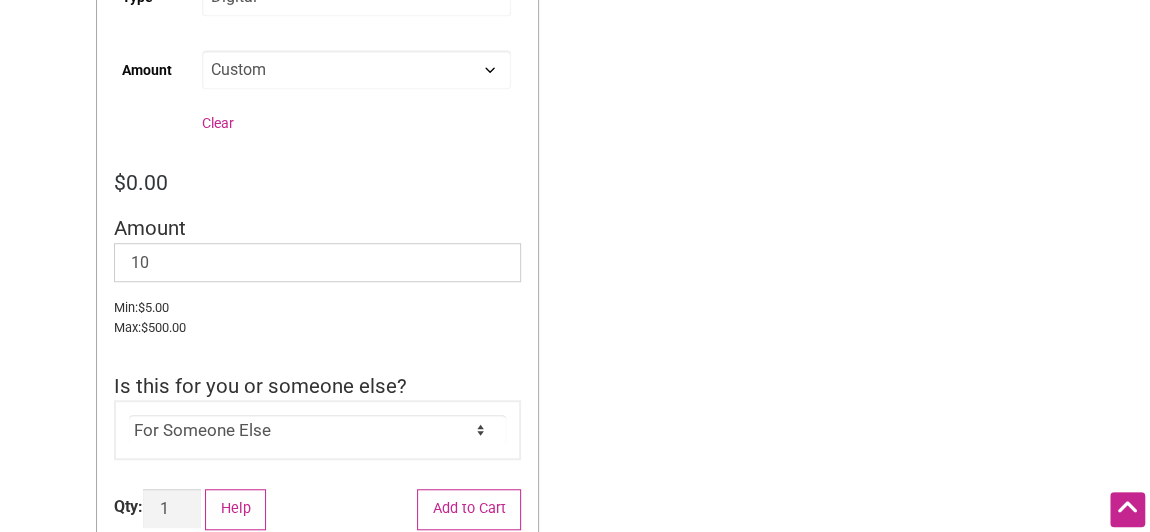 click on "For Me For Someone Else" 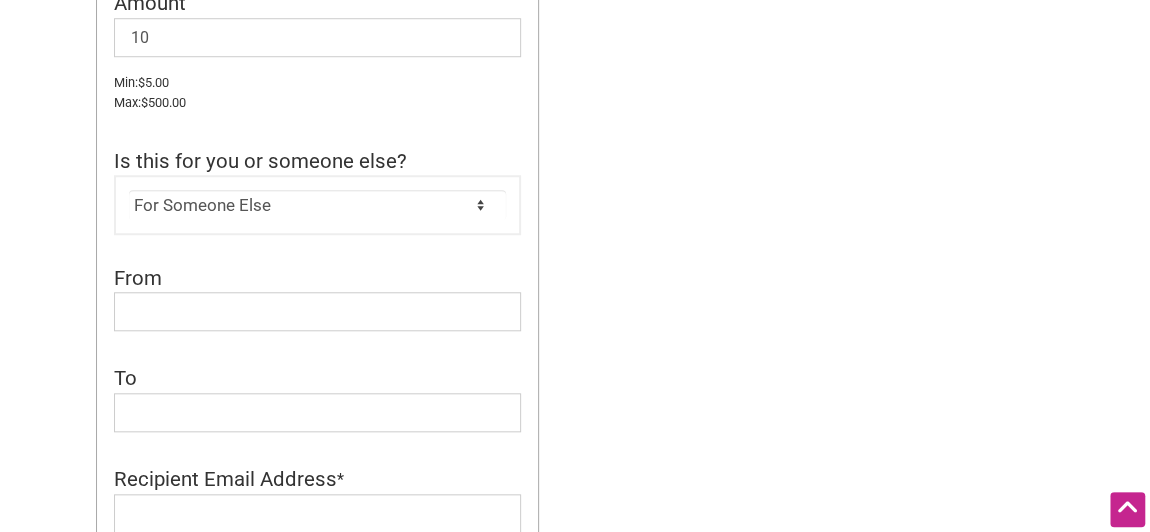 scroll, scrollTop: 816, scrollLeft: 0, axis: vertical 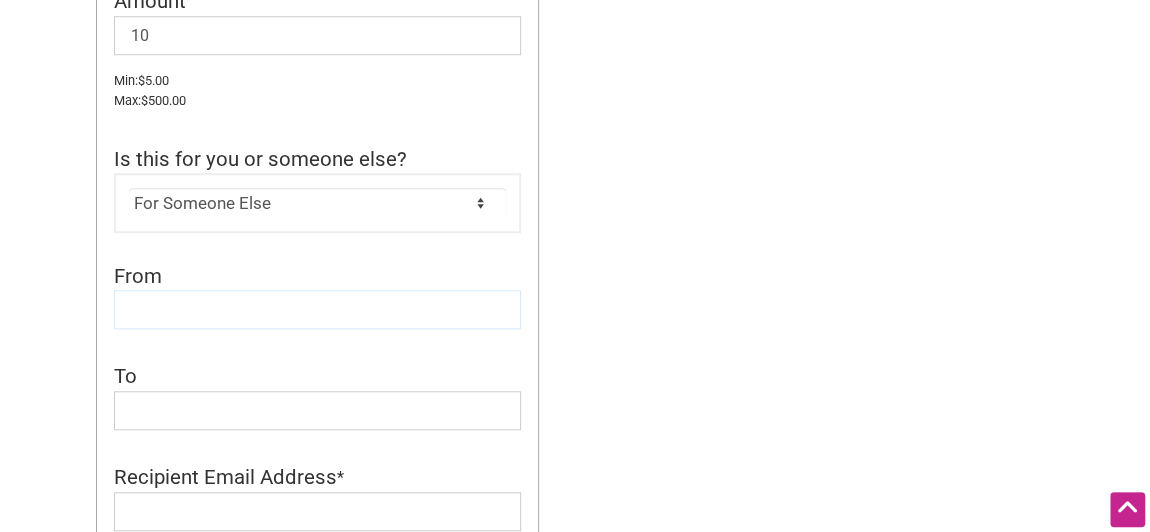 click 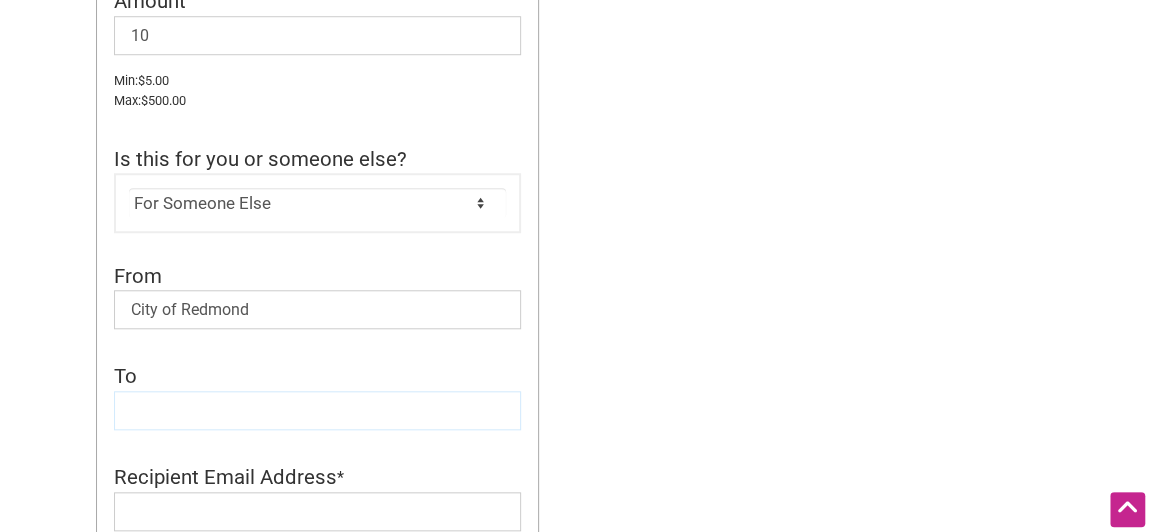 click 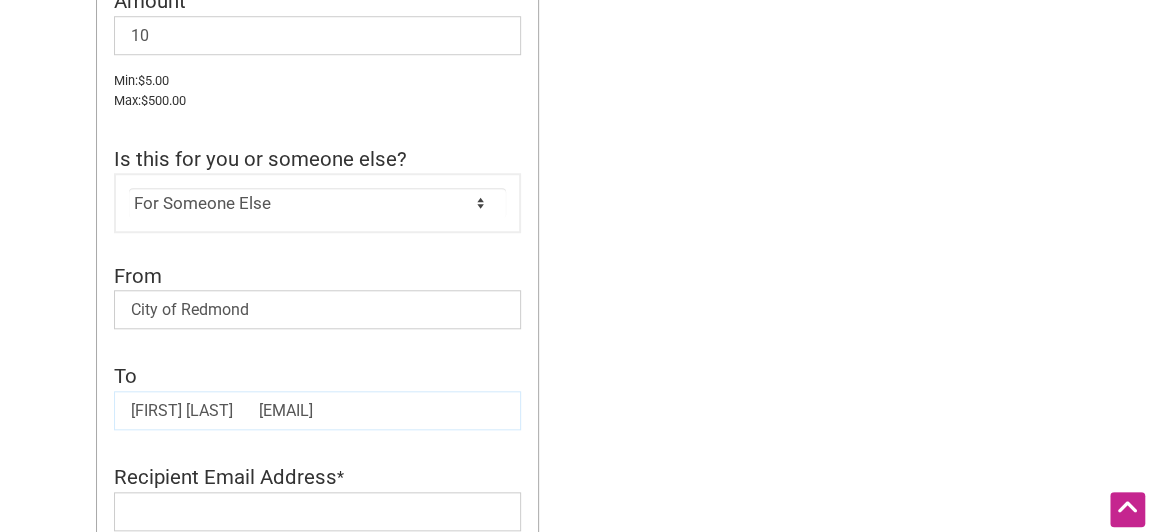 click on "Lucas Voigts	lucas.voigts@gmail.com" 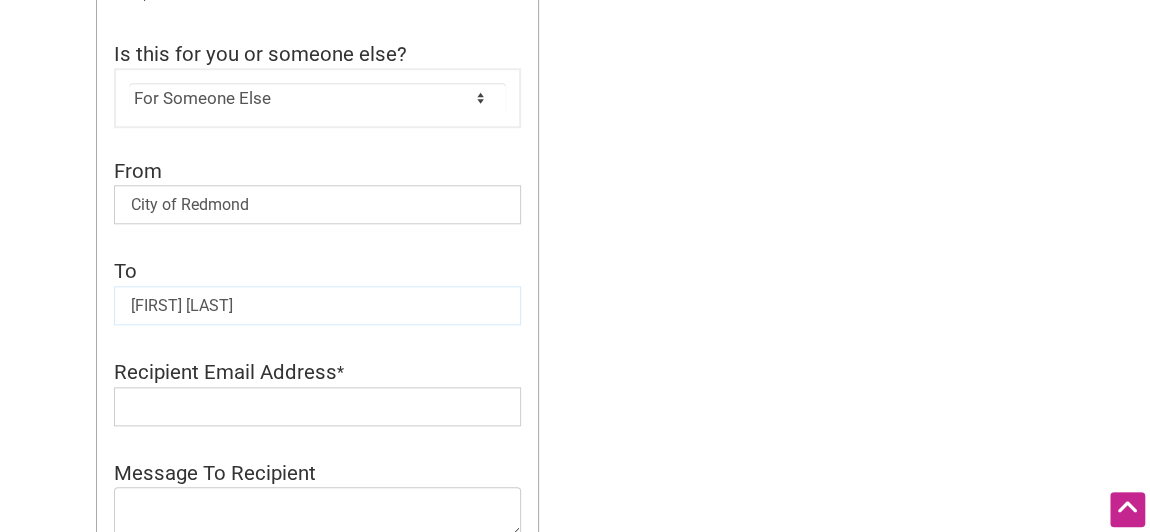scroll, scrollTop: 921, scrollLeft: 0, axis: vertical 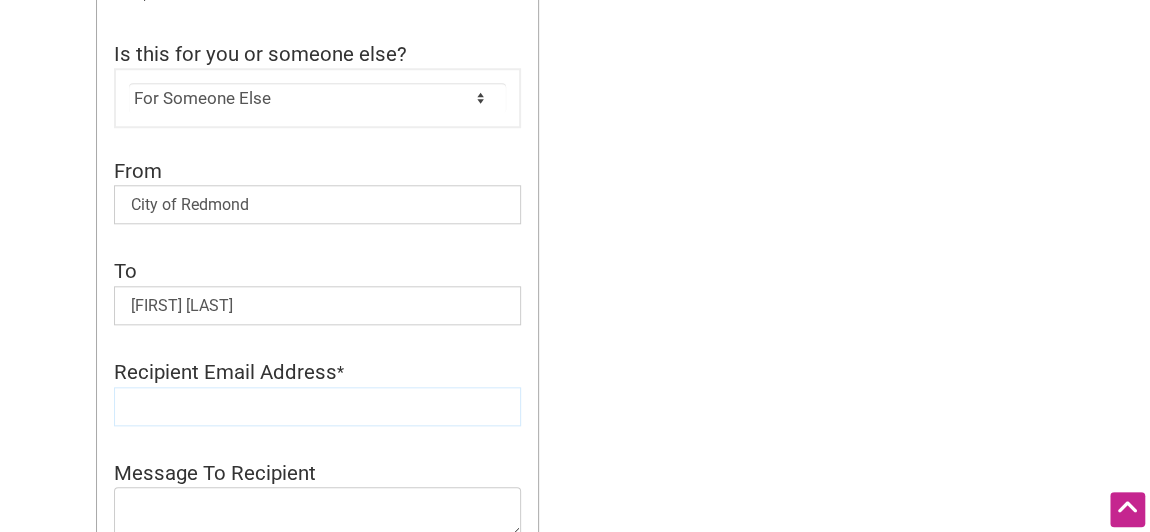click 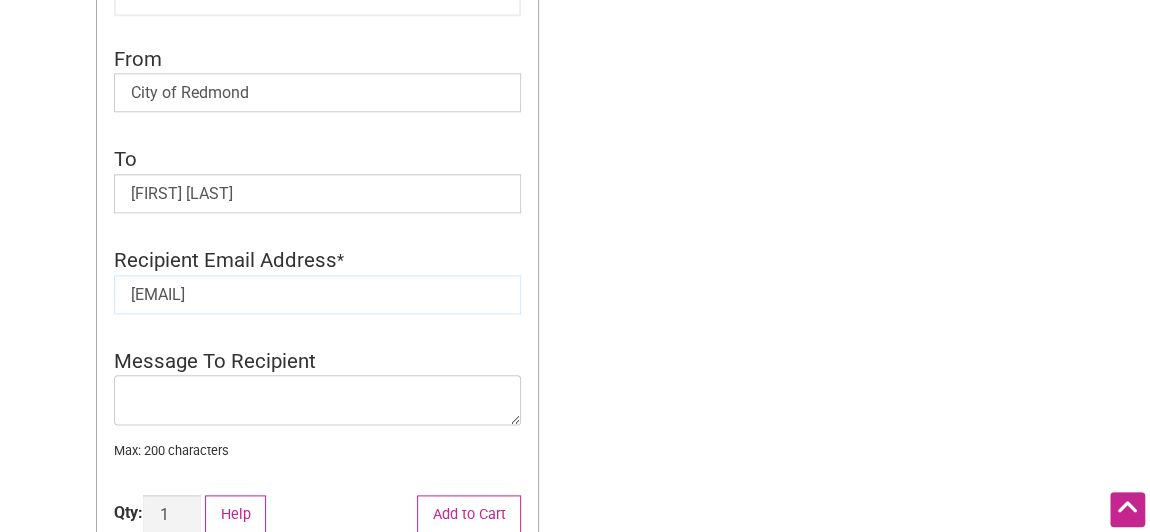 scroll, scrollTop: 1034, scrollLeft: 0, axis: vertical 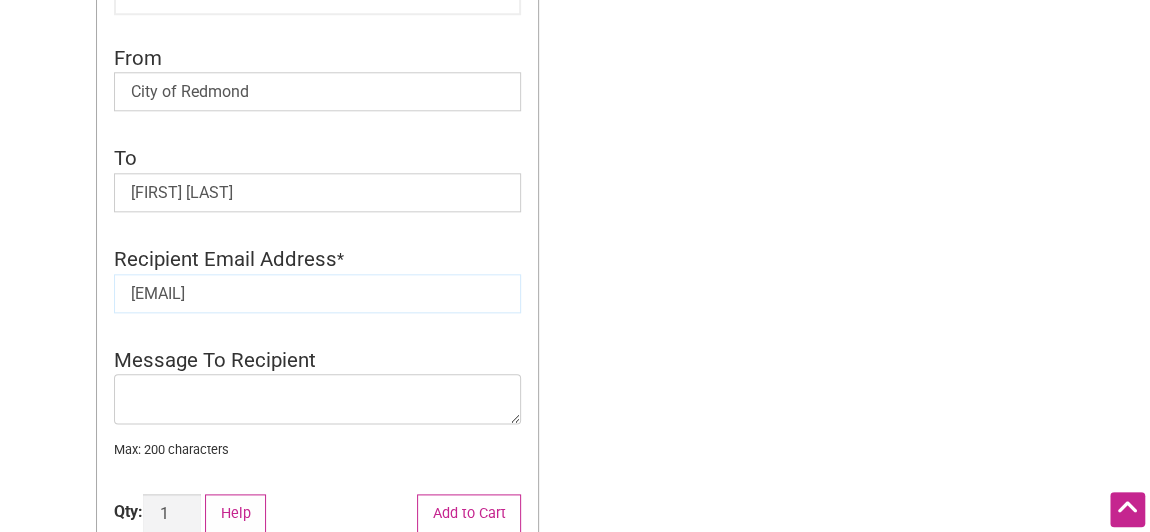 type on "lucas.voigts@gmail.com" 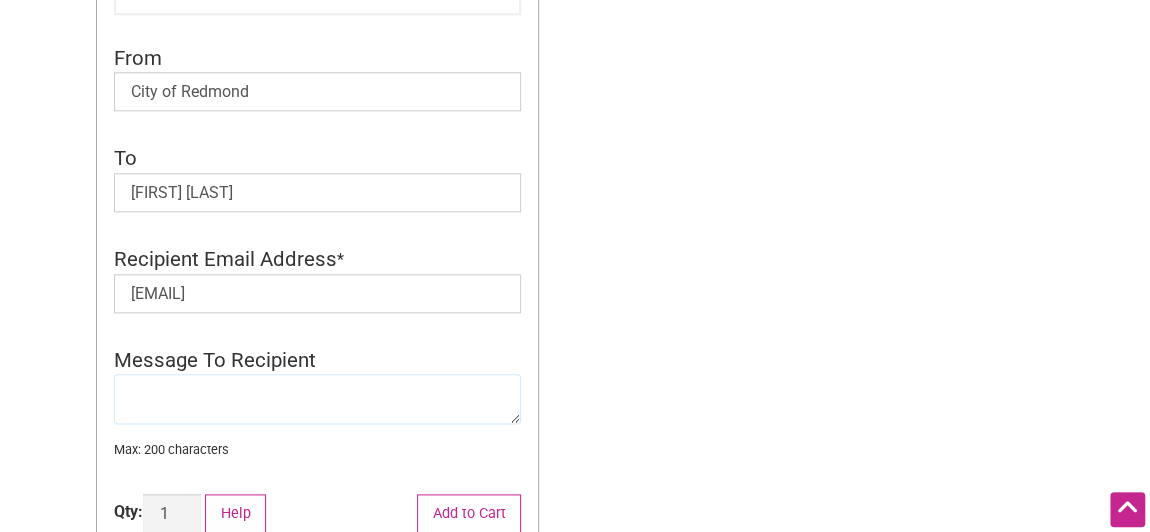 click 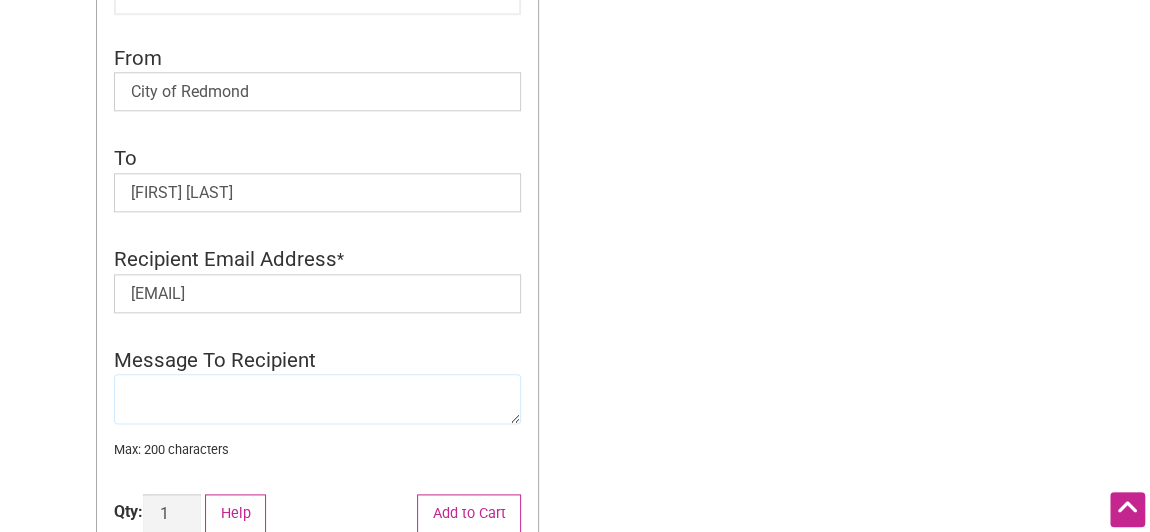 click 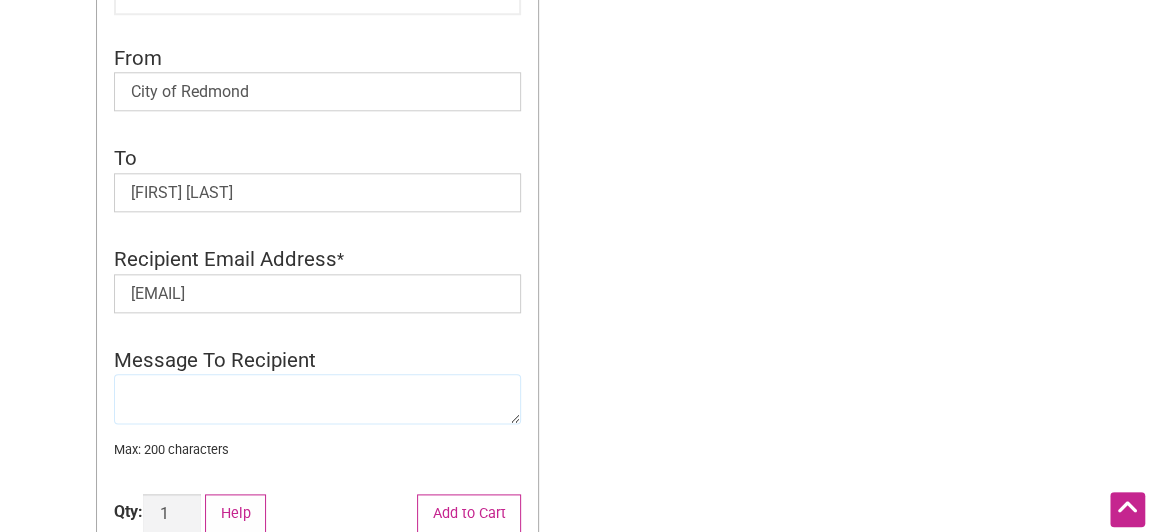 paste on "Thank you for your patience. -City of Redmond" 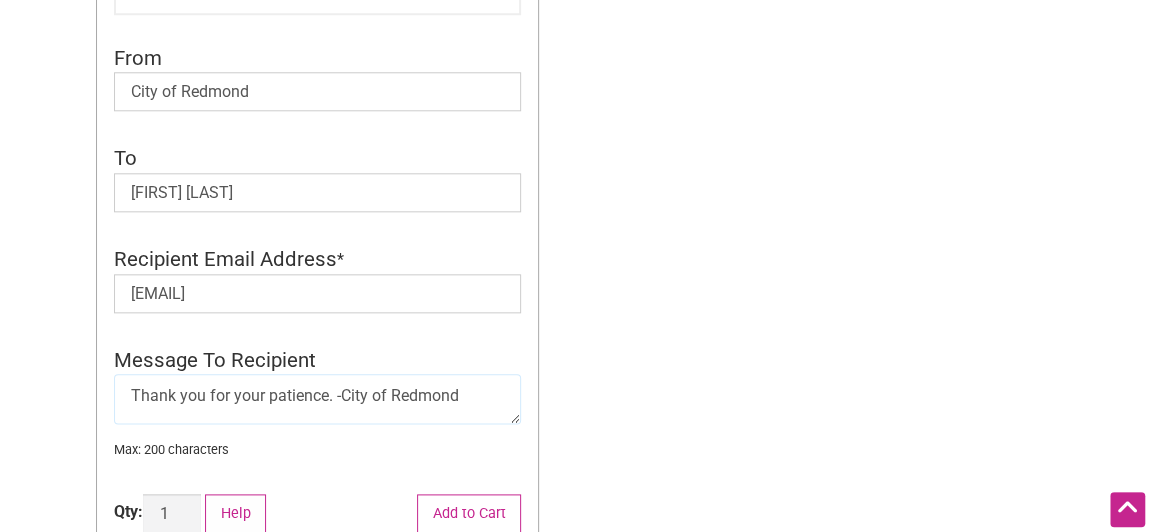 scroll, scrollTop: 1145, scrollLeft: 0, axis: vertical 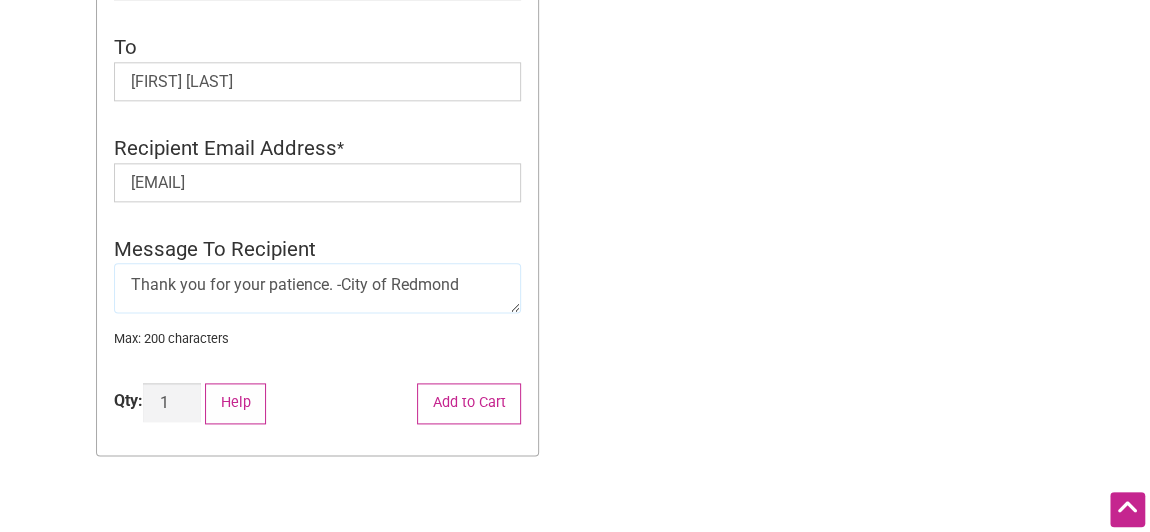 type on "Thank you for your patience. -City of Redmond" 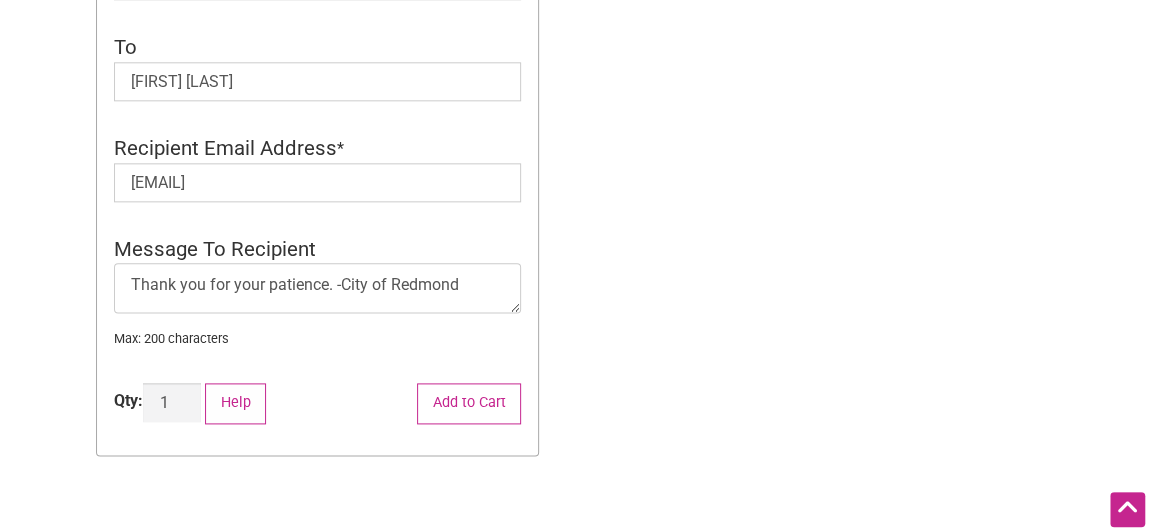 click on "Type
Choose an option Digital Physical
Amount
Choose an option Custom 25 50 100 150 200 250 500 Clear
$ 0.00
Amount  * 10 Min:  $ 5.00 Max:  $ 500.00
Is this for you or someone else?  * For Me For Someone Else
From  * City of Redmond
To  * Lucas Voigts
Recipient Email Address  * lucas.voigts@gmail.com Recipient Email Address is a required field.
Message To Recipient  * Thank you for your patience. -City of Redmond Max: 200 characters
Qty:  	 Intentionalist Card quantity
1
Add to Cart
Help" 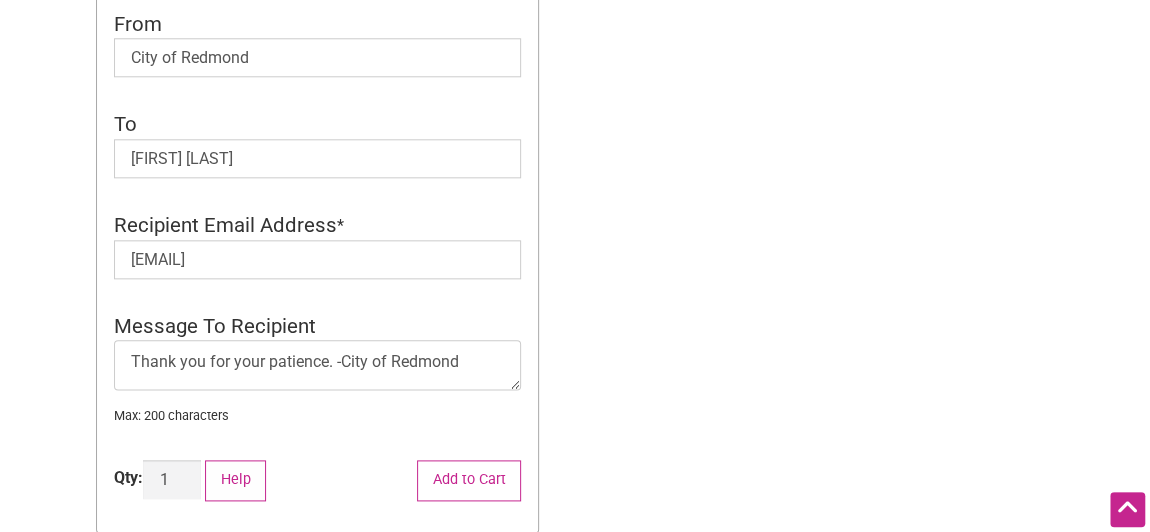 scroll, scrollTop: 1069, scrollLeft: 0, axis: vertical 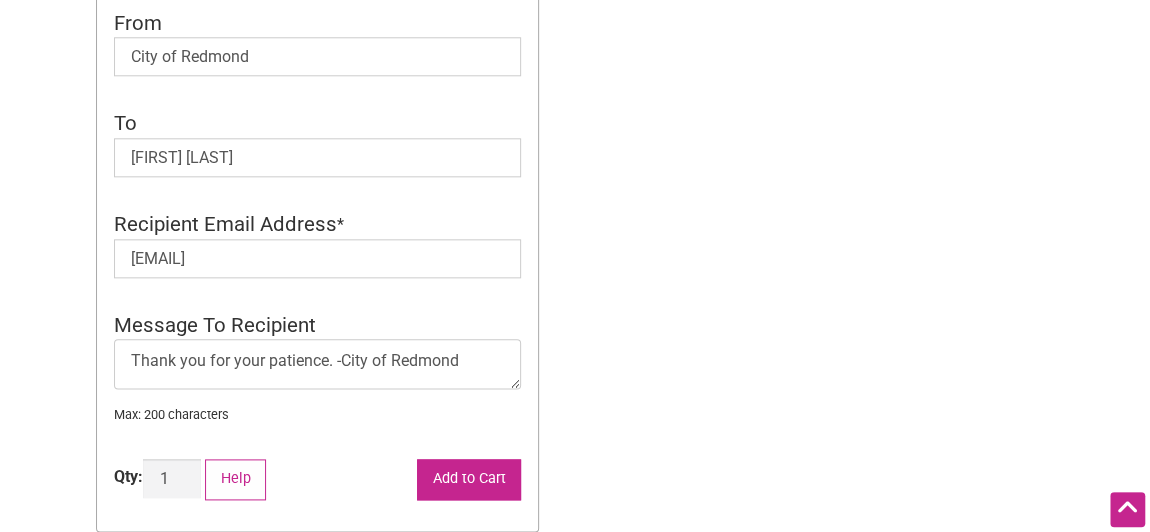 click on "Add to Cart" 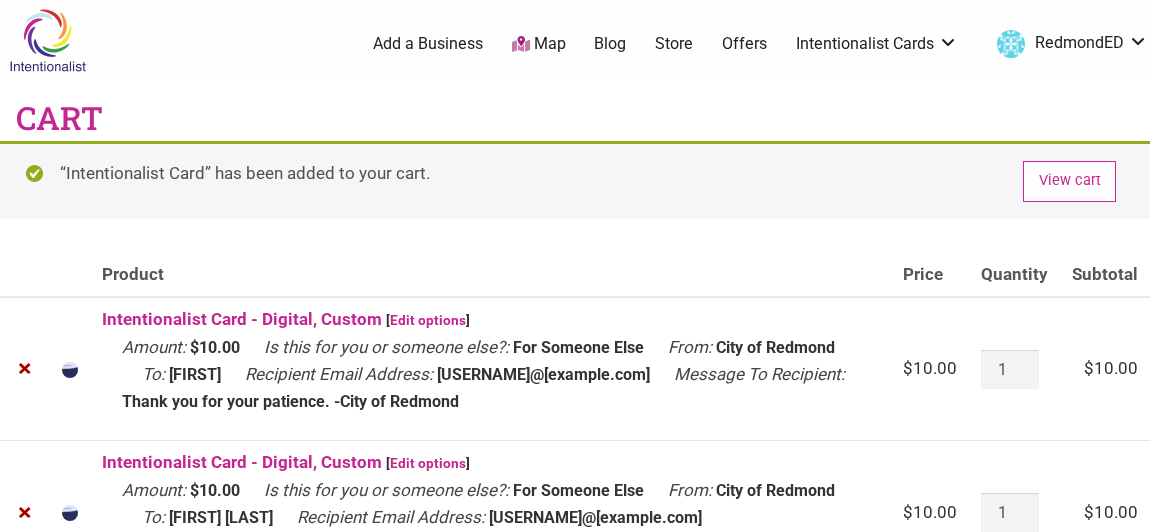 scroll, scrollTop: 0, scrollLeft: 0, axis: both 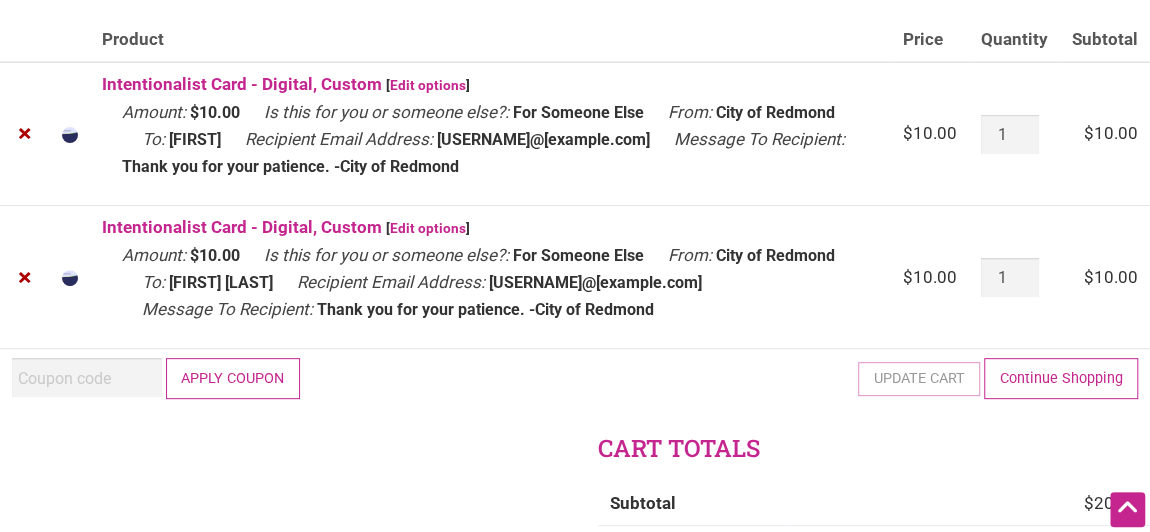 click on "Intentionalist Card - Digital, Custom" at bounding box center (242, 227) 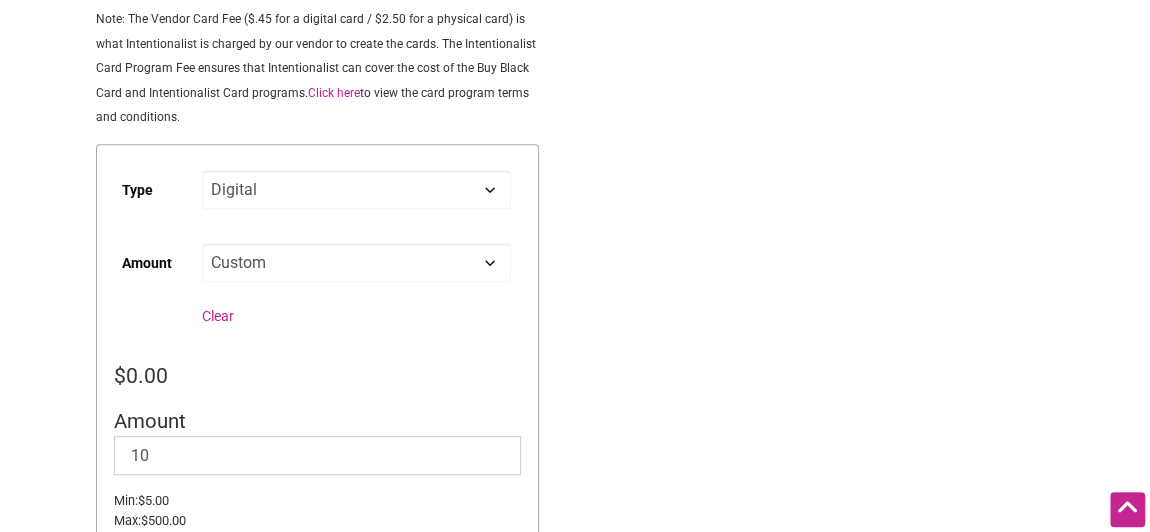 scroll, scrollTop: 0, scrollLeft: 0, axis: both 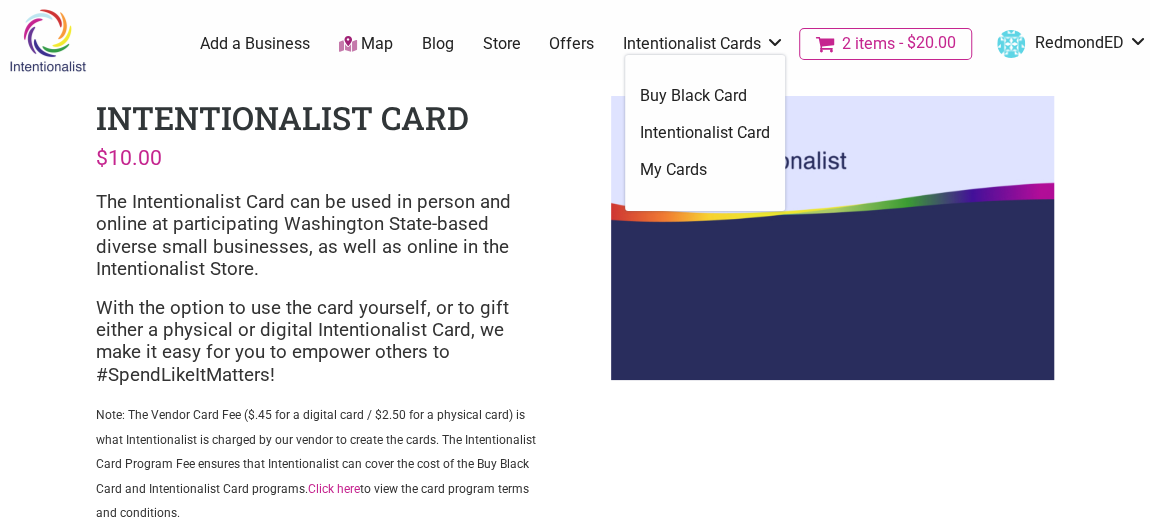 click on "Intentionalist Card" at bounding box center [705, 133] 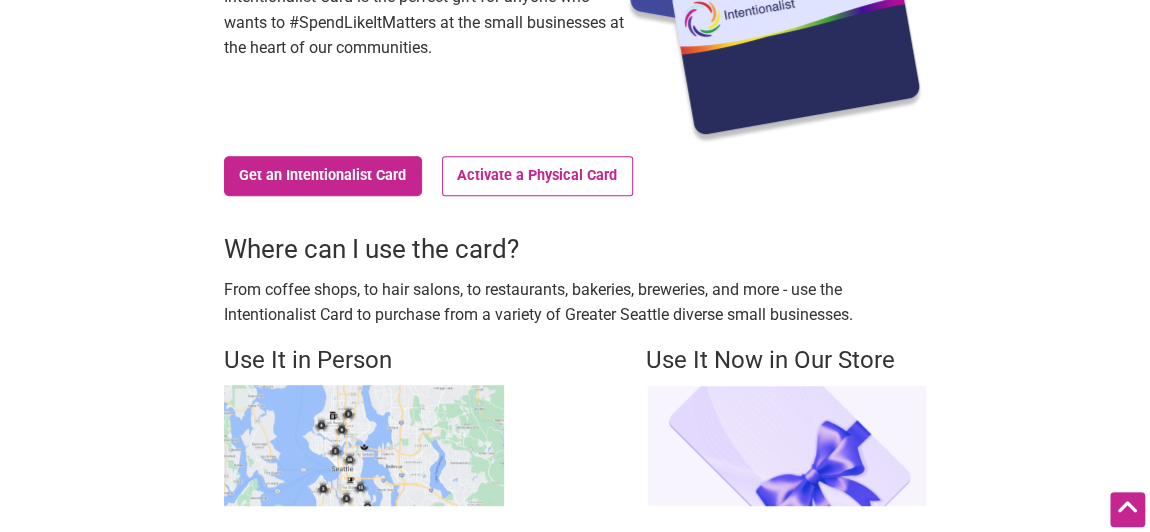 scroll, scrollTop: 313, scrollLeft: 0, axis: vertical 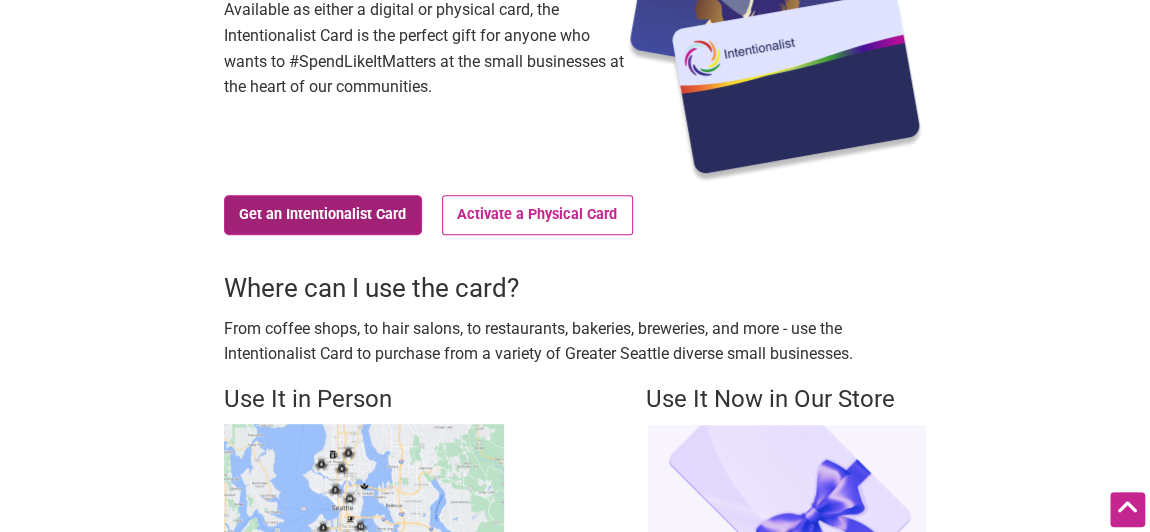 click on "Get an Intentionalist
Card" at bounding box center (323, 215) 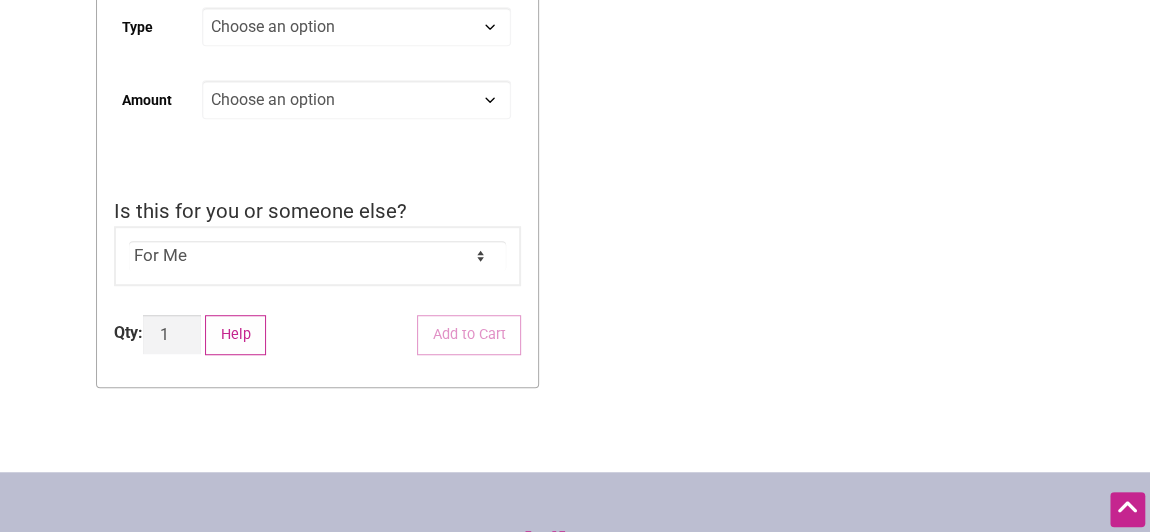 scroll, scrollTop: 559, scrollLeft: 0, axis: vertical 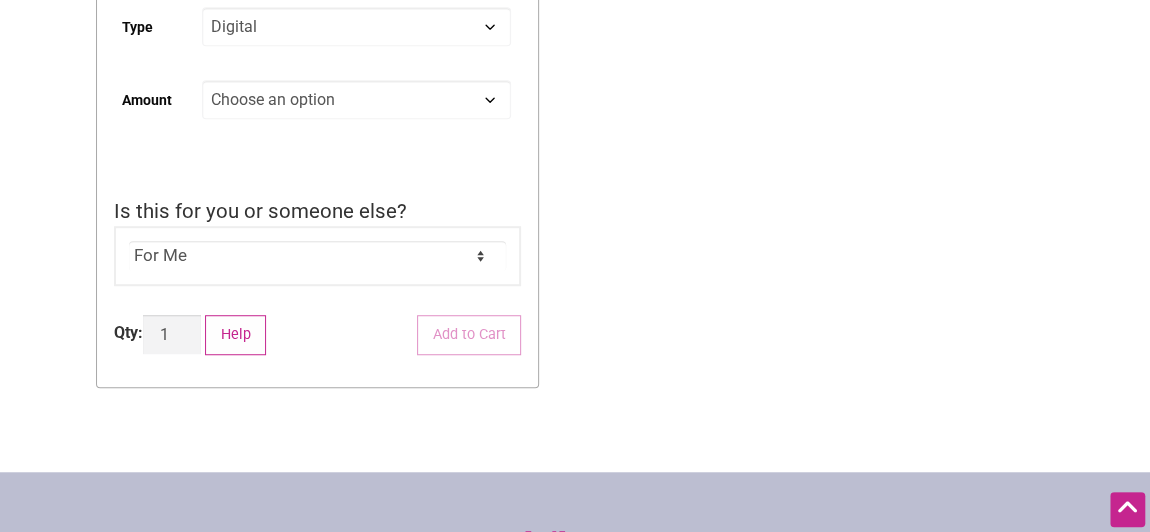 click on "Choose an option Digital Physical" 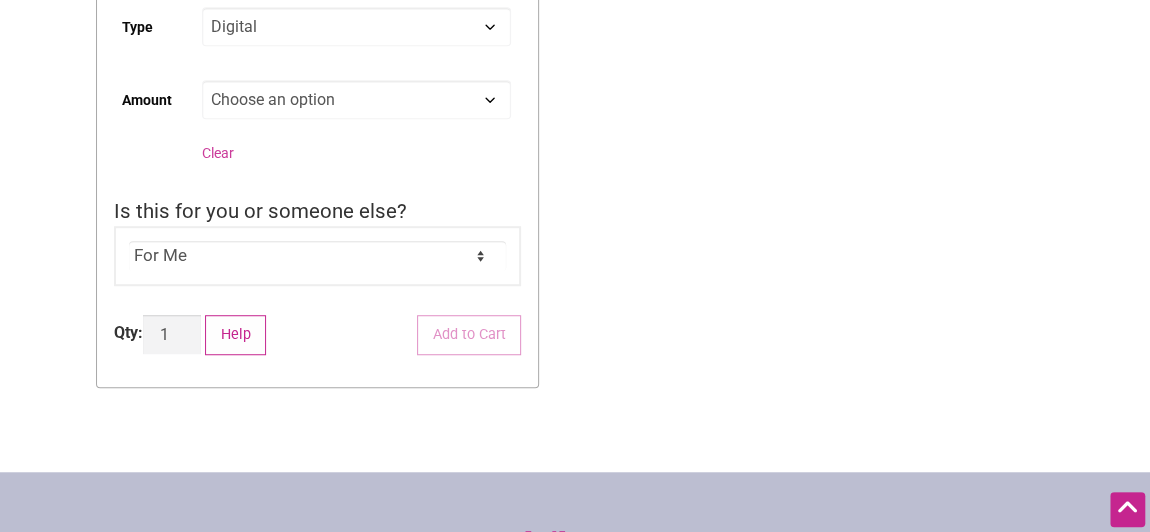 click on "Choose an option Custom 25 50 100 150 200 250 500" 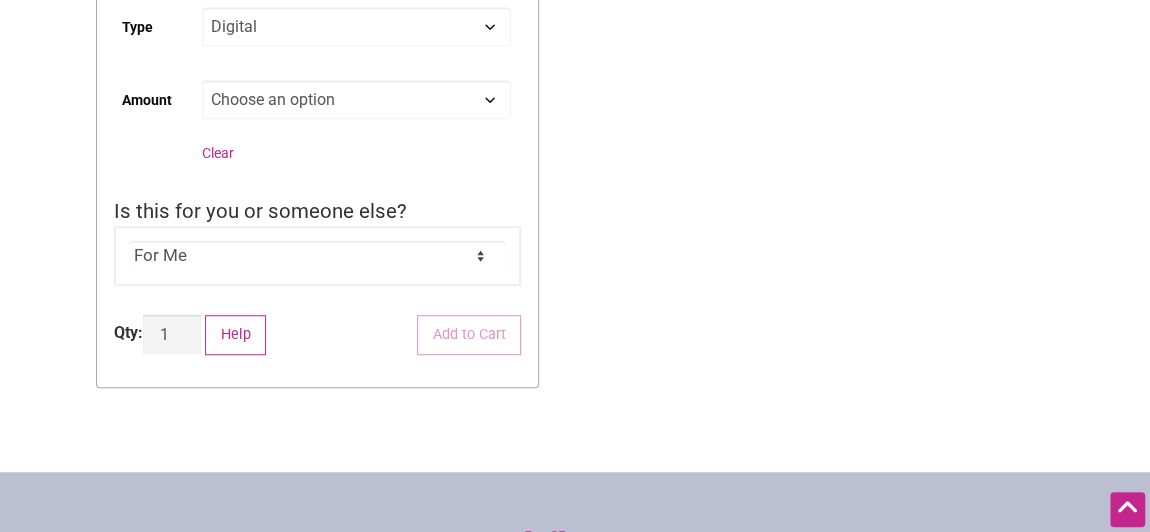 select on "Custom" 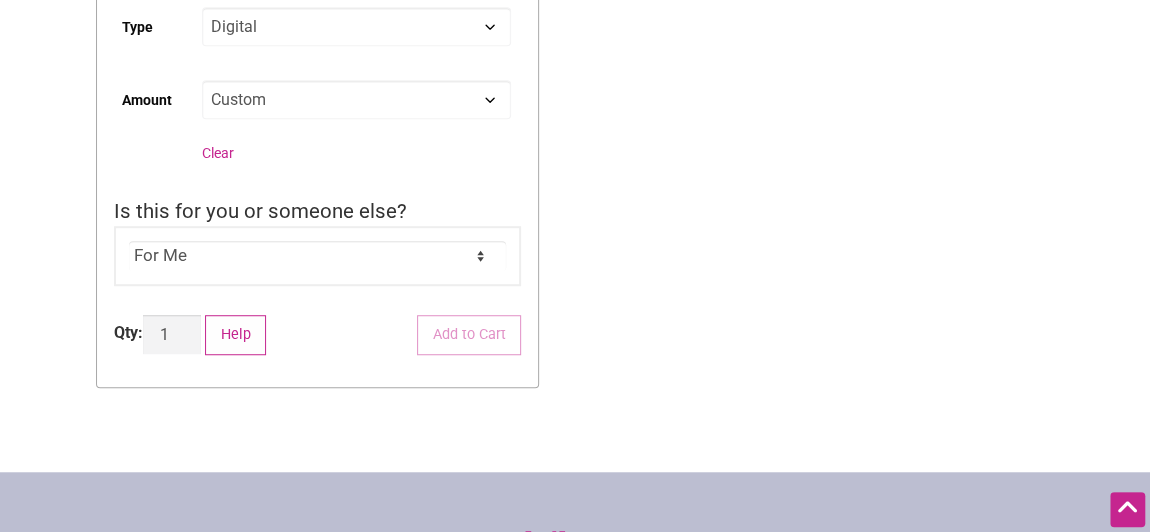 click on "Choose an option Custom 25 50 100 150 200 250 500" 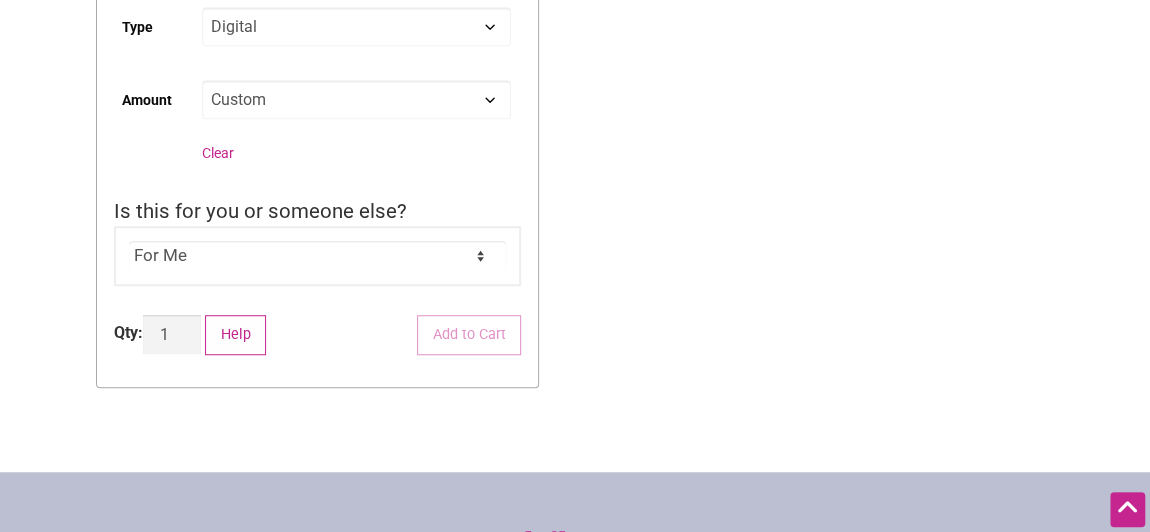 select on "Digital" 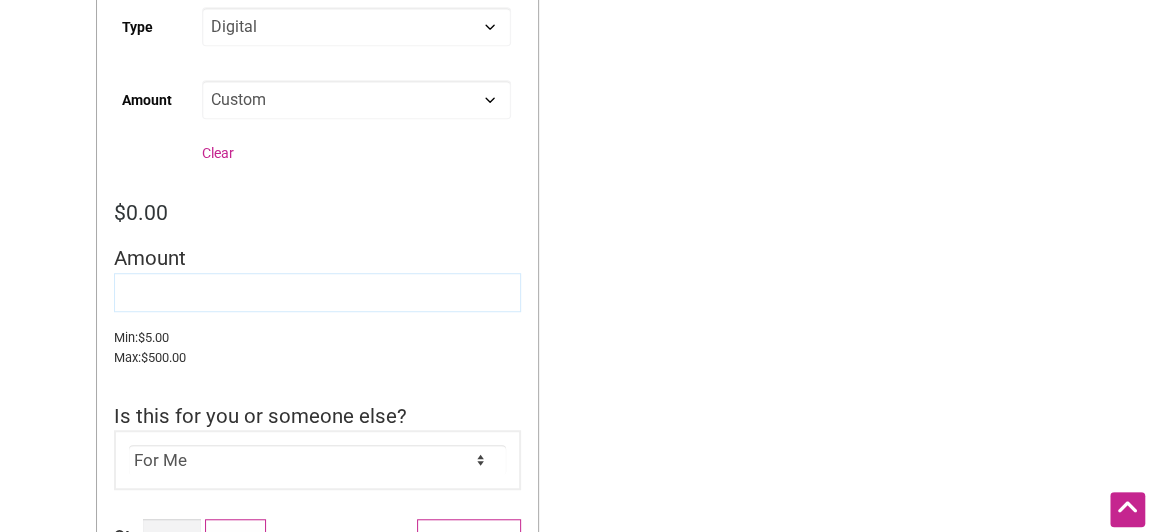 click 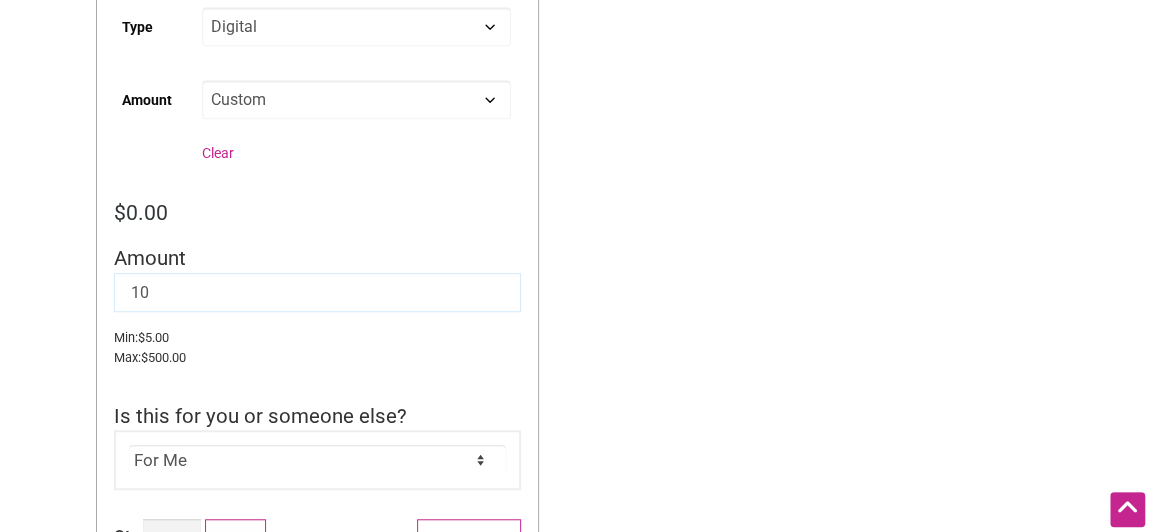 click on "10" 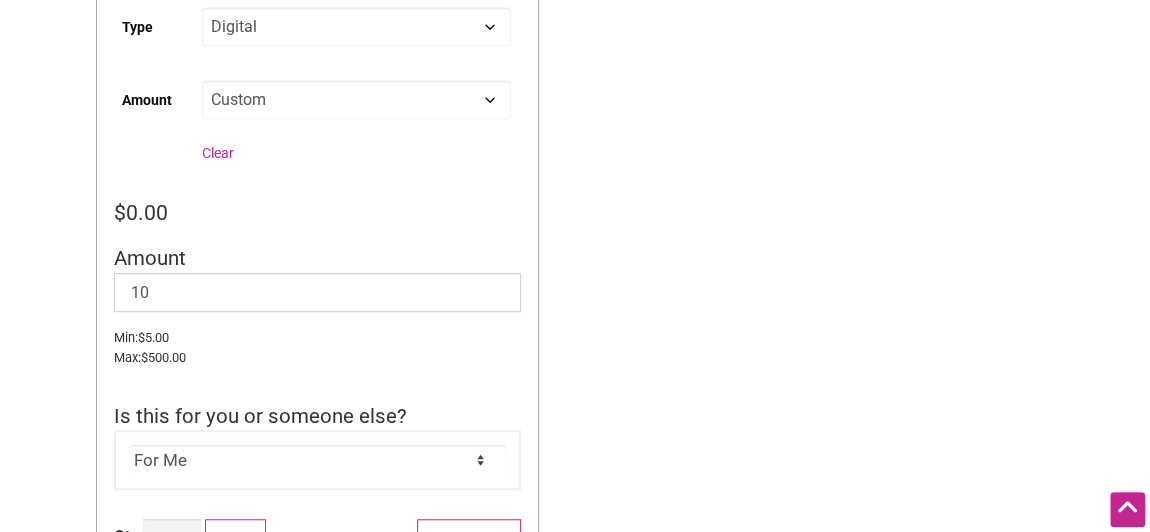 click on "Min:  $ 5.00" 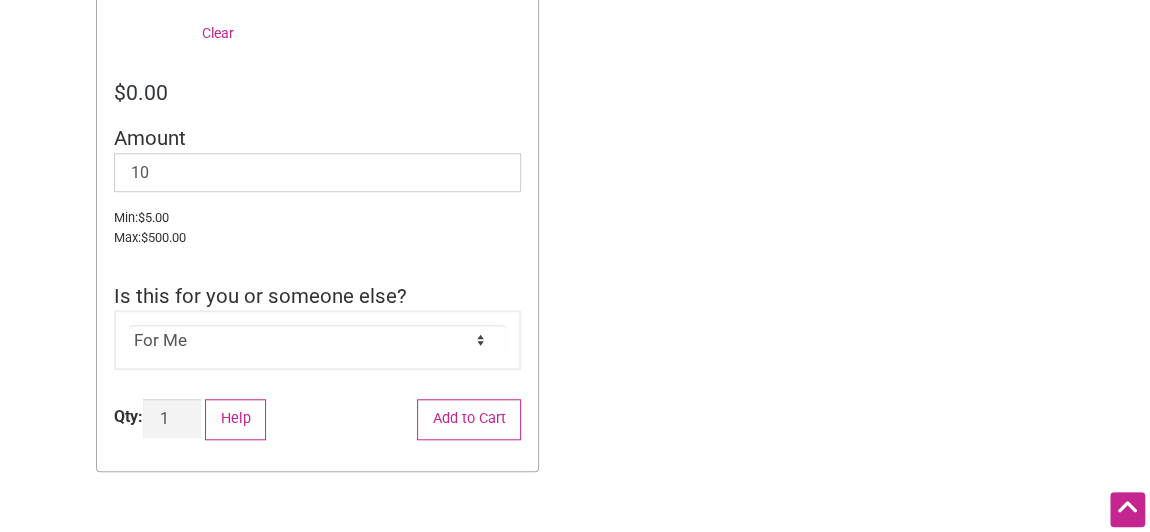 scroll, scrollTop: 687, scrollLeft: 0, axis: vertical 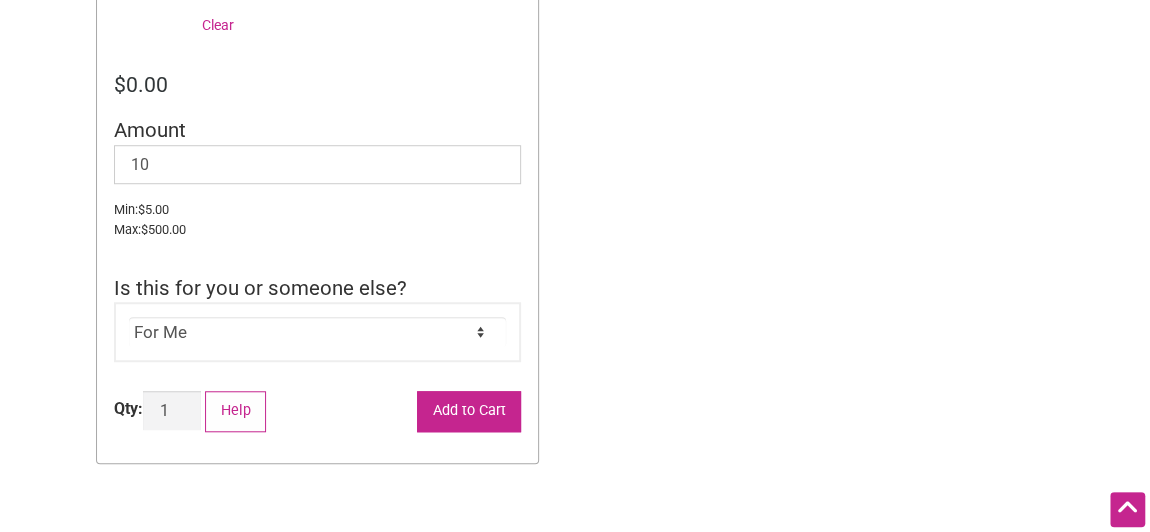 click on "Add to Cart" 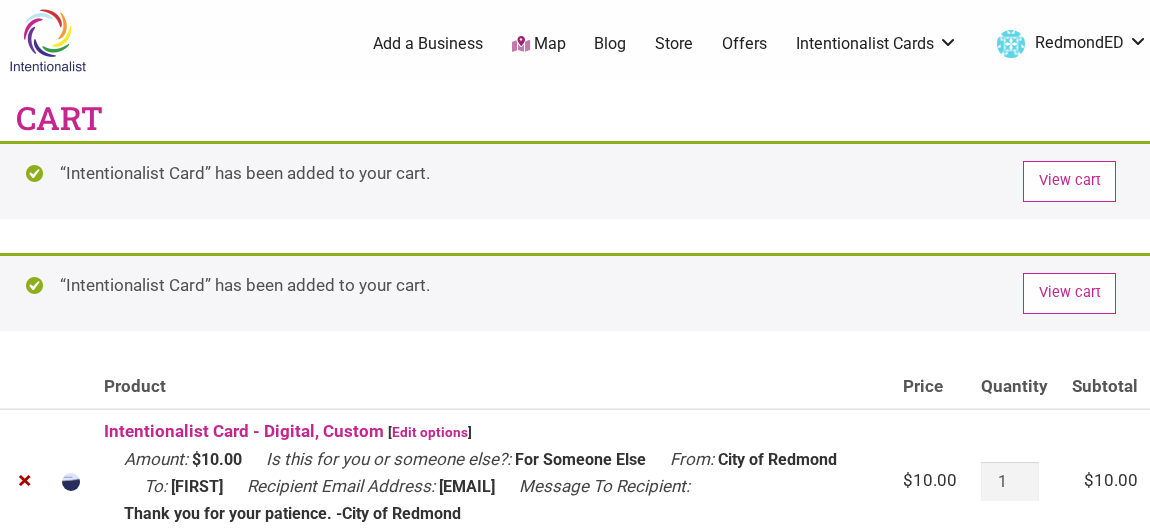 scroll, scrollTop: 0, scrollLeft: 0, axis: both 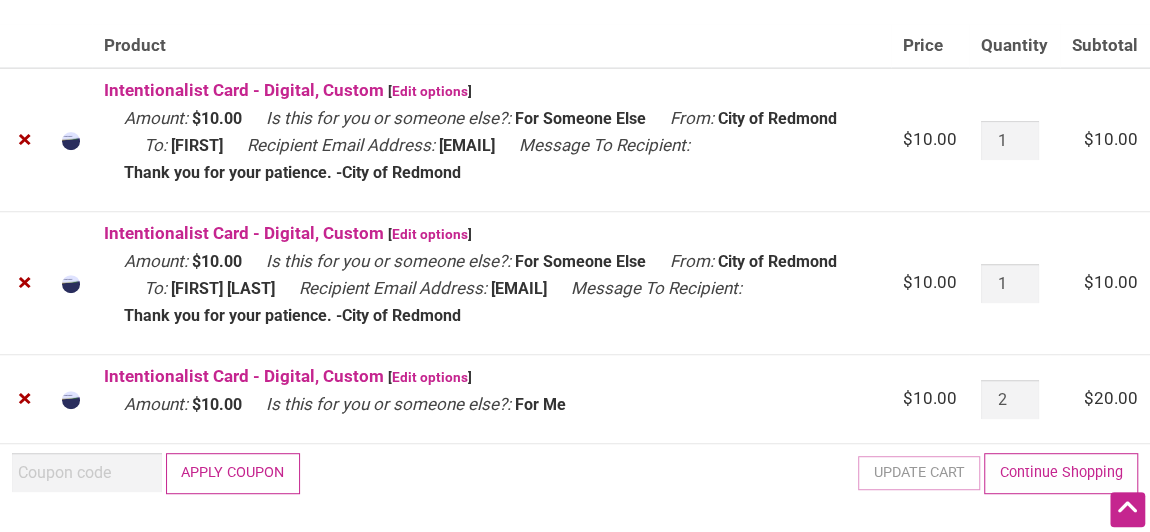 click on "Intentionalist Card - Digital, Custom   [ Edit options ]
Amount:
$10.00
Is this for you or someone else?:
For Me" at bounding box center (491, 398) 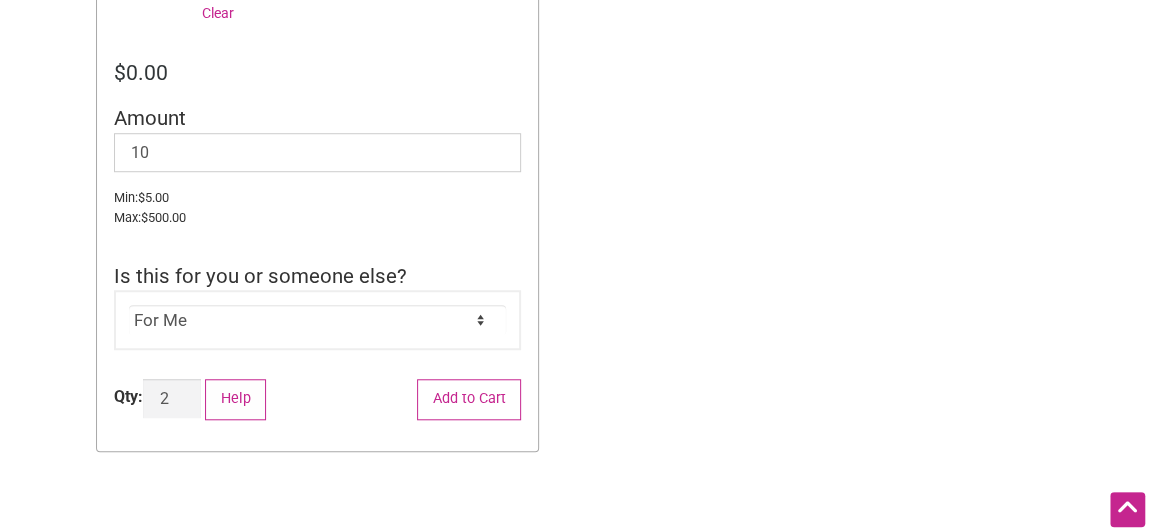scroll, scrollTop: 701, scrollLeft: 0, axis: vertical 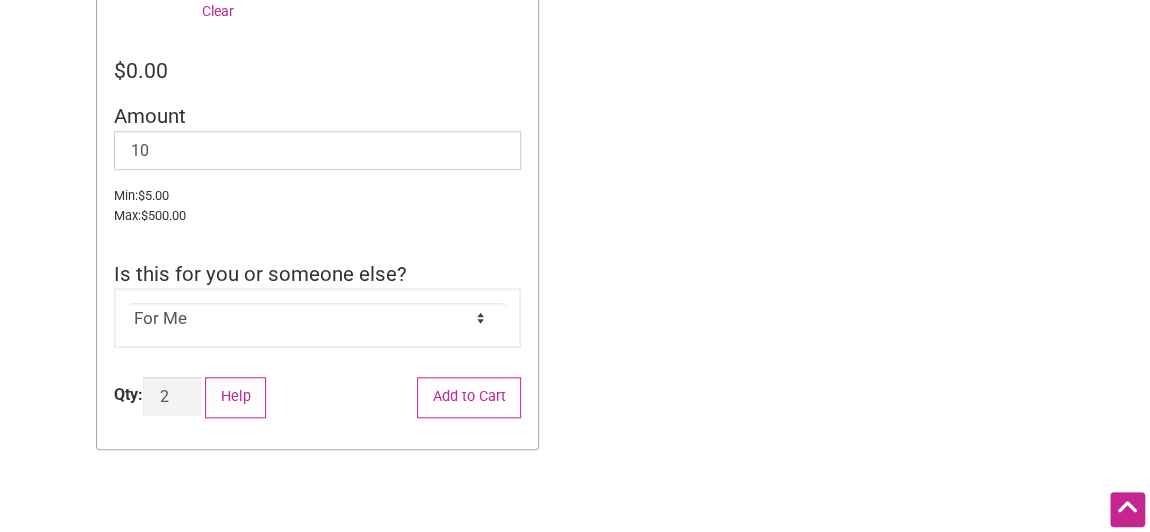 click on "For Me For Someone Else" 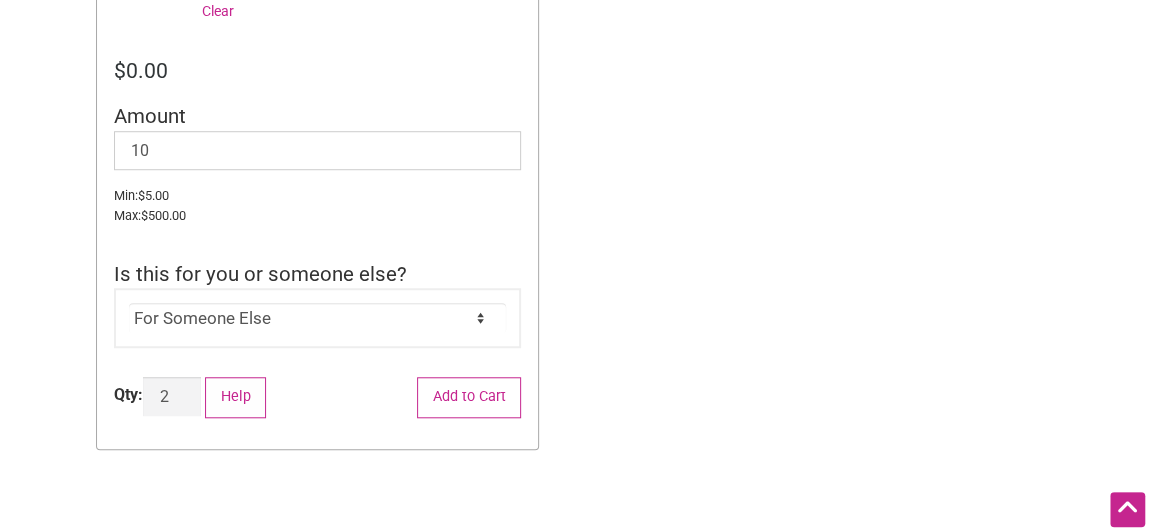 click on "For Me For Someone Else" 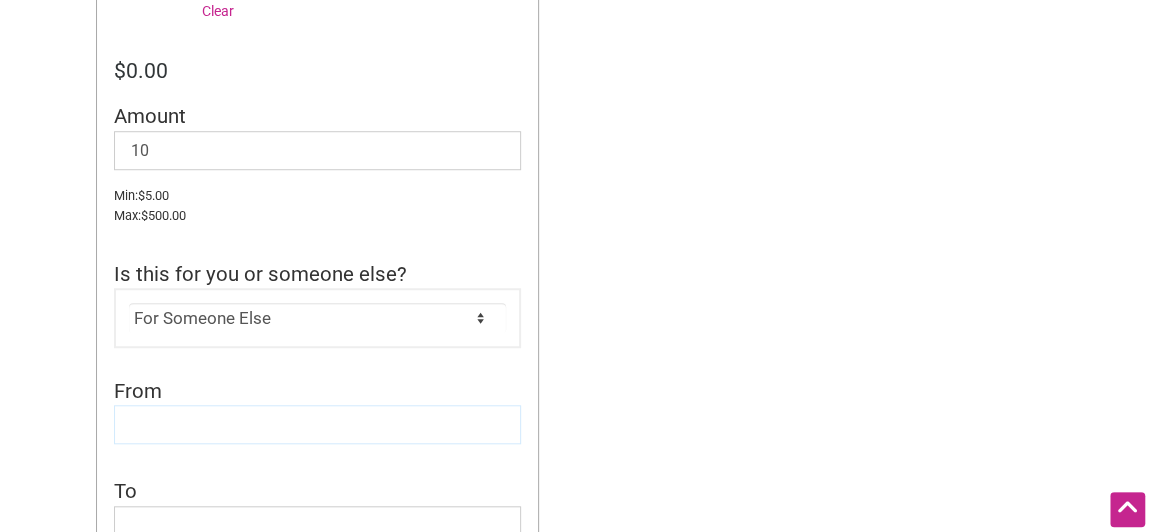 click 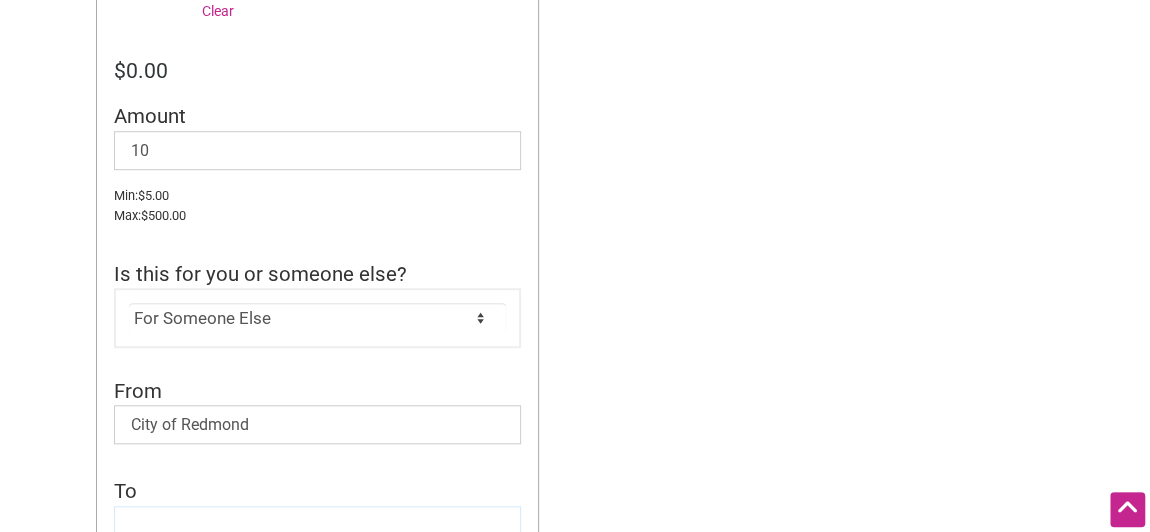 click 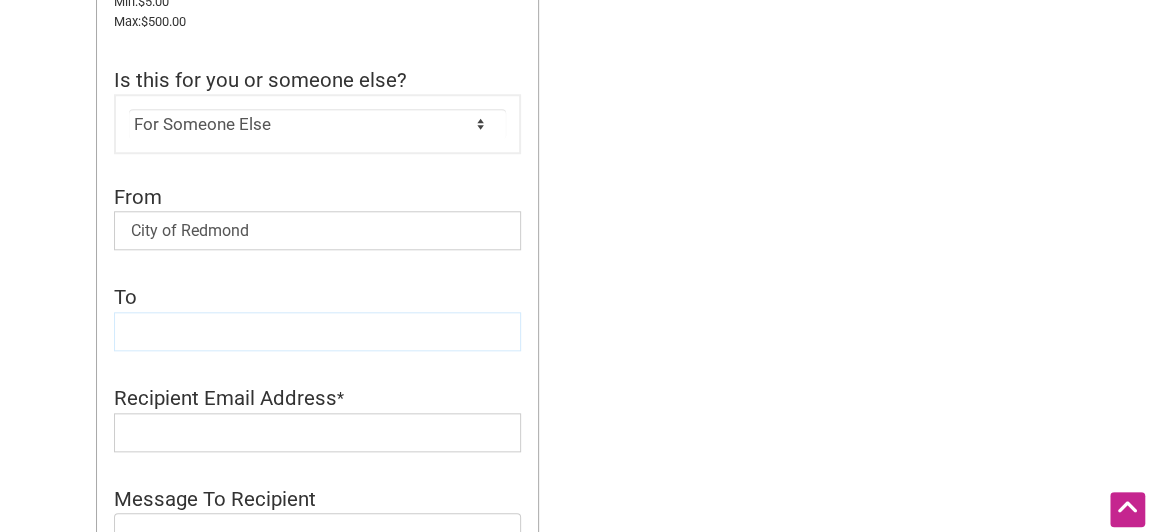scroll, scrollTop: 899, scrollLeft: 0, axis: vertical 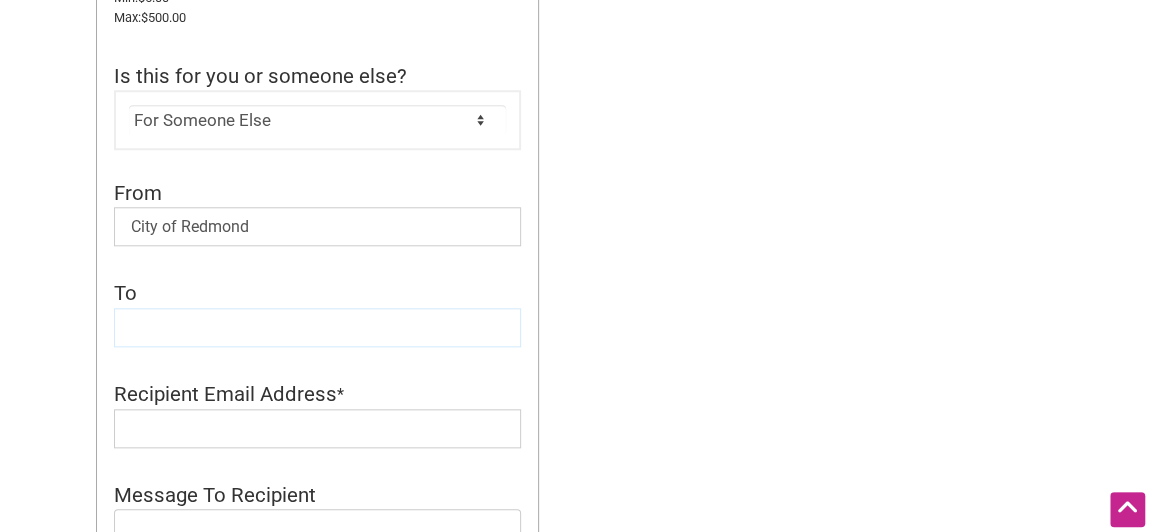 paste on "[FIRST] [LAST]	[EMAIL]" 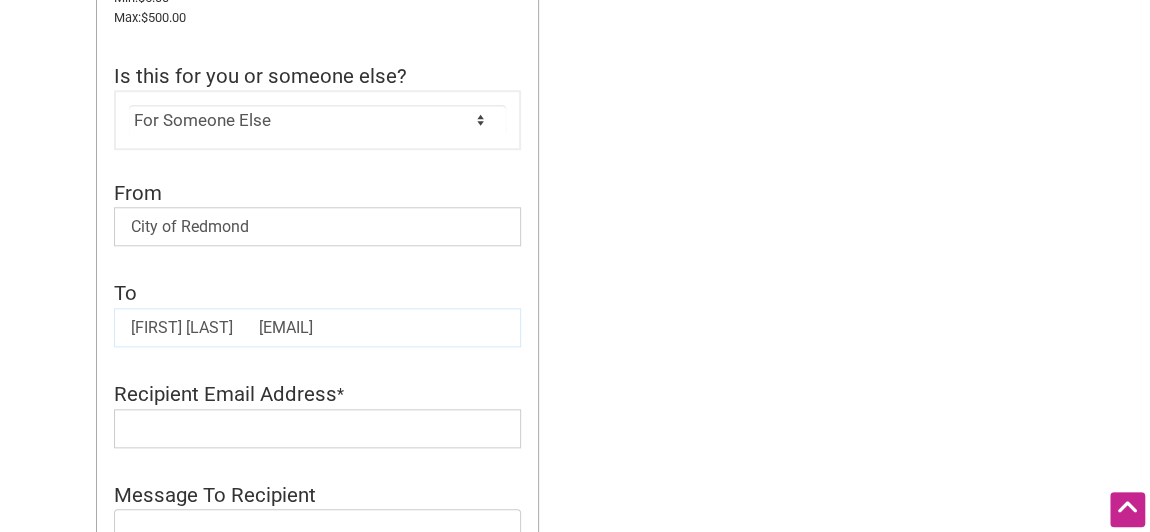 drag, startPoint x: 256, startPoint y: 325, endPoint x: 476, endPoint y: 325, distance: 220 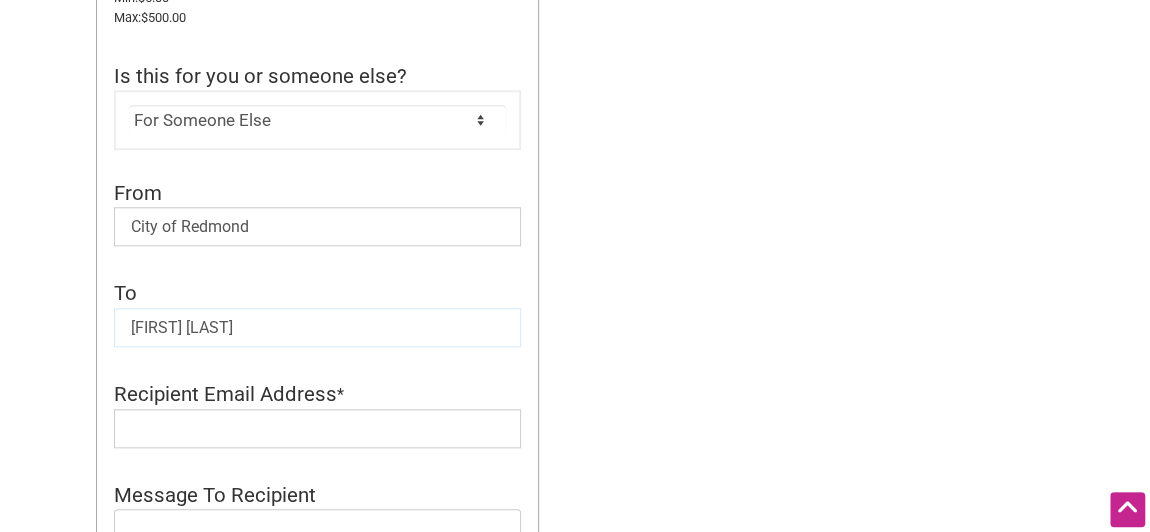 type on "[FIRST] [LAST]" 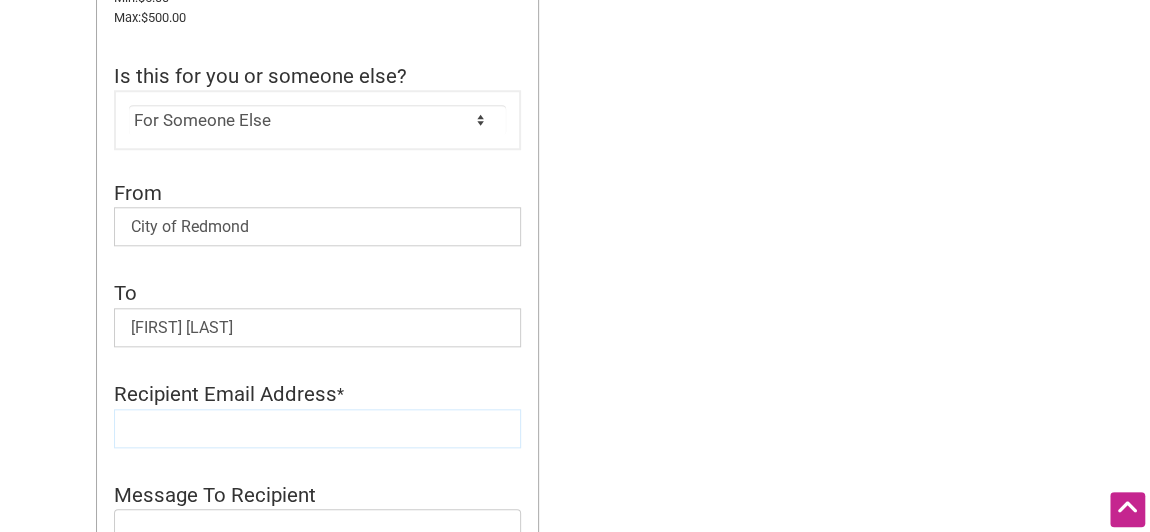 click 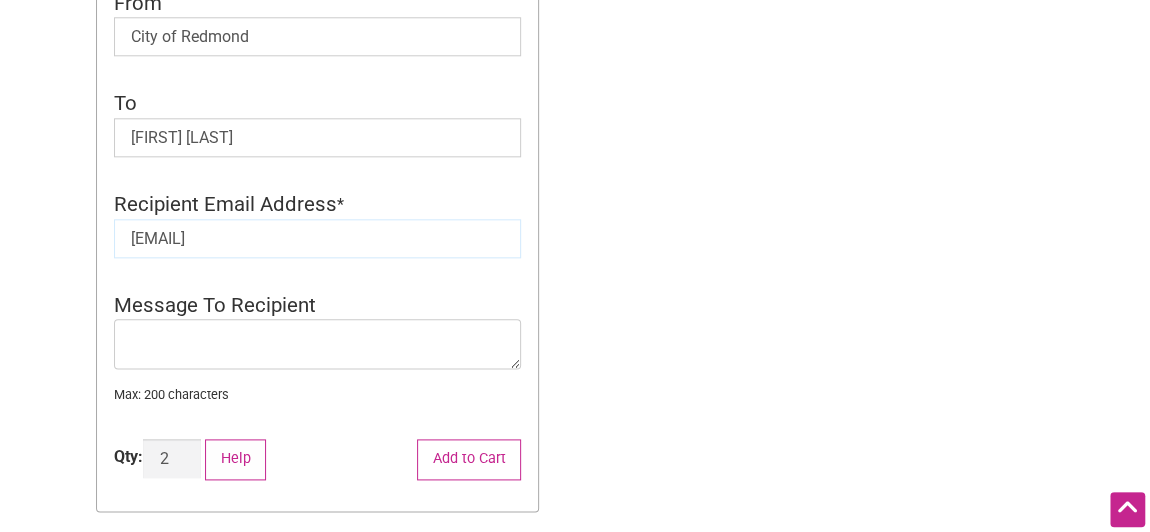 scroll, scrollTop: 1090, scrollLeft: 0, axis: vertical 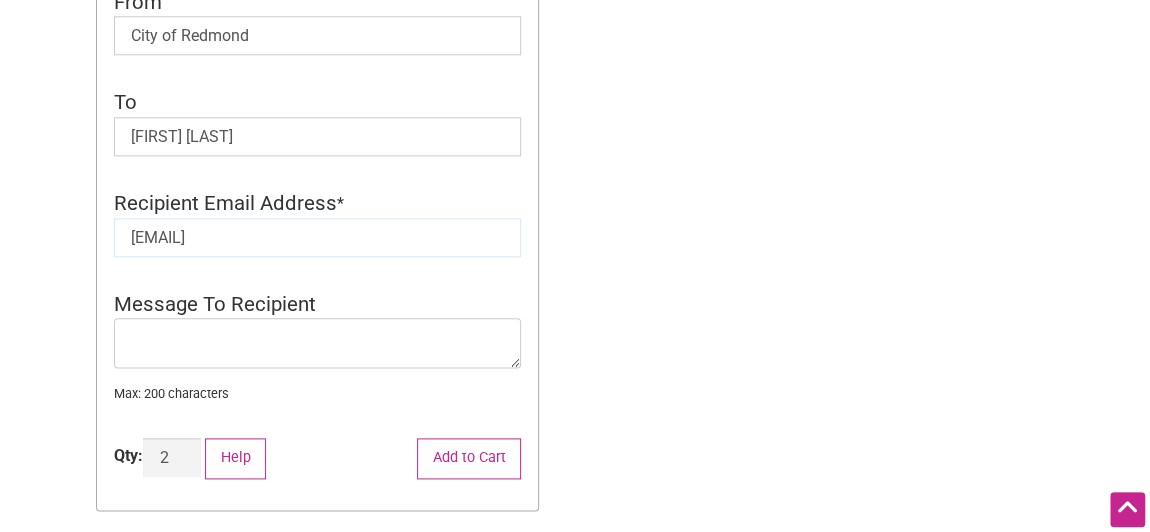 type on "nicholas.voigts@gmail.com" 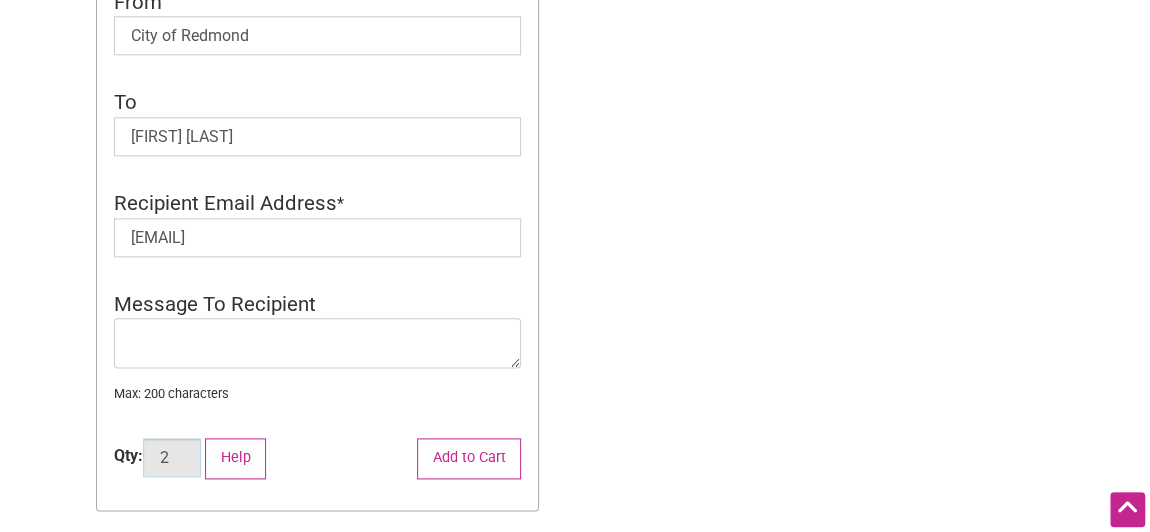click on "2" 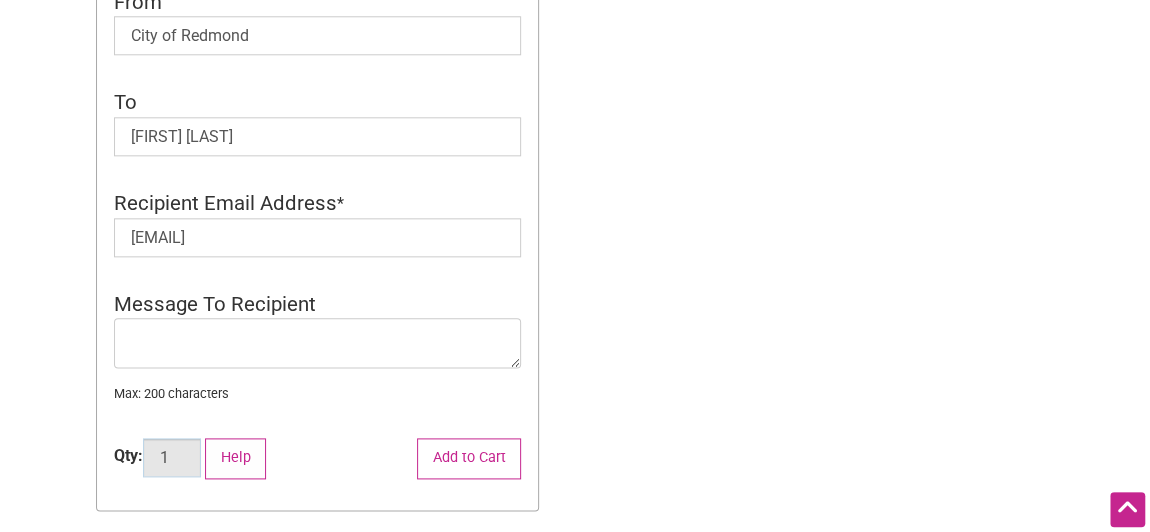type on "1" 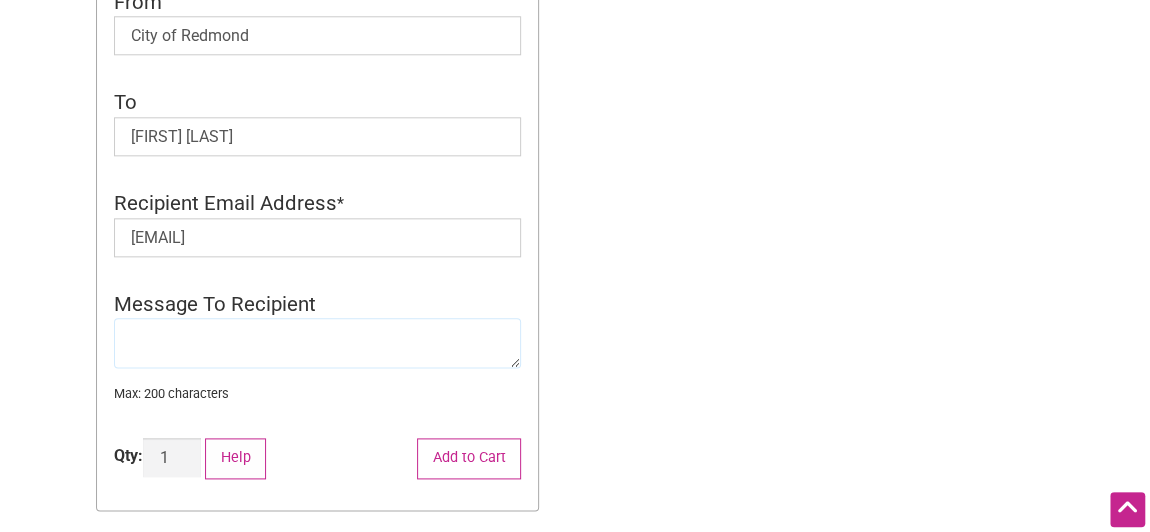 click 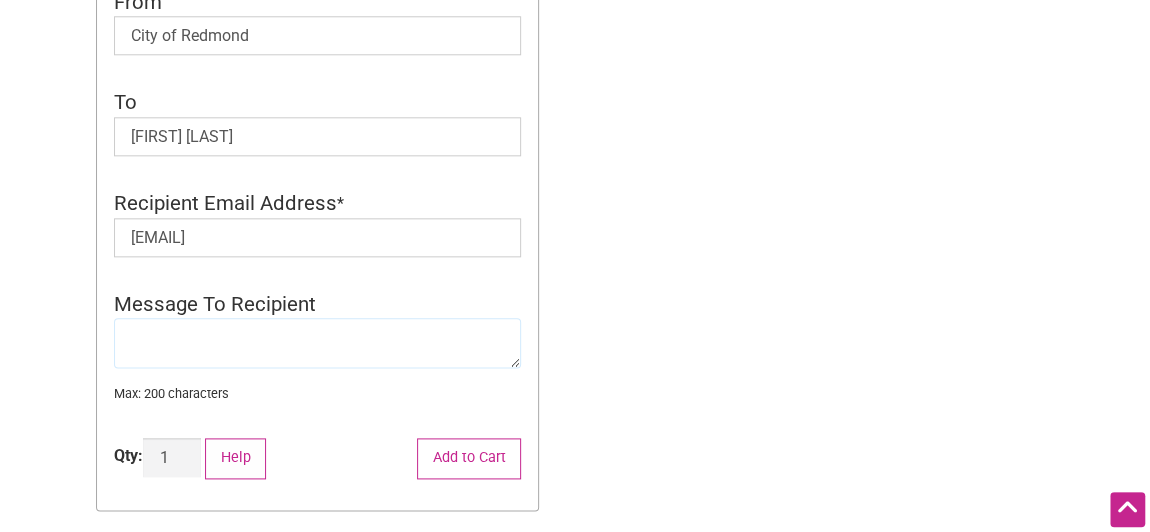 type on "T" 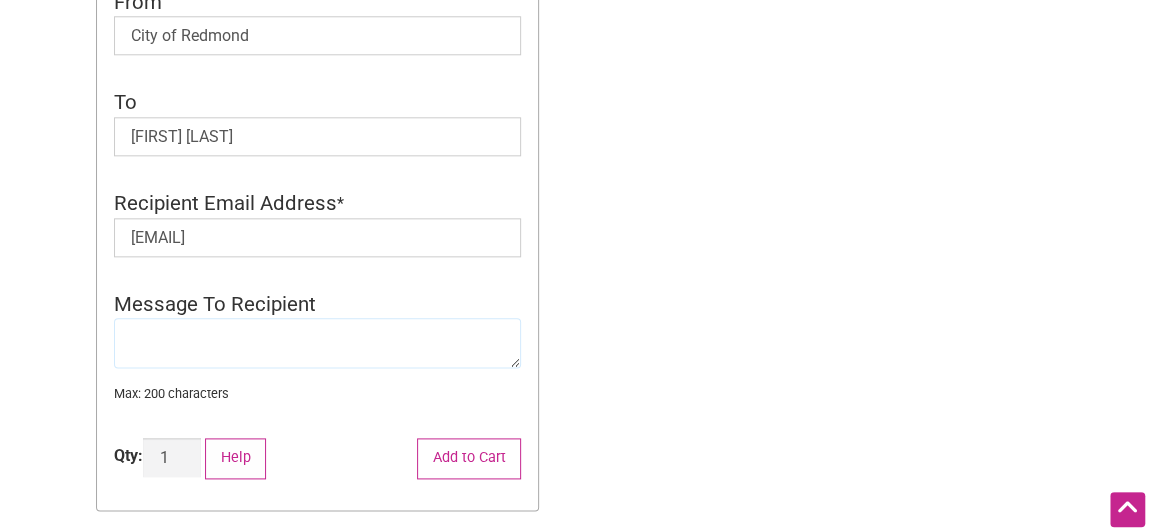 click 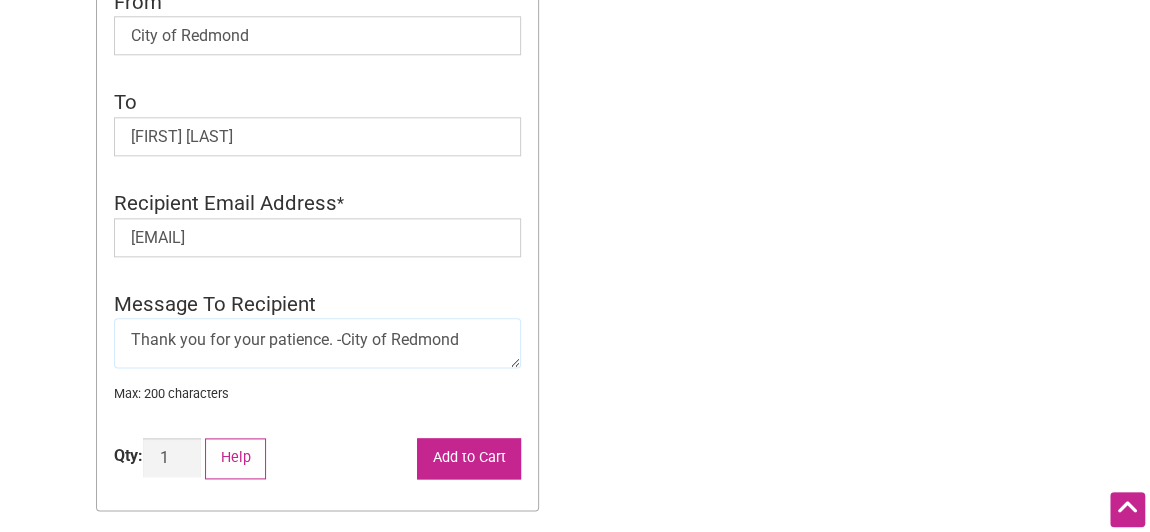 type on "Thank you for your patience. -City of Redmond" 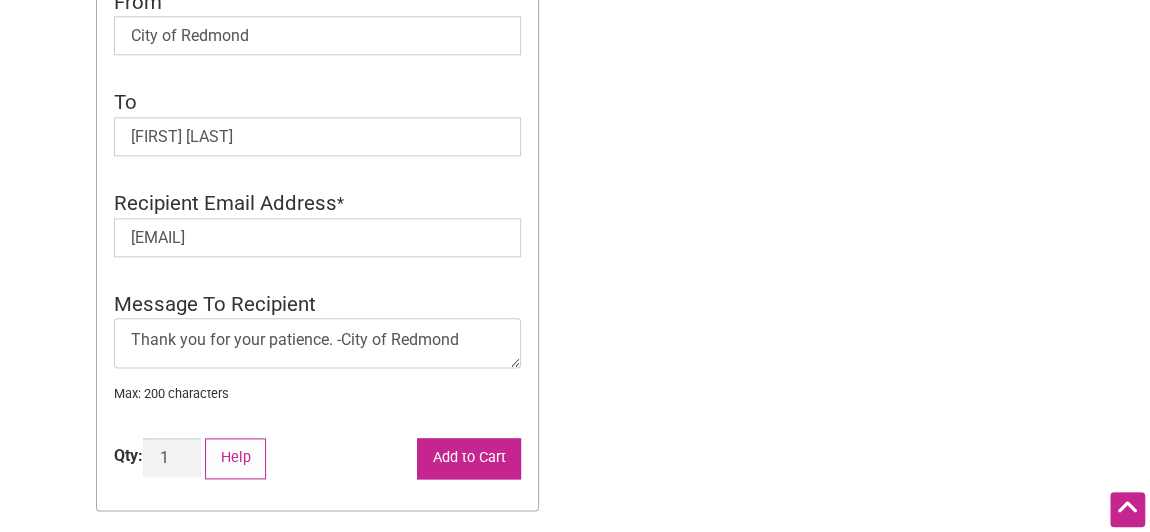 click on "Add to Cart" 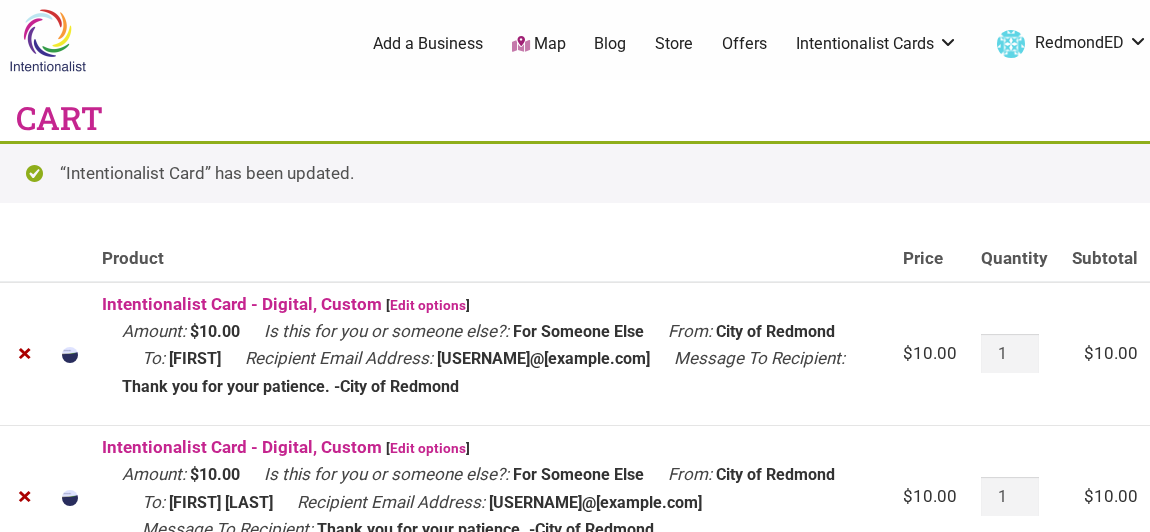 scroll, scrollTop: 0, scrollLeft: 0, axis: both 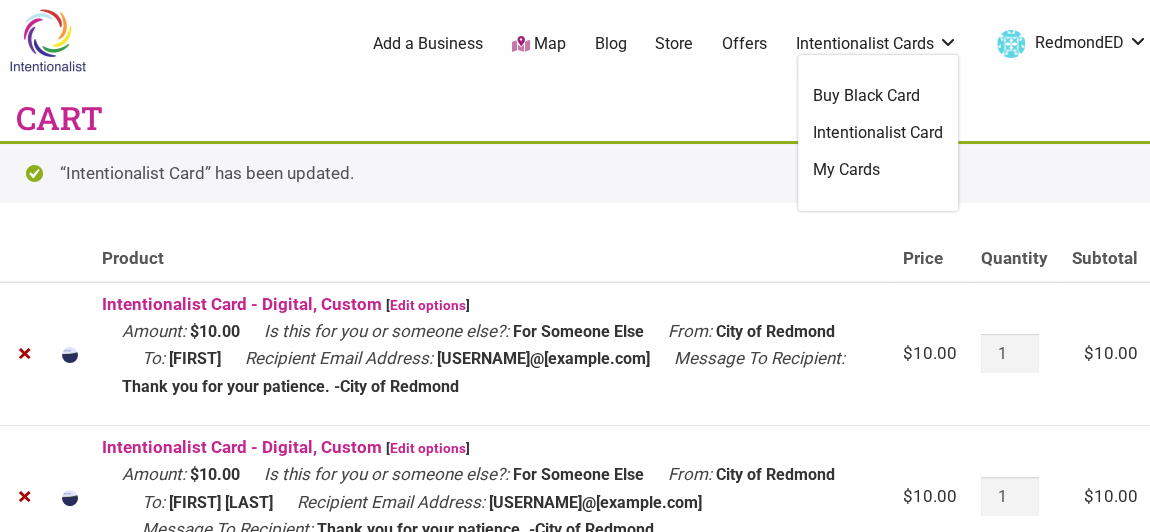 click on "Intentionalist Card" at bounding box center (878, 133) 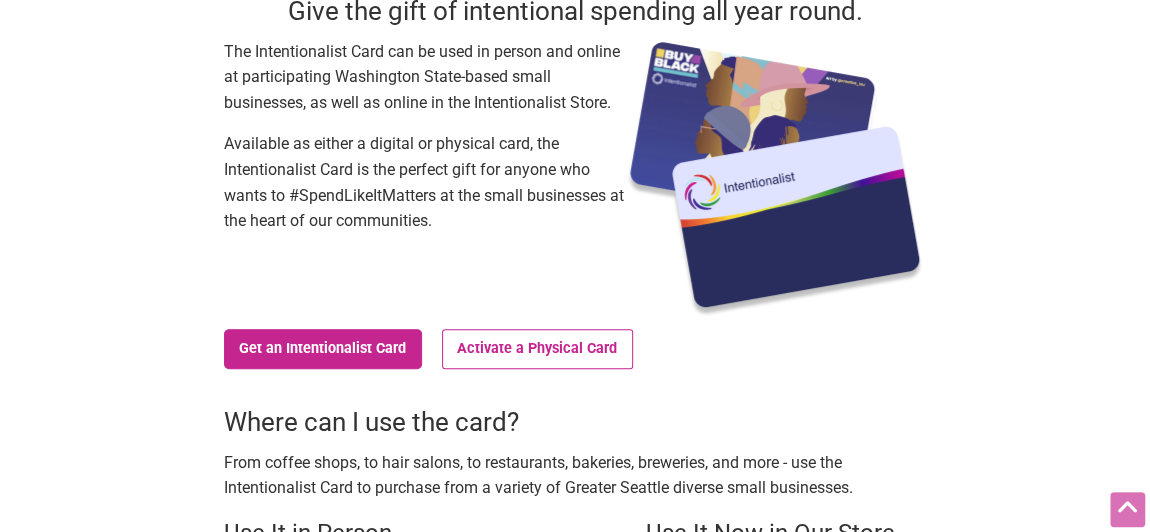 scroll, scrollTop: 179, scrollLeft: 0, axis: vertical 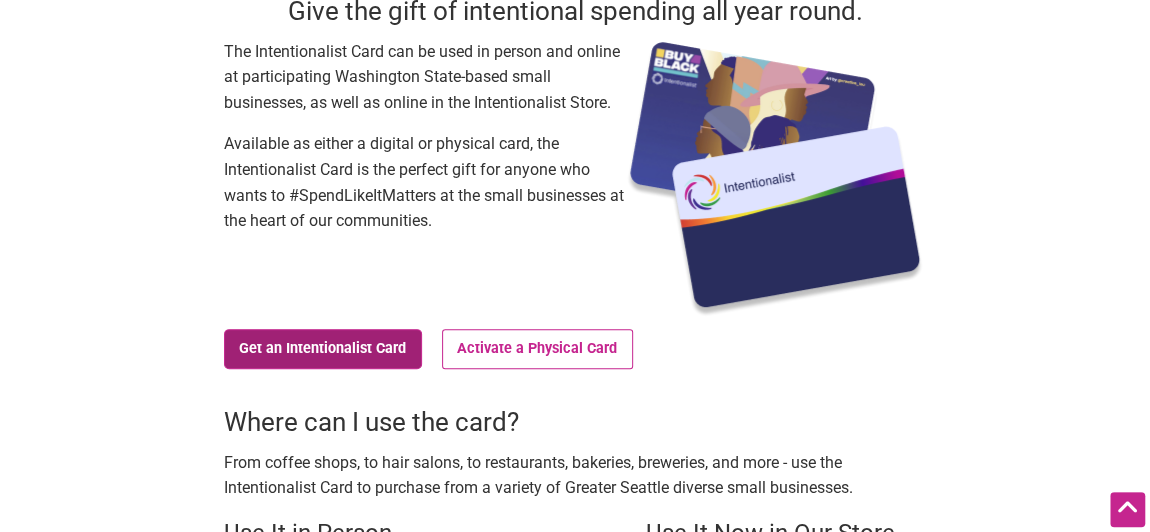 click on "Get an Intentionalist
Card" at bounding box center [323, 349] 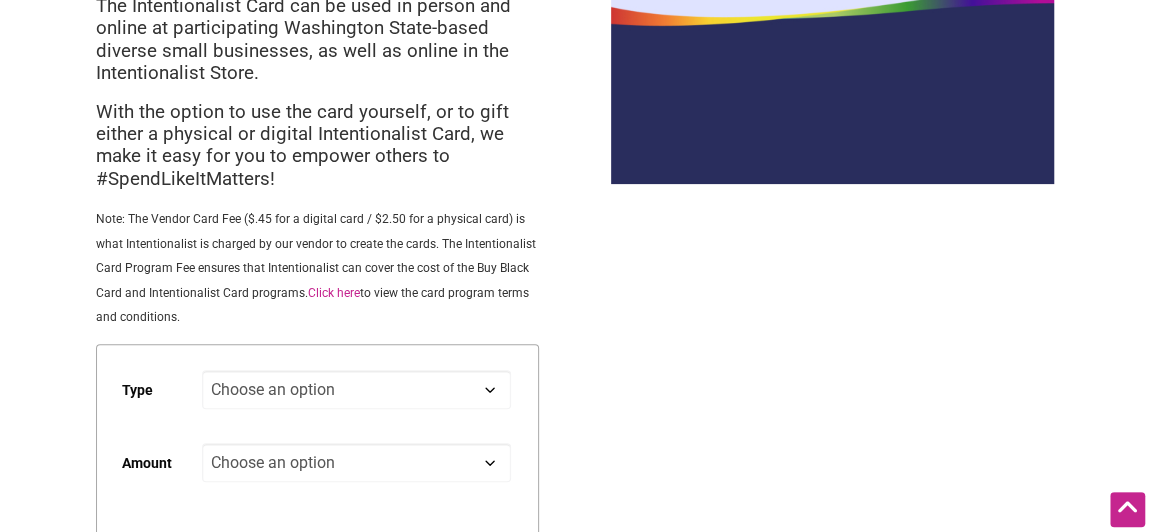 scroll, scrollTop: 197, scrollLeft: 0, axis: vertical 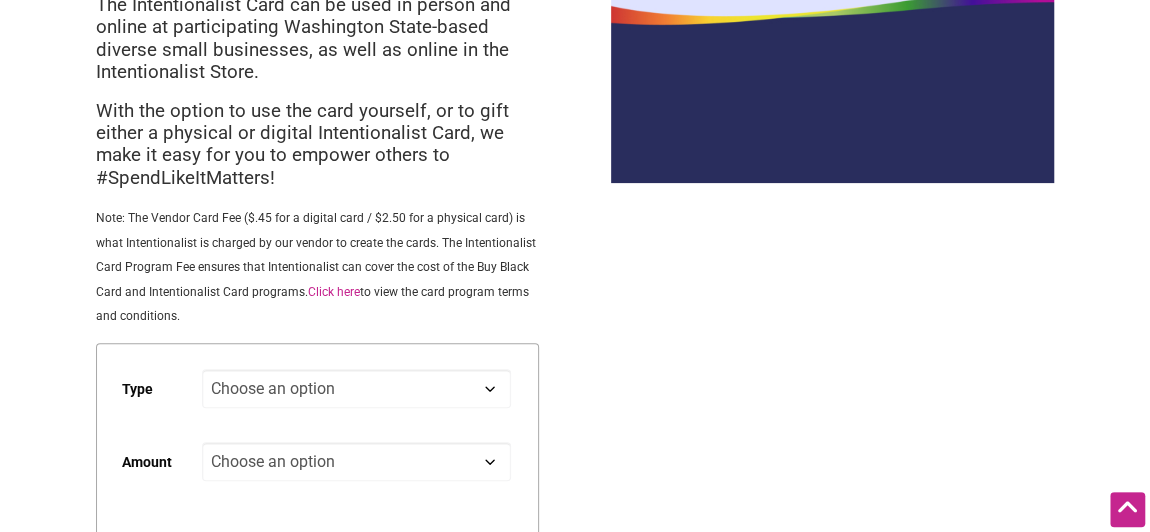 click on "Choose an option Digital Physical" 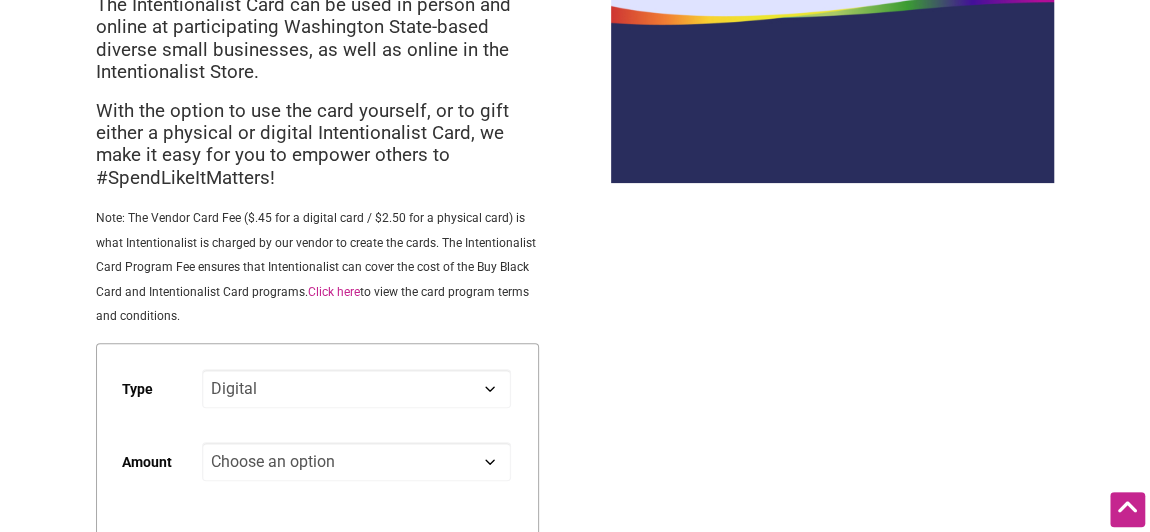 click on "Choose an option Digital Physical" 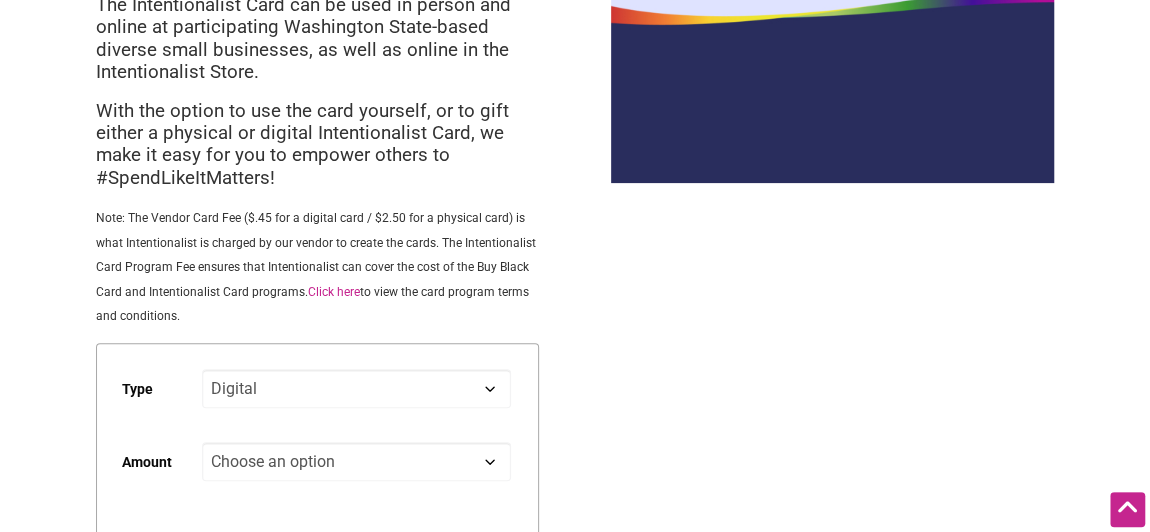 select on "Digital" 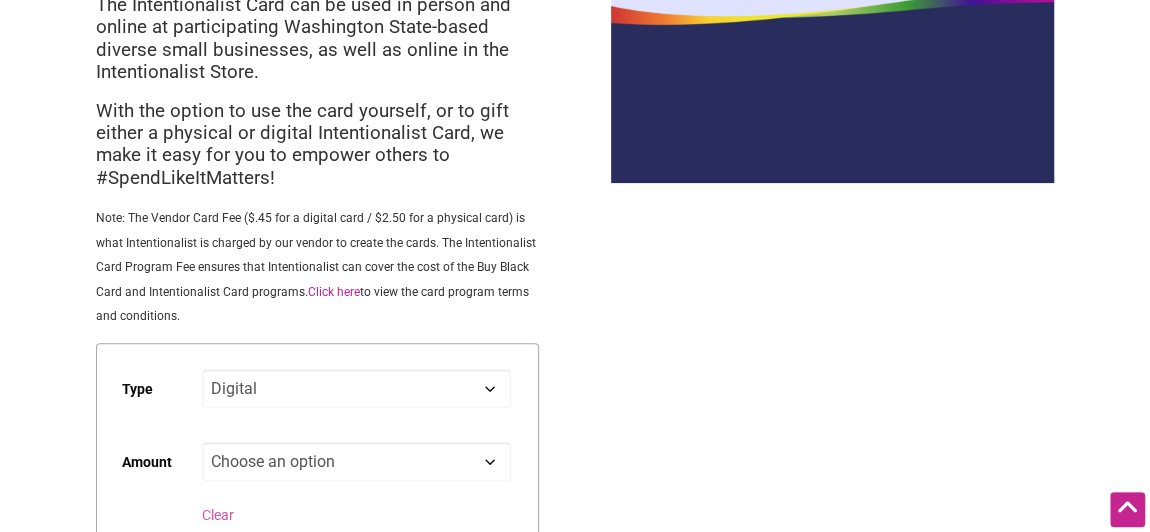 click on "Choose an option Custom 25 50 100 150 200 250 500" 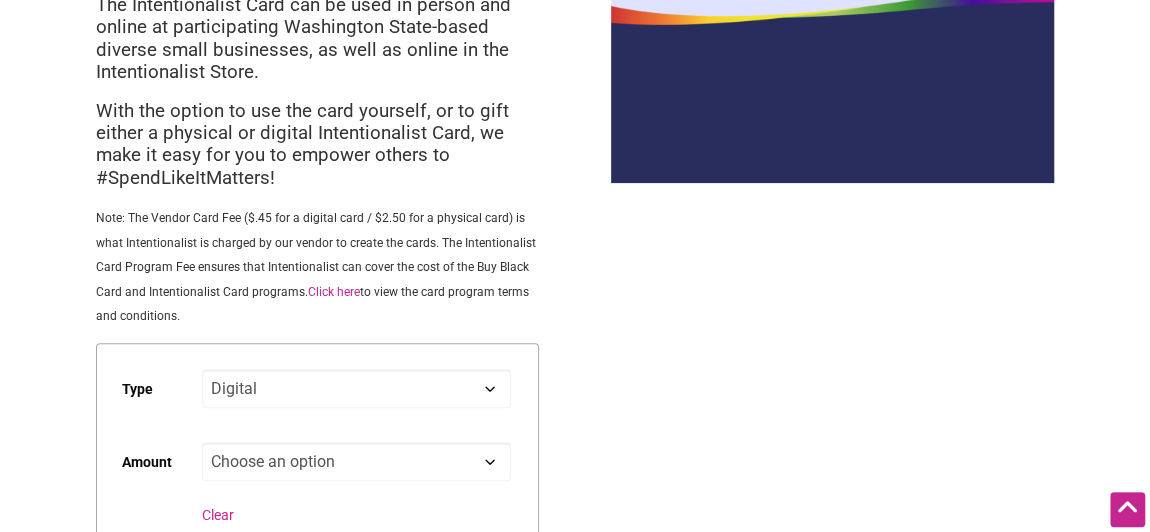 select on "100" 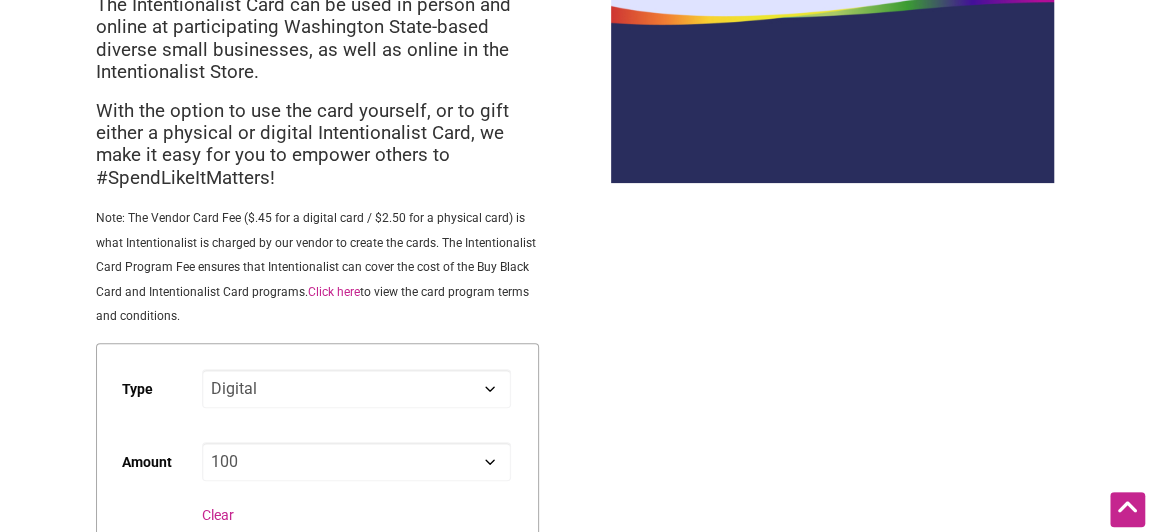 click on "Choose an option Custom 25 50 100 150 200 250 500" 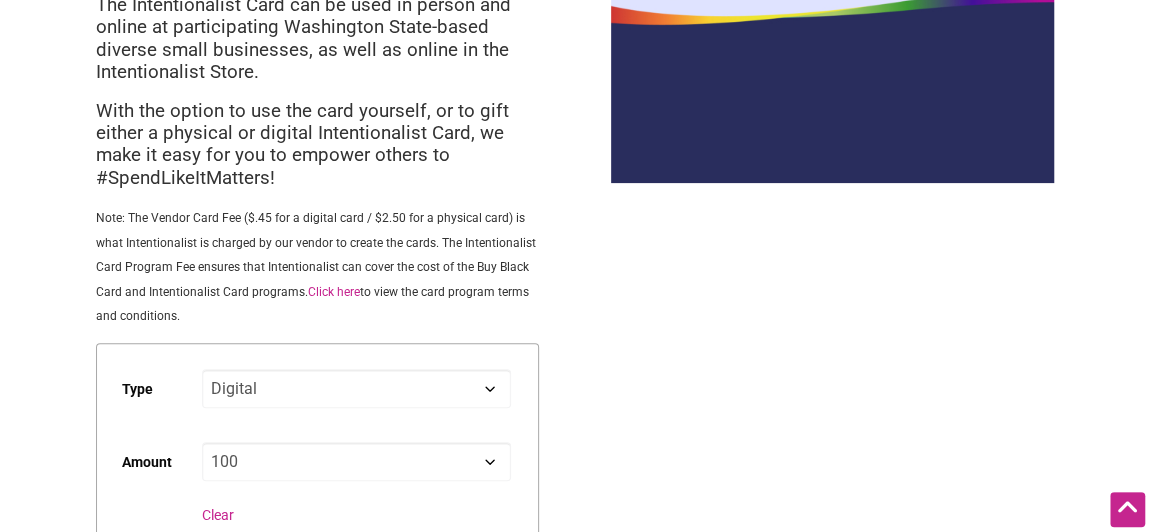 select on "Digital" 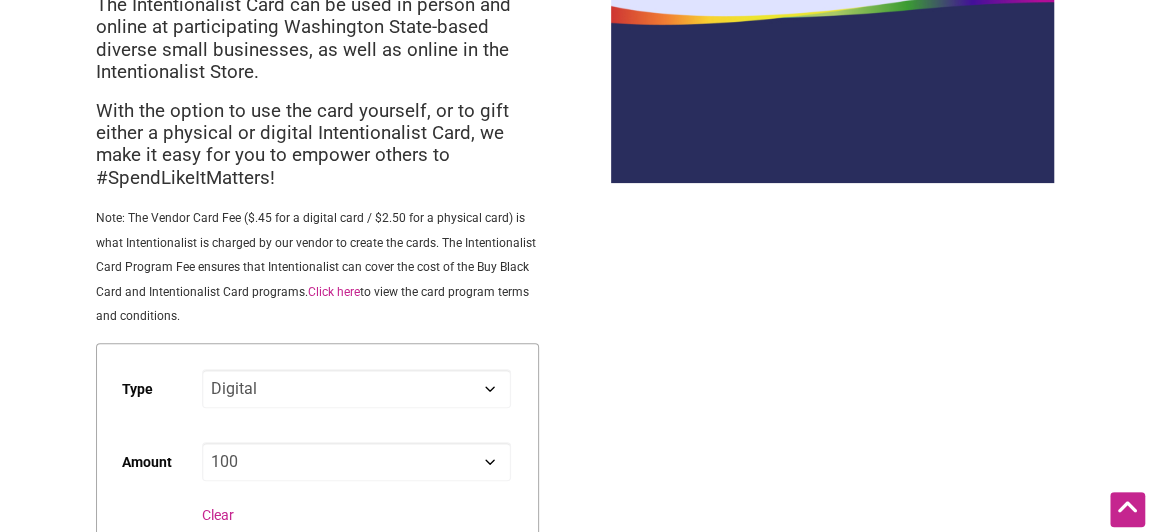 click on "Note: The Vendor Card Fee ($.45 for a digital card / $2.50 for a physical card) is what Intentionalist is charged by our vendor to create the cards. The Intentionalist Card Program Fee ensures that Intentionalist can cover the cost of the Buy Black Card and Intentionalist Card programs.  Click here  to view the card program terms and conditions." at bounding box center (317, 266) 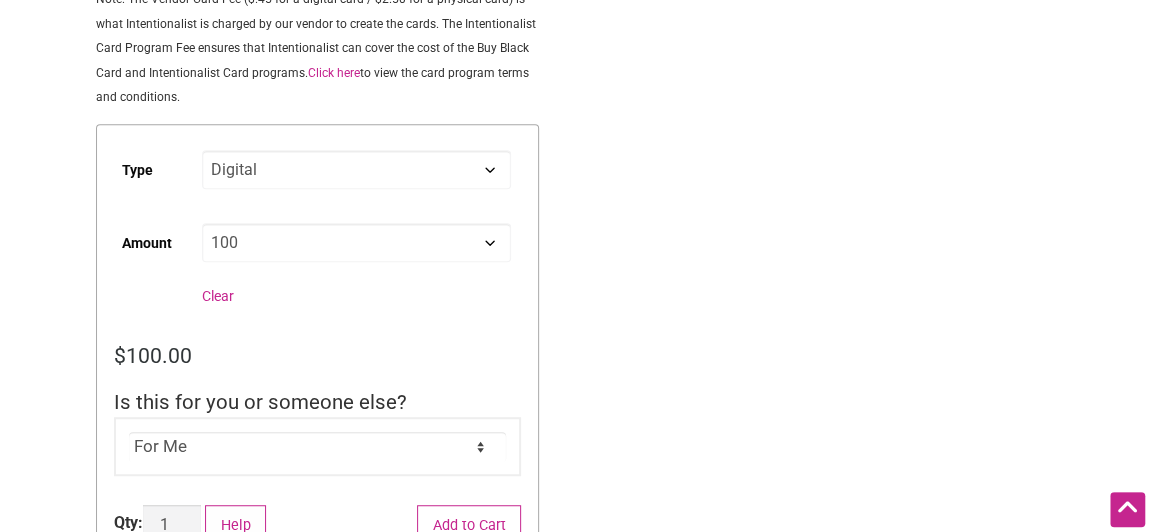scroll, scrollTop: 419, scrollLeft: 0, axis: vertical 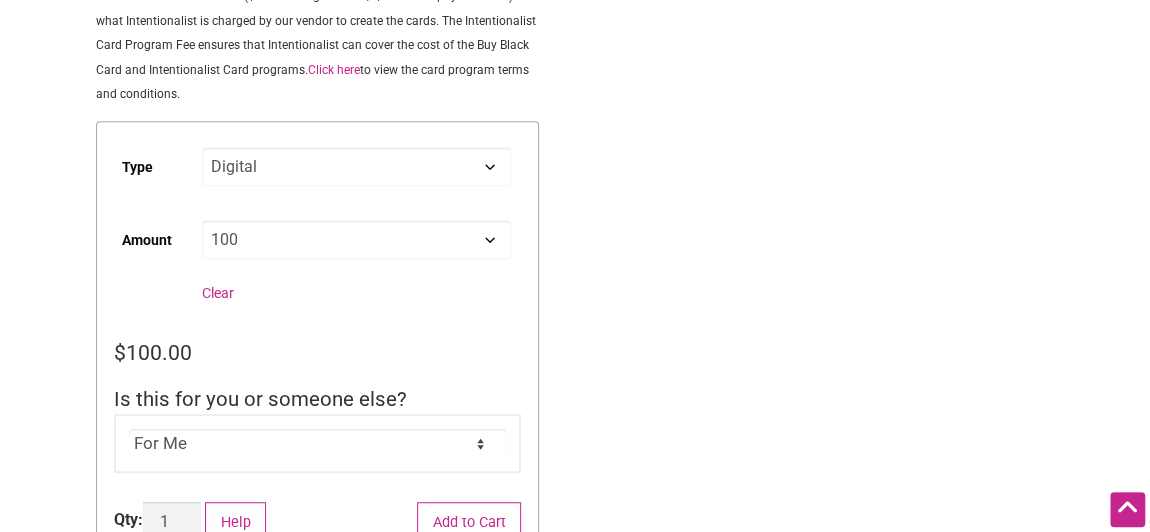 click on "Choose an option Custom 25 50 100 150 200 250 500" 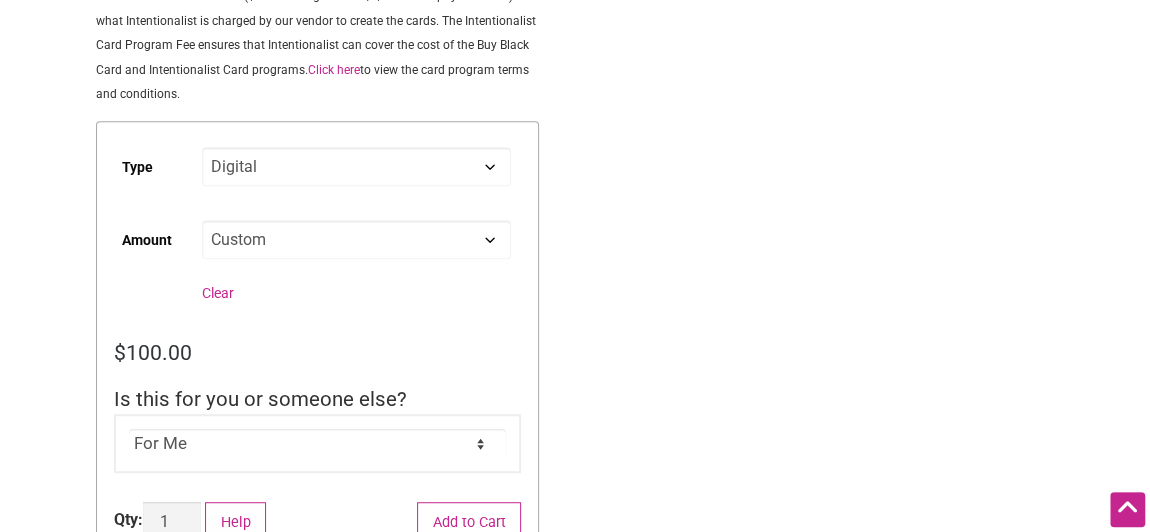 click on "Choose an option Custom 25 50 100 150 200 250 500" 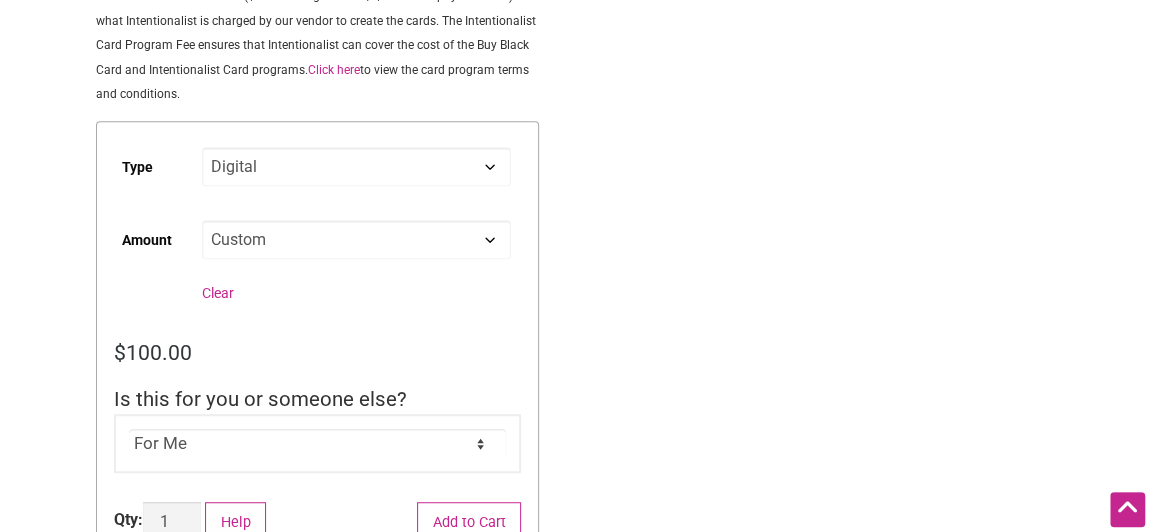 select on "Digital" 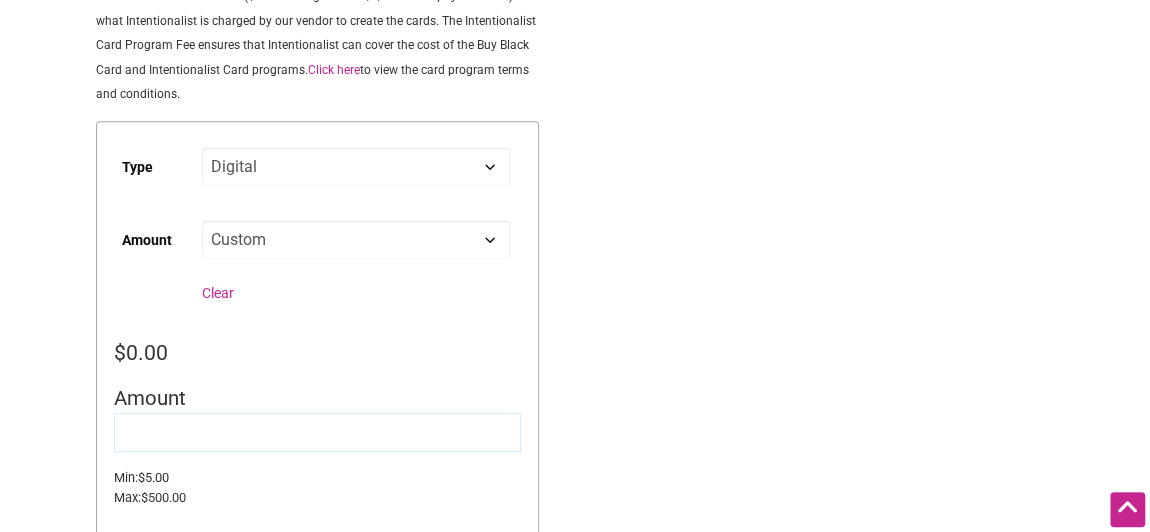click 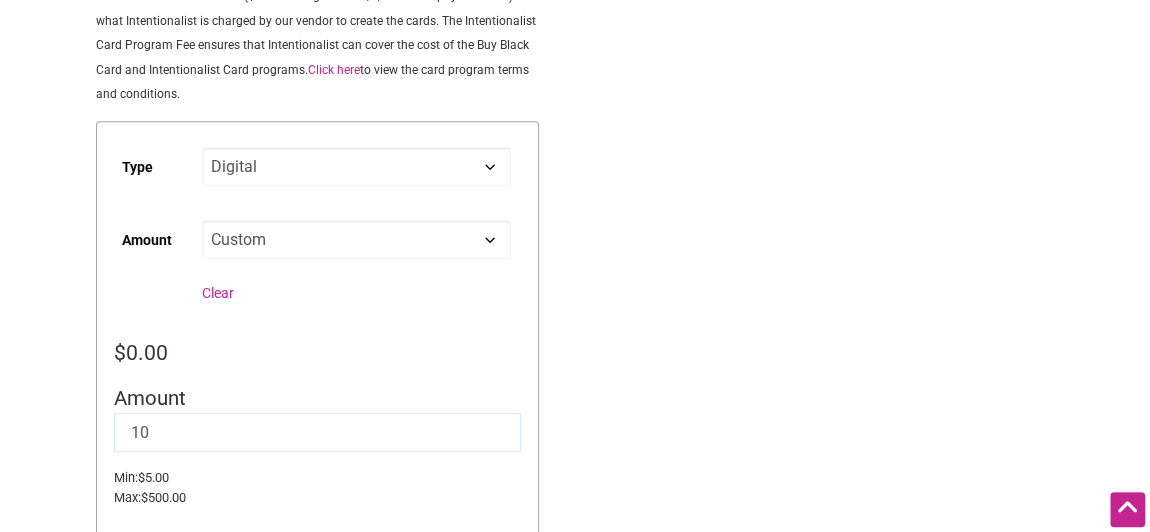 type on "10" 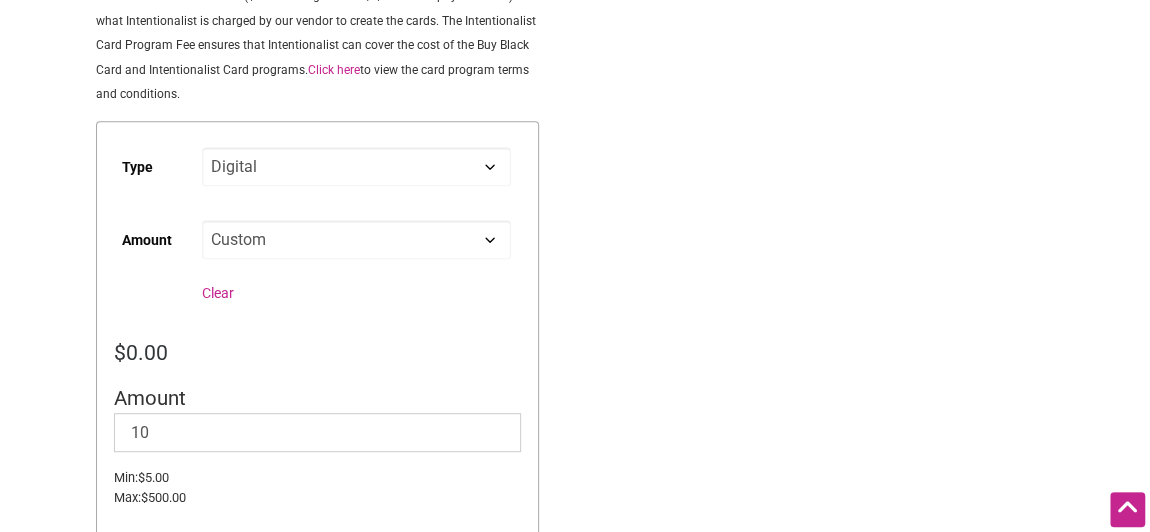 click on "Amount  *" 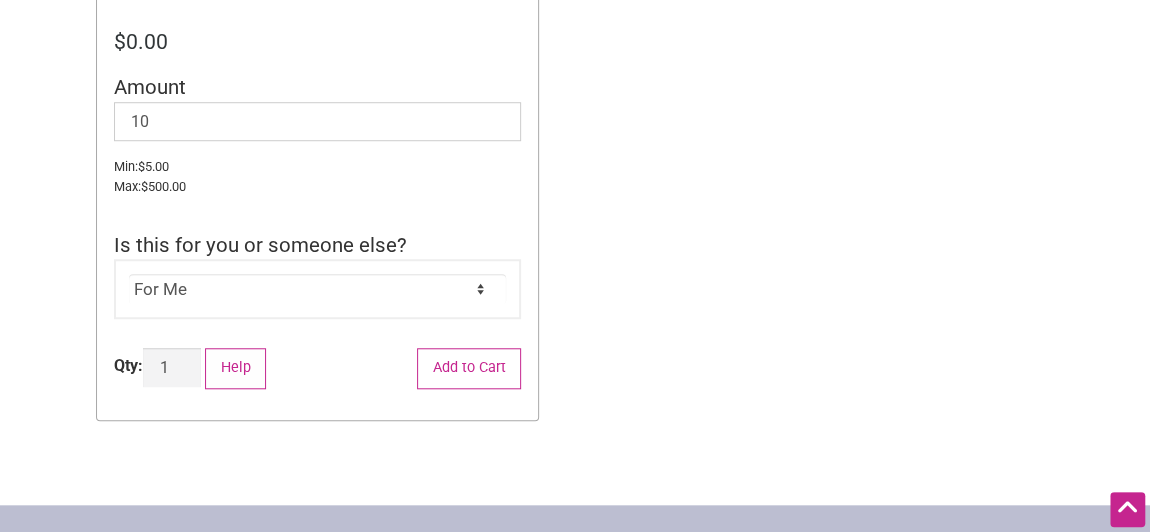 scroll, scrollTop: 733, scrollLeft: 0, axis: vertical 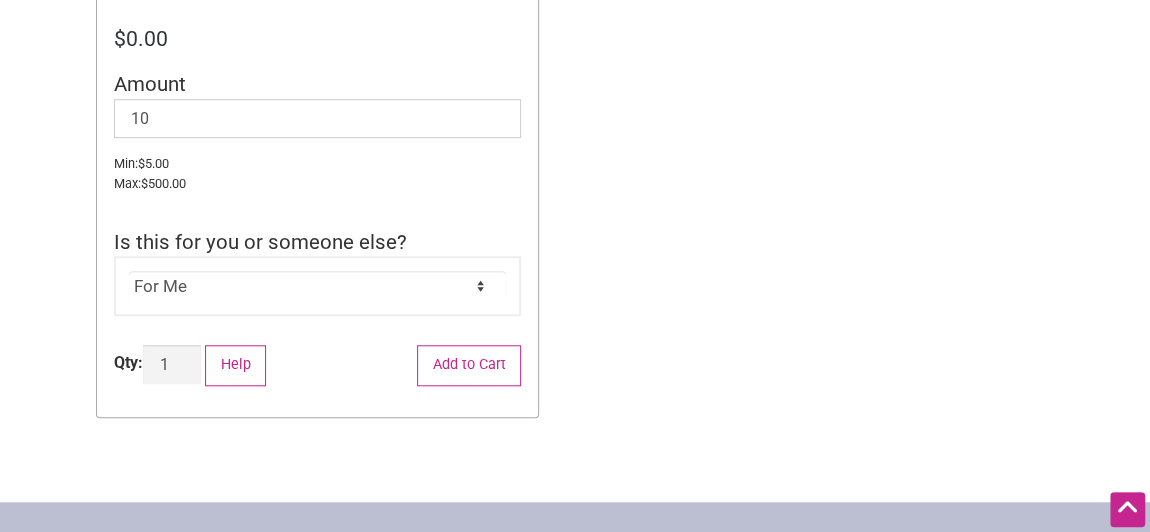 click on "For Me For Someone Else" 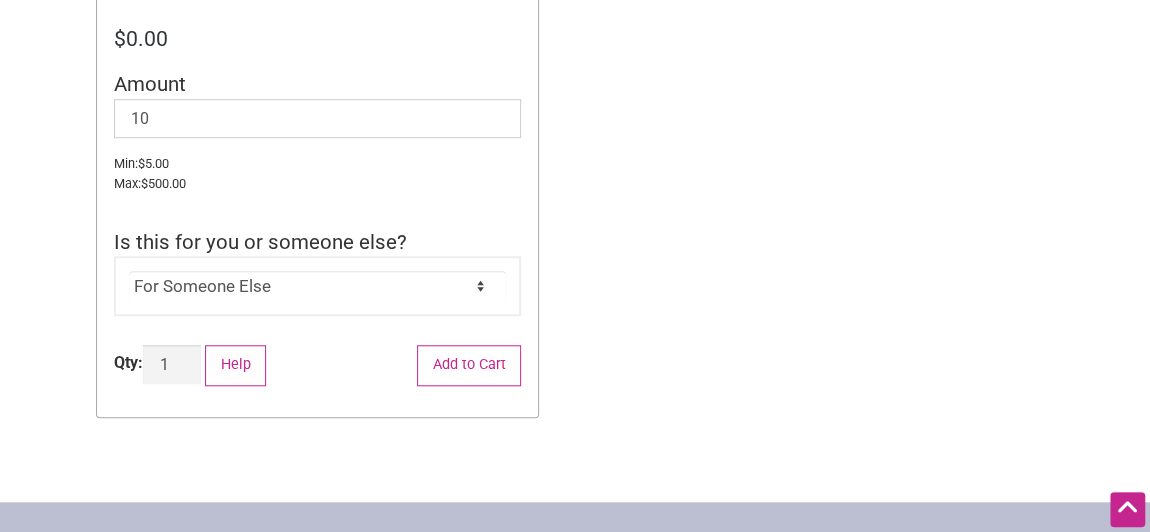 click on "For Me For Someone Else" 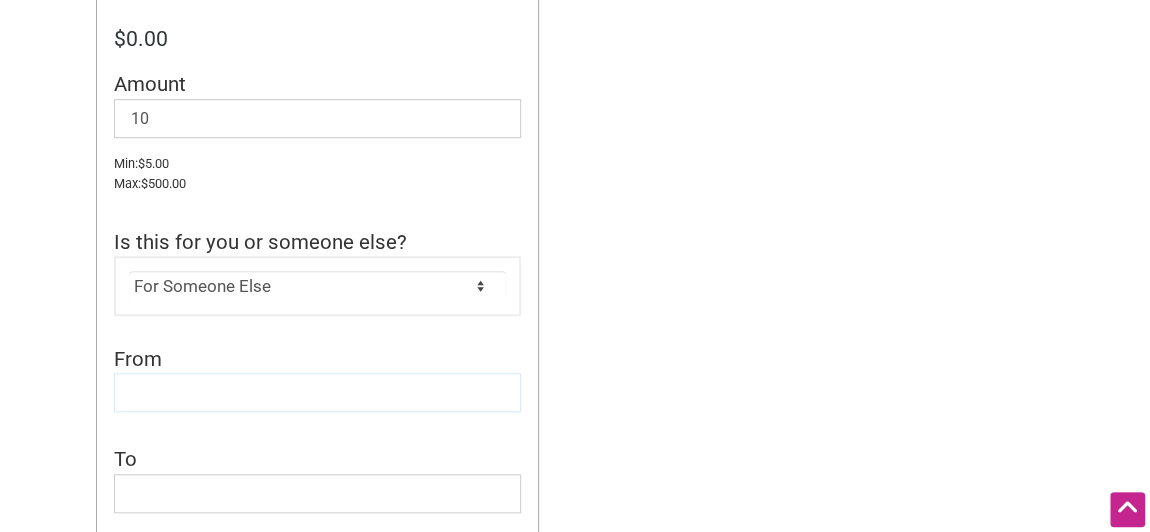 click 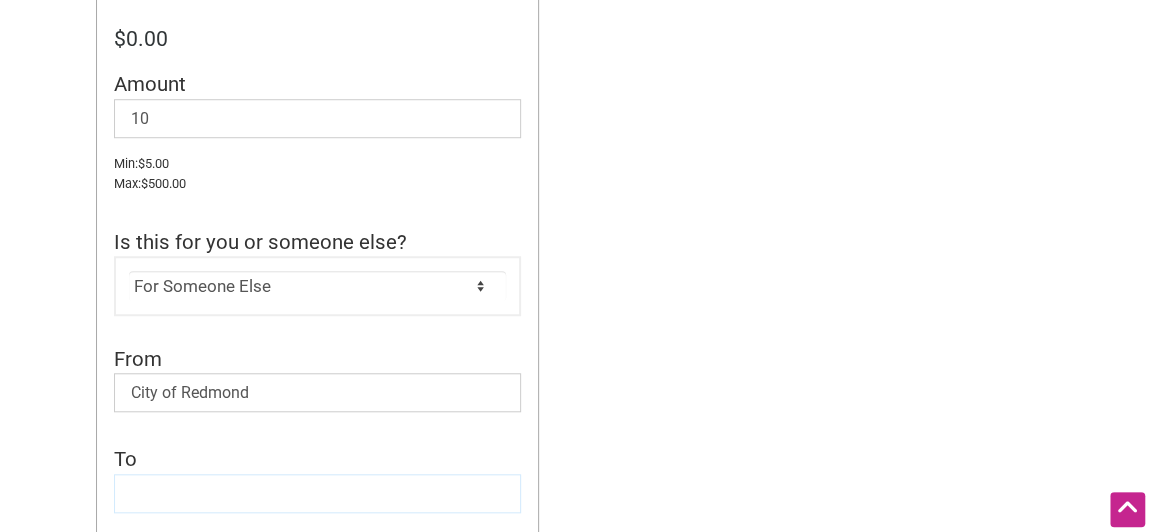 click 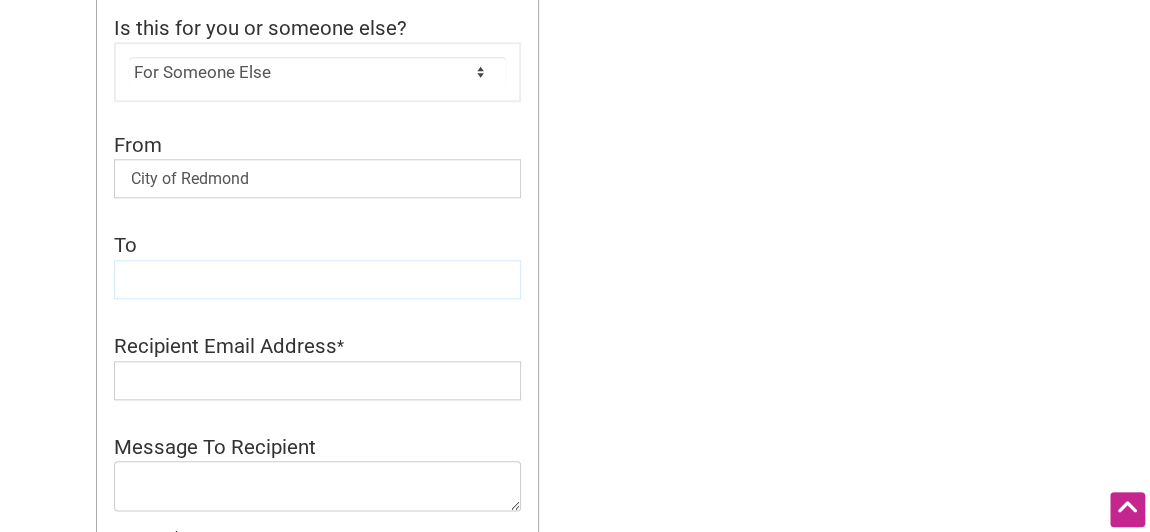 scroll, scrollTop: 949, scrollLeft: 0, axis: vertical 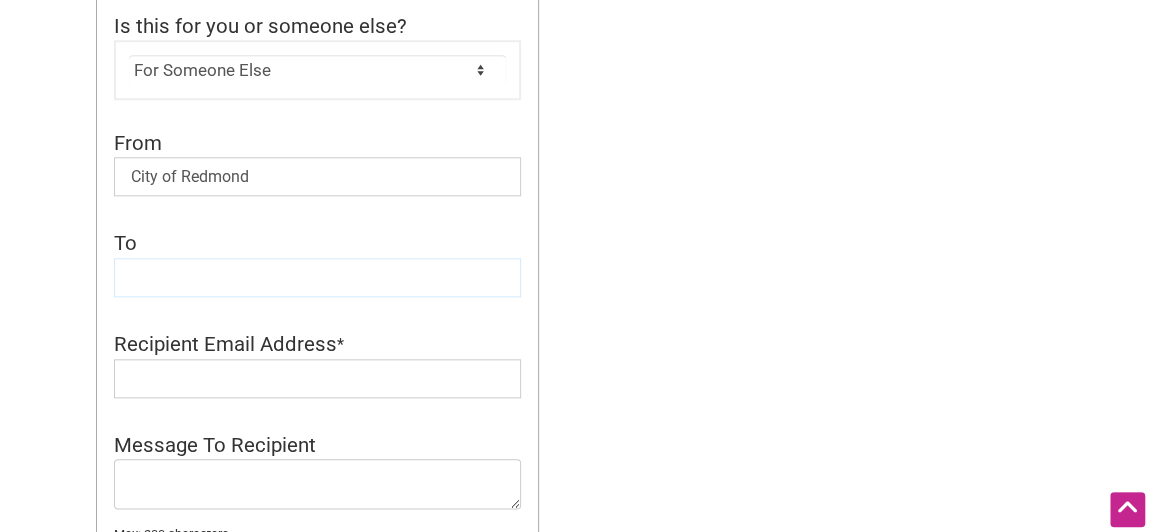 paste on "Thank you for your patience. -City of Redmond" 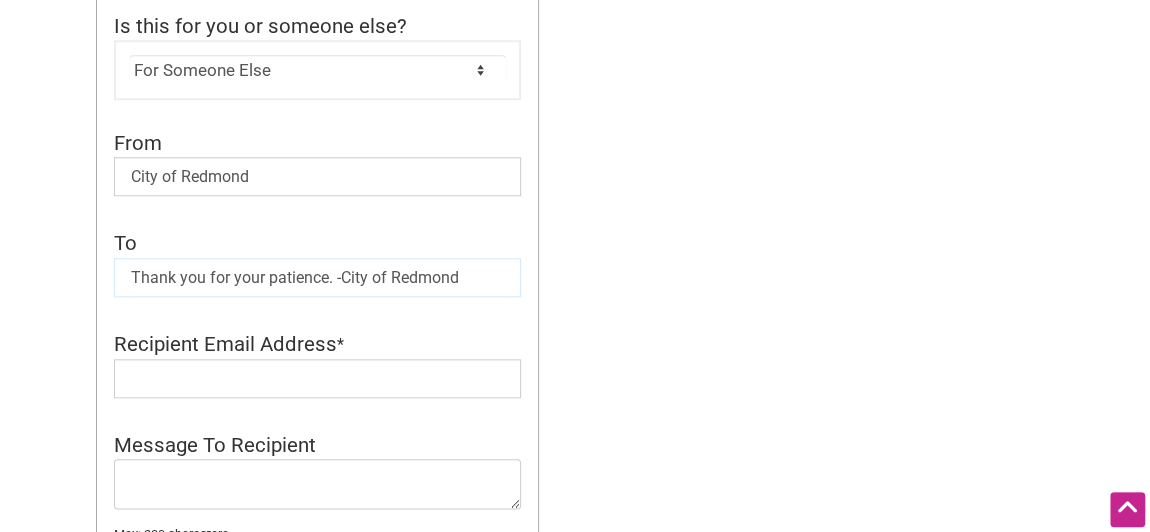 click on "Thank you for your patience. -City of Redmond" 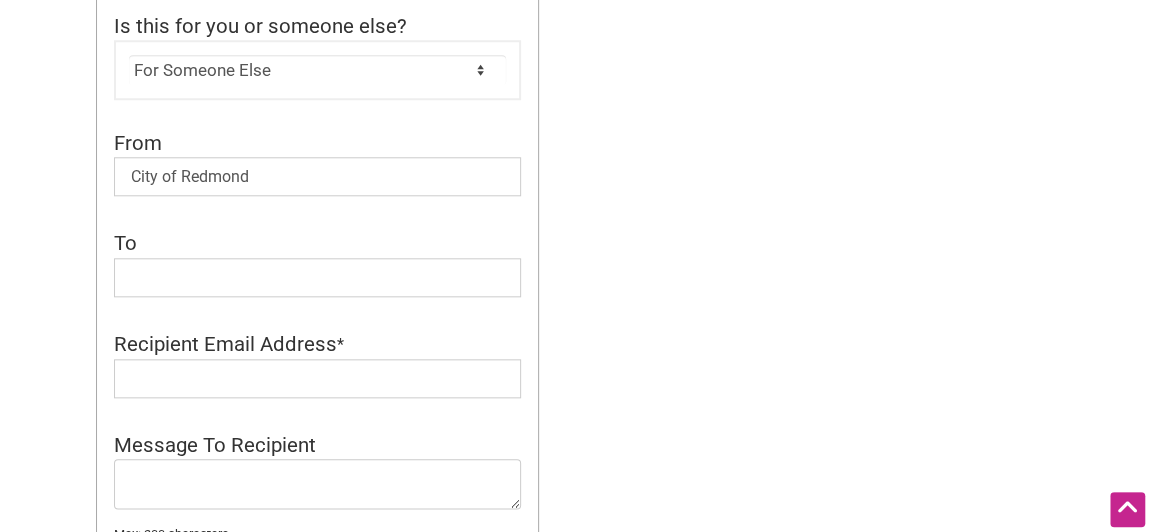 drag, startPoint x: 729, startPoint y: 408, endPoint x: 59, endPoint y: 238, distance: 691.2308 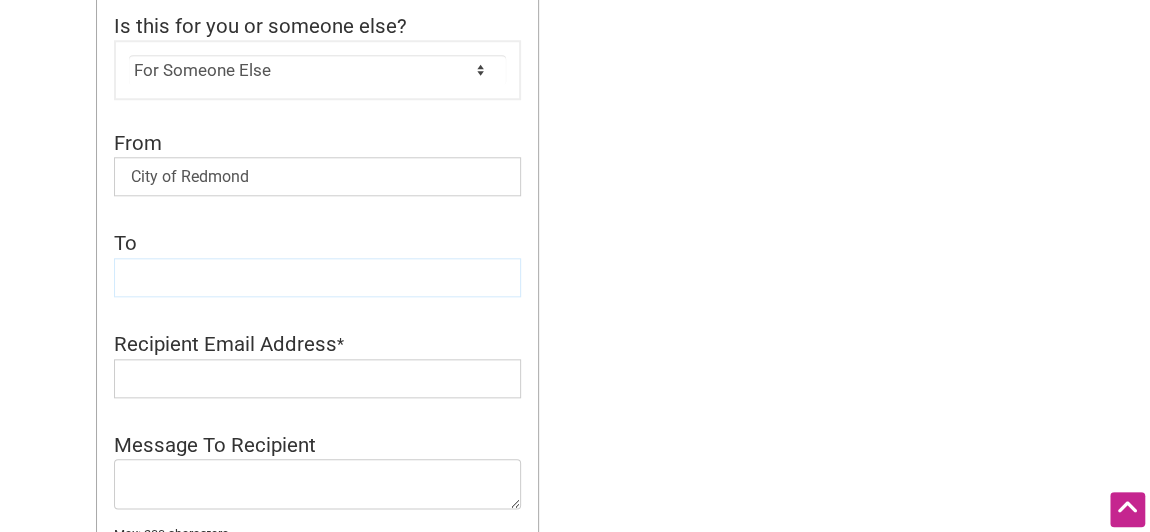 drag, startPoint x: 130, startPoint y: 274, endPoint x: 18, endPoint y: 277, distance: 112.04017 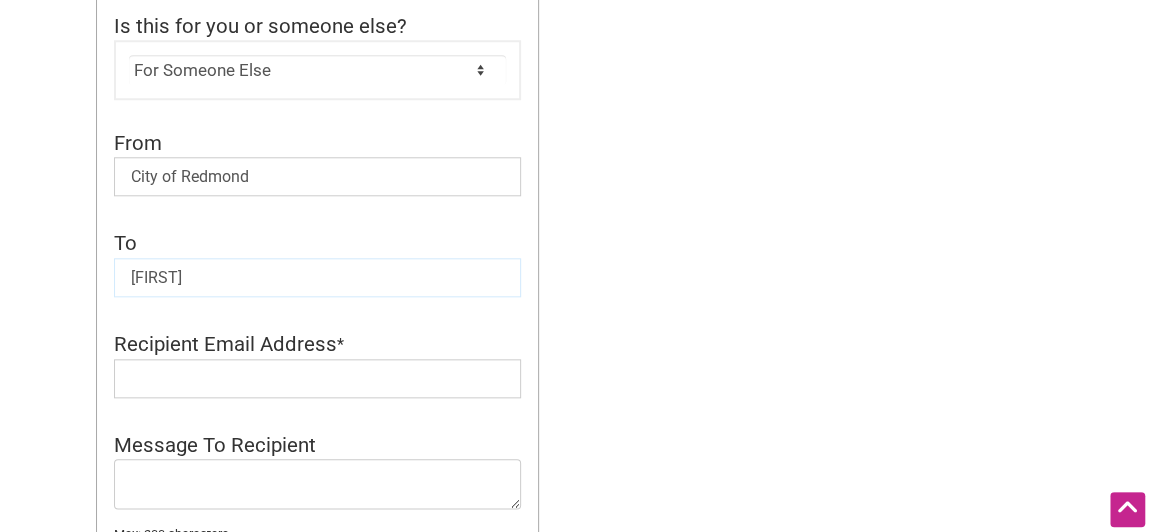 type on "Tracy" 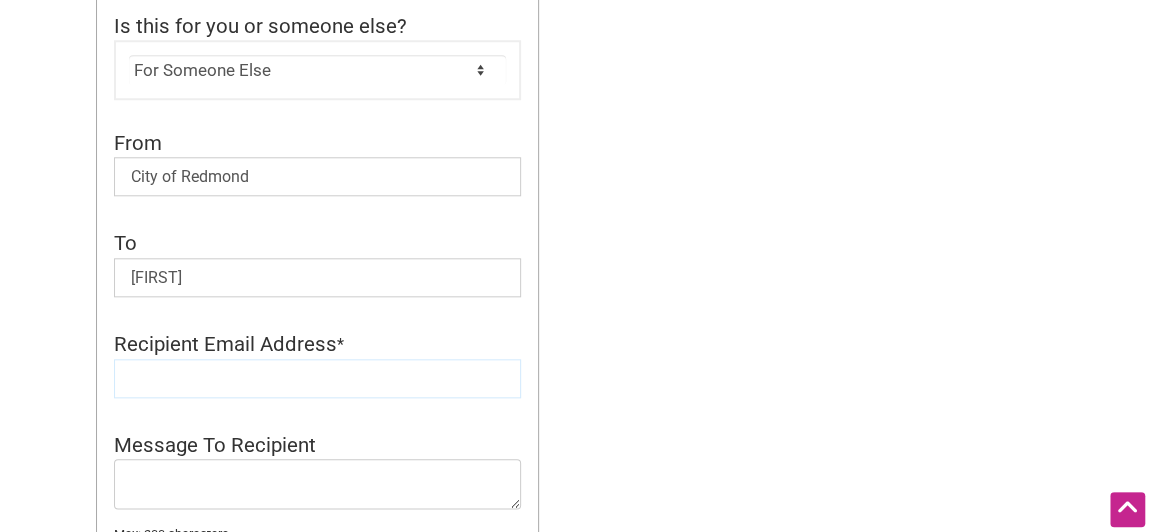 click 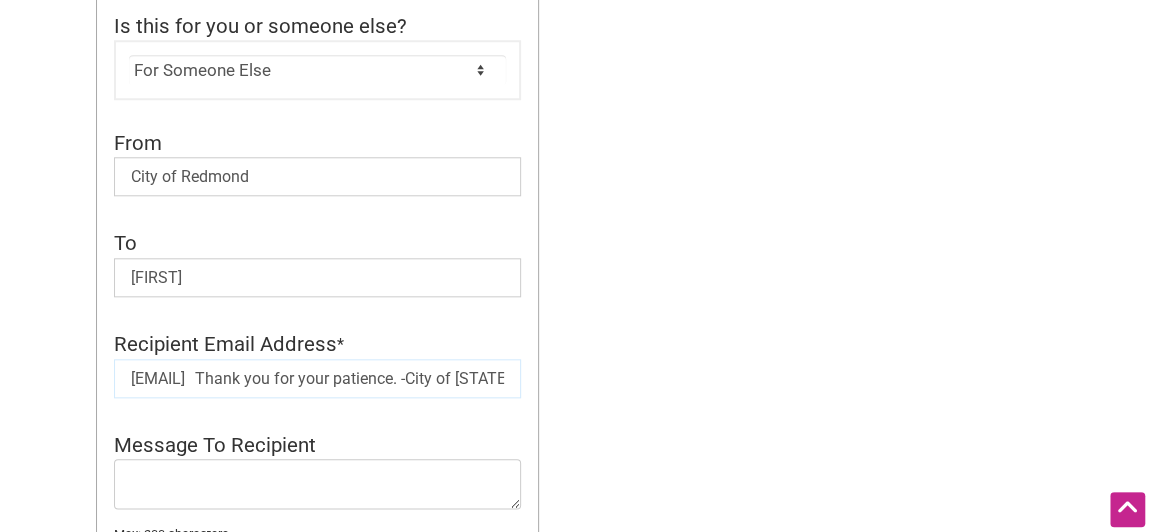 scroll, scrollTop: 0, scrollLeft: 143, axis: horizontal 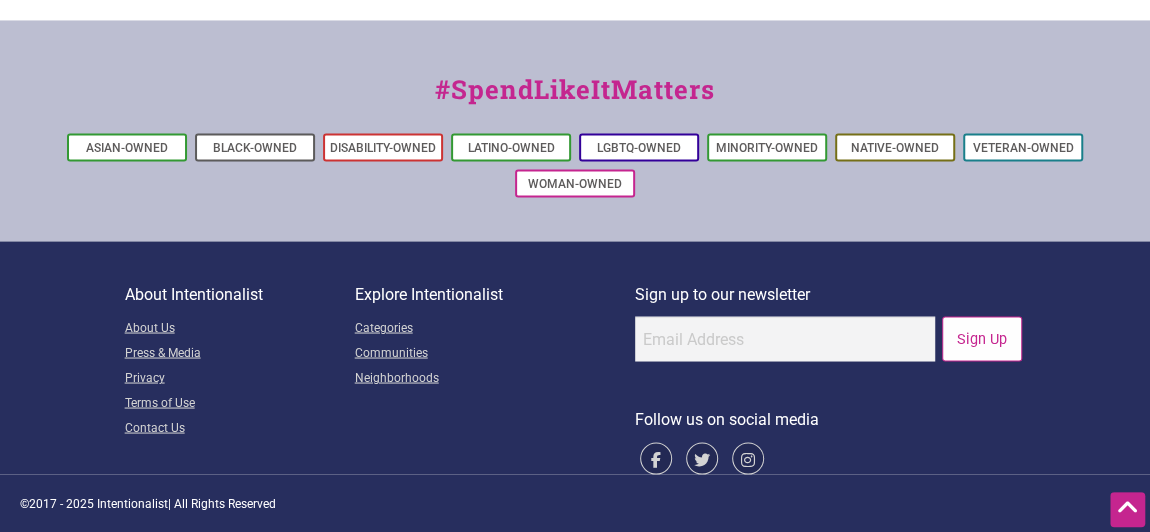 drag, startPoint x: 170, startPoint y: 379, endPoint x: 675, endPoint y: 574, distance: 541.34094 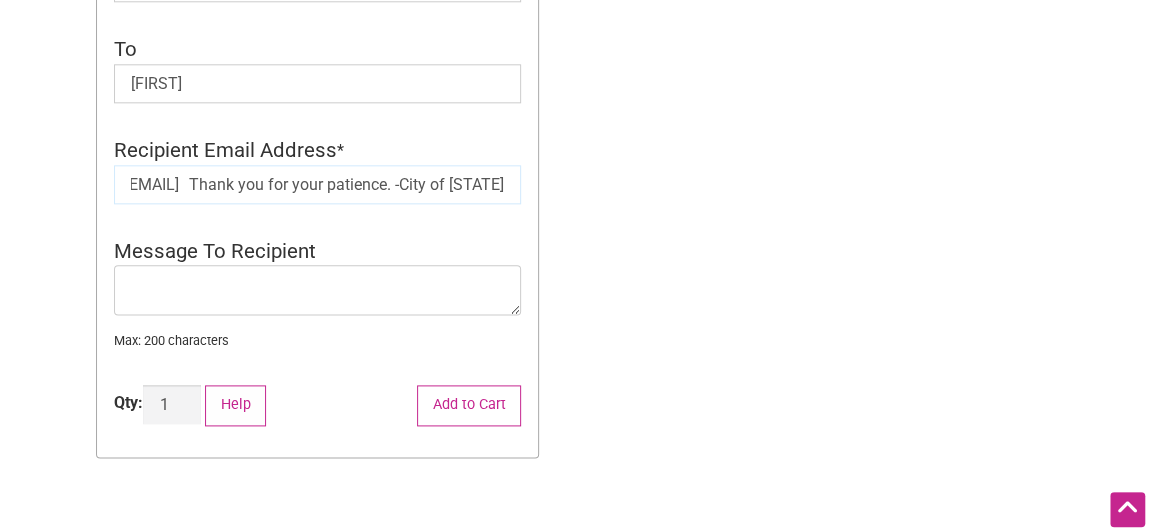 scroll, scrollTop: 1140, scrollLeft: 0, axis: vertical 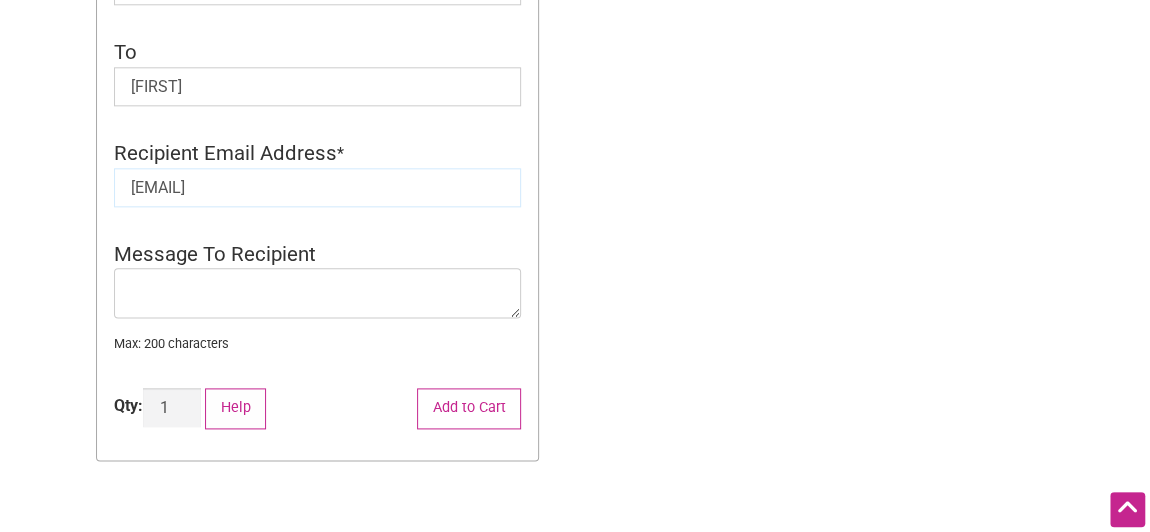 type on "ghfeng12@gmail.com" 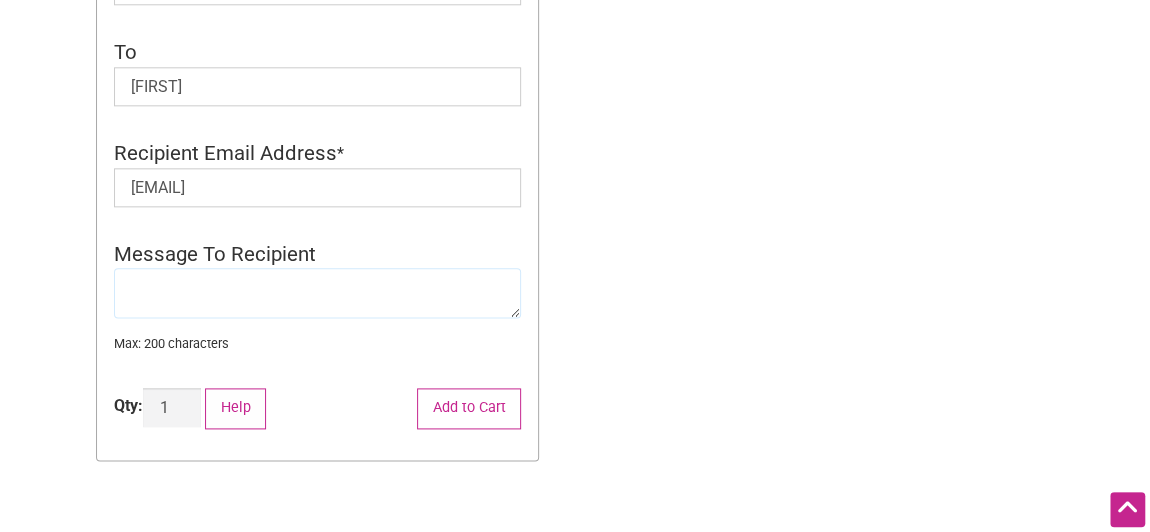 click 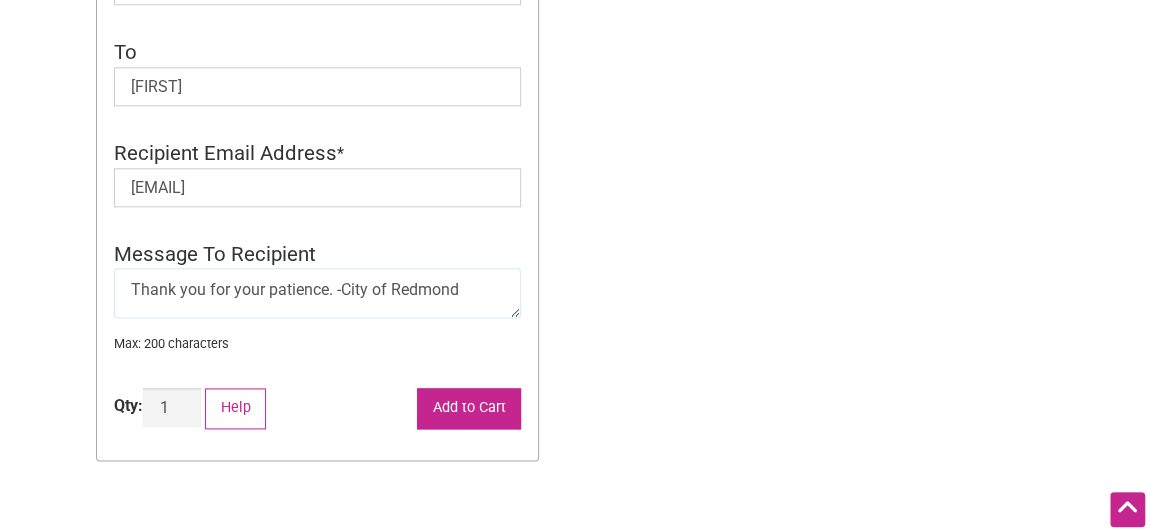 type on "Thank you for your patience. -City of Redmond" 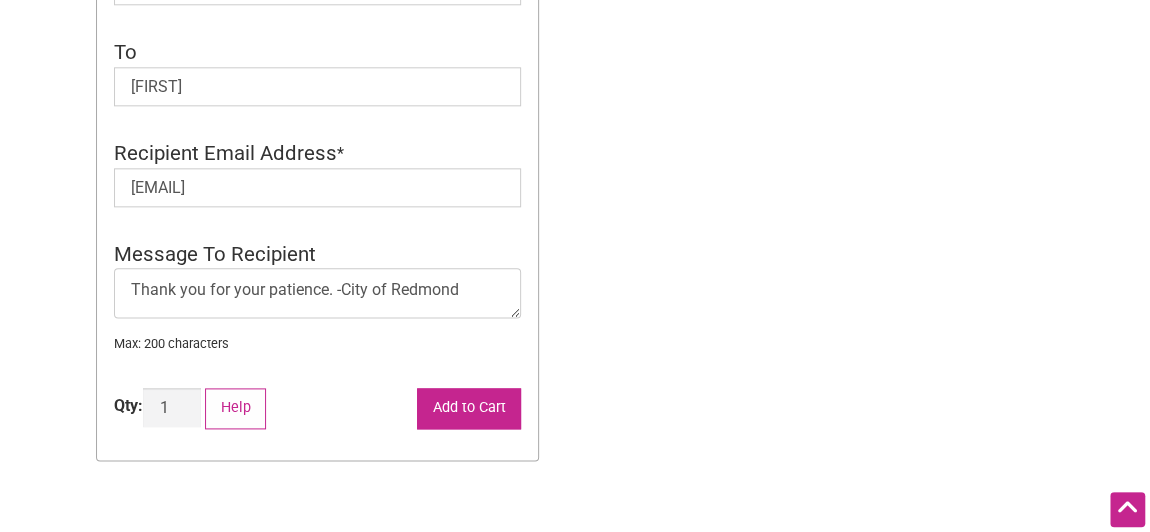 click on "Add to Cart" 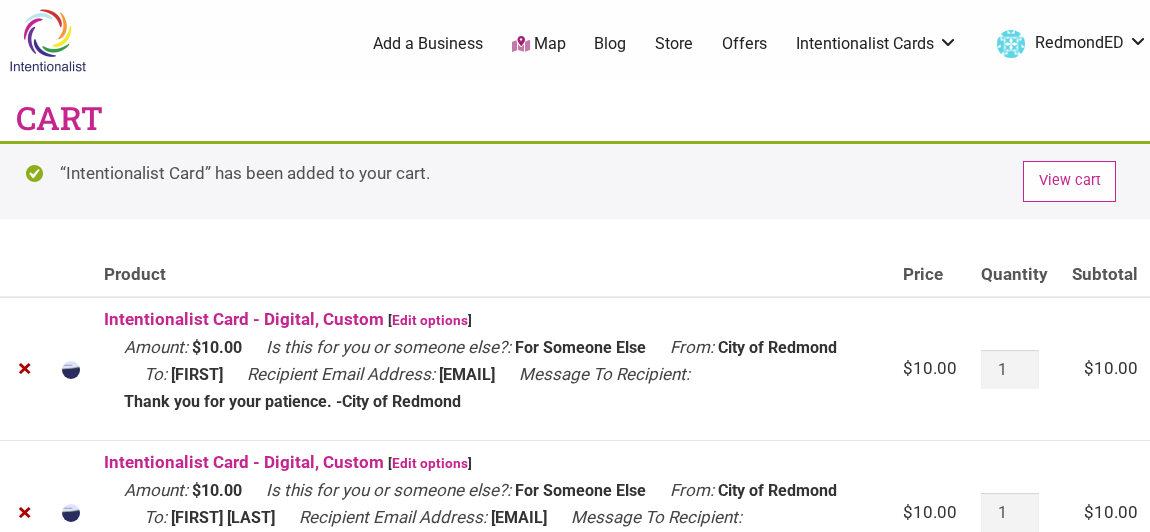 scroll, scrollTop: 0, scrollLeft: 0, axis: both 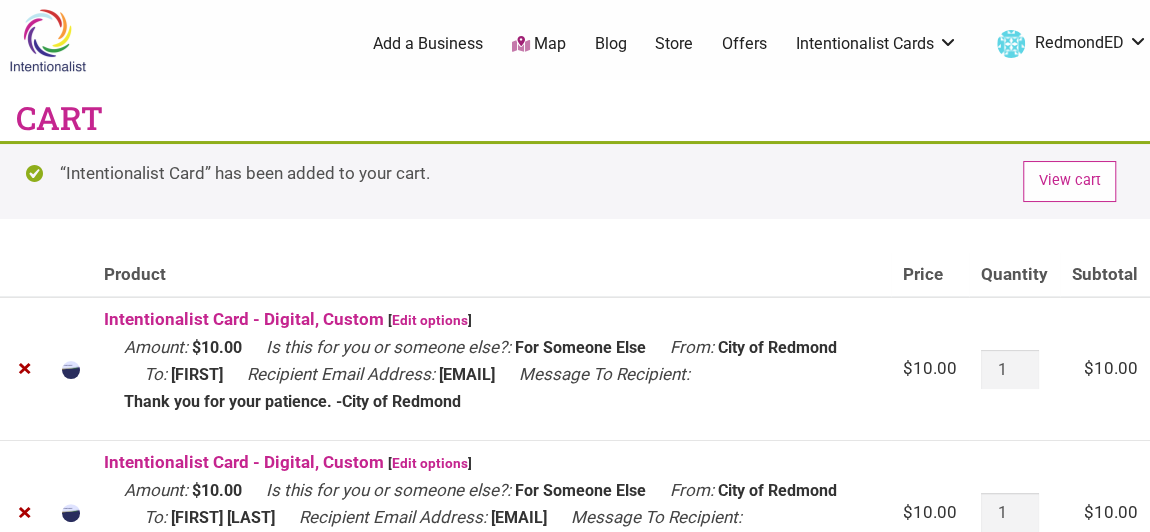 click on "Is this for you or someone else?:" at bounding box center [388, 491] 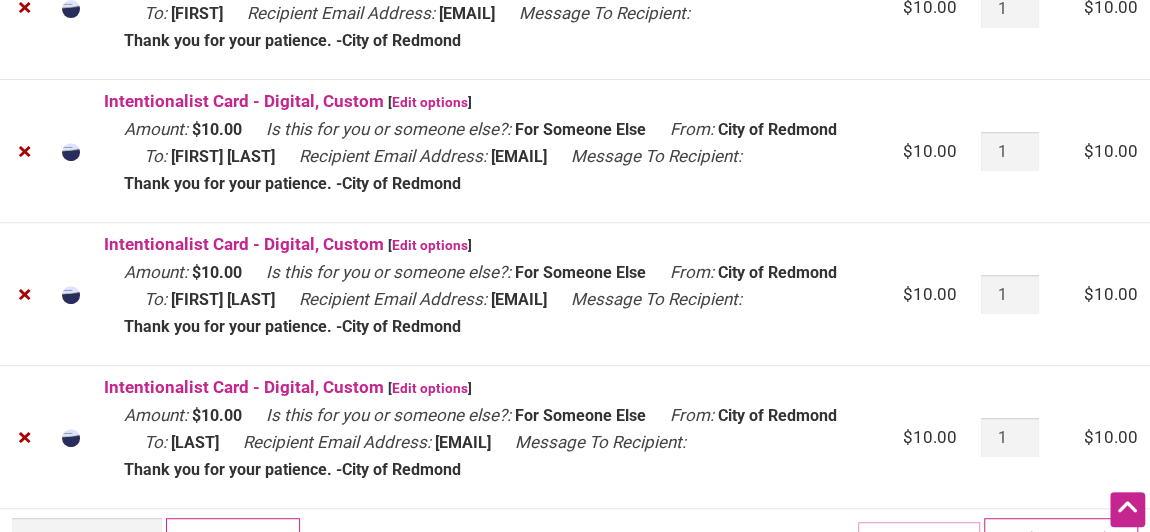 scroll, scrollTop: 0, scrollLeft: 0, axis: both 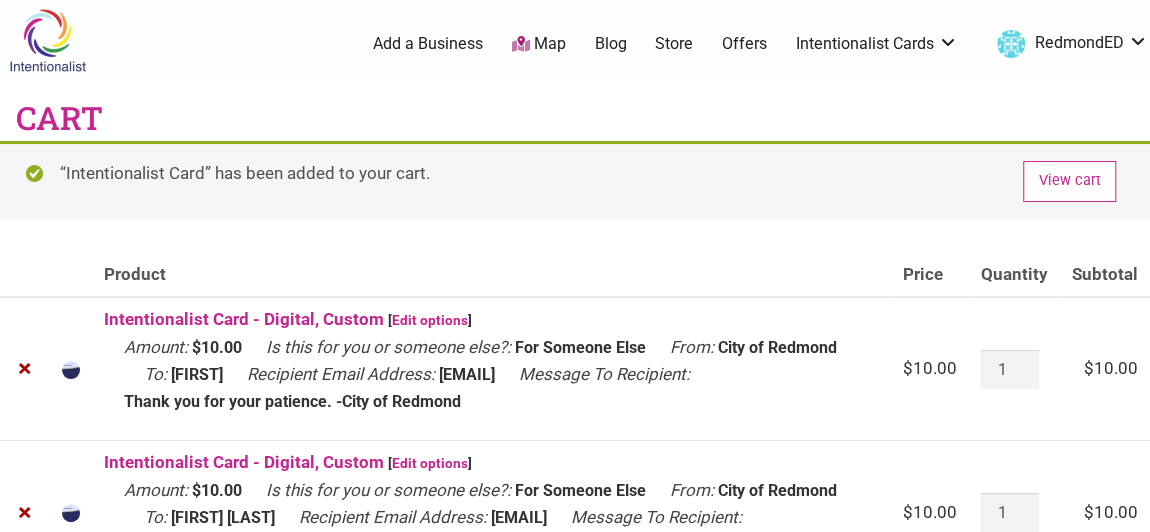 click on "Add a Business" at bounding box center [428, 44] 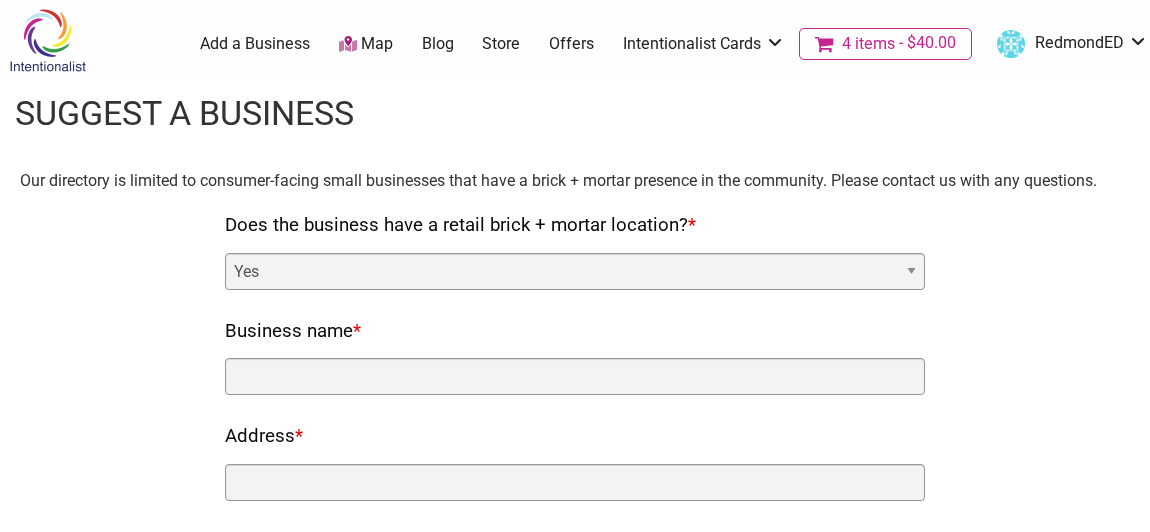 scroll, scrollTop: 0, scrollLeft: 0, axis: both 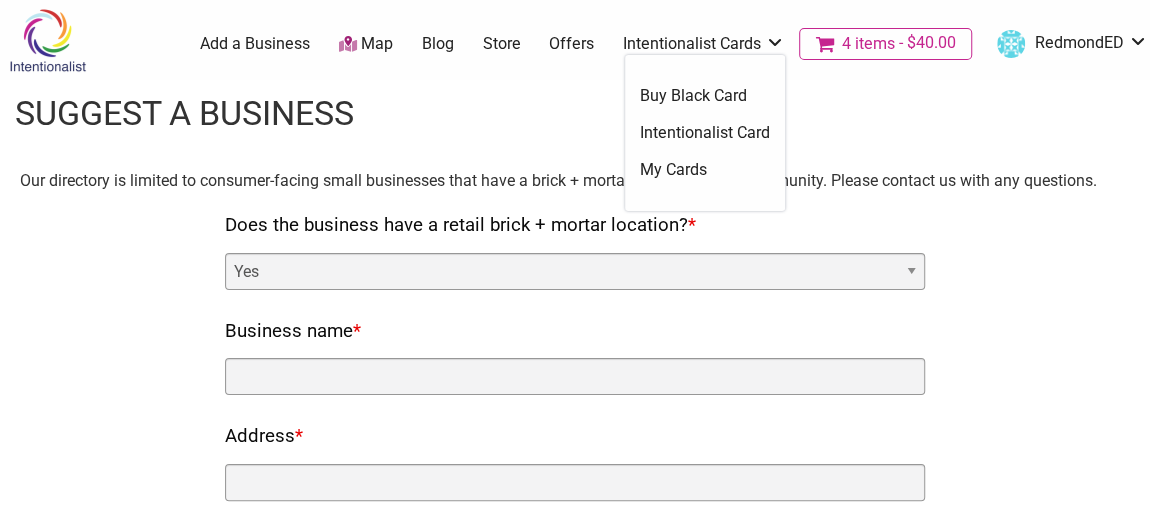 click on "Intentionalist Cards" at bounding box center [704, 44] 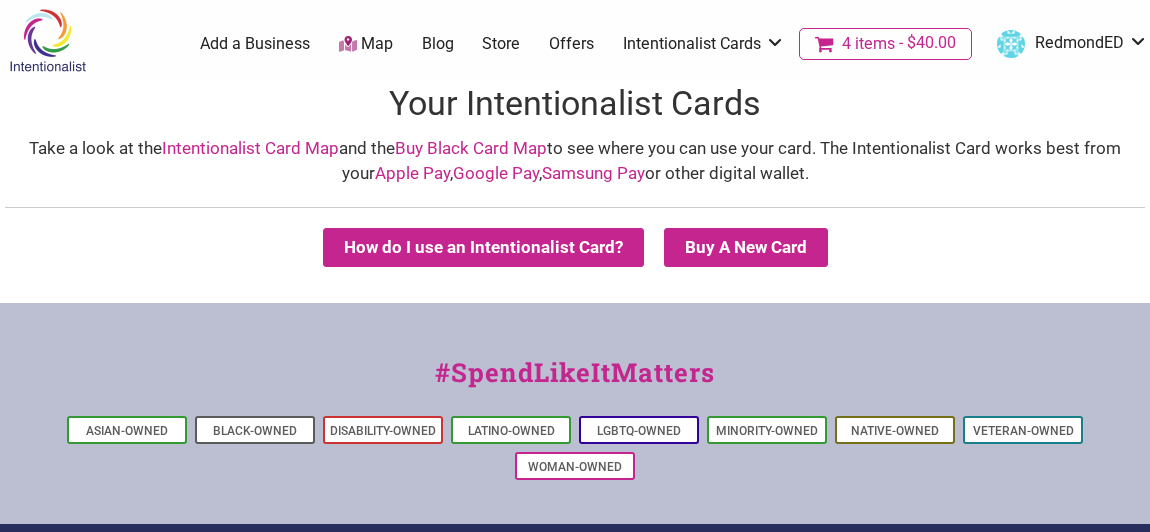 scroll, scrollTop: 0, scrollLeft: 0, axis: both 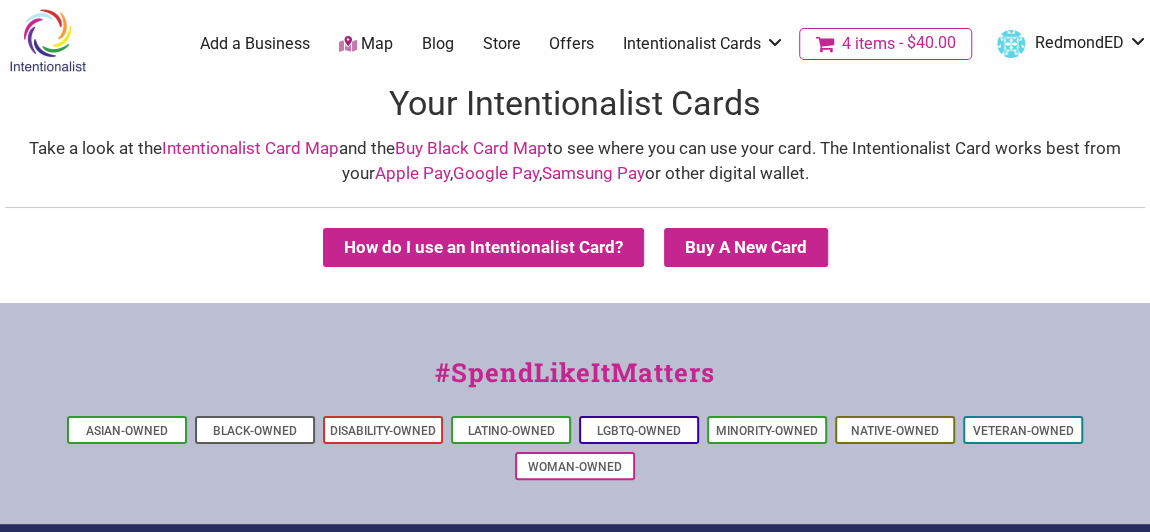 click on "Take a look at the  Intentionalist Card Map
and the  Buy Black Card Map  to see where you can use your card.
The Intentionalist Card works best from your
Apple Pay ,
Google Pay ,
Samsung Pay  or other digital wallet." at bounding box center (575, 161) 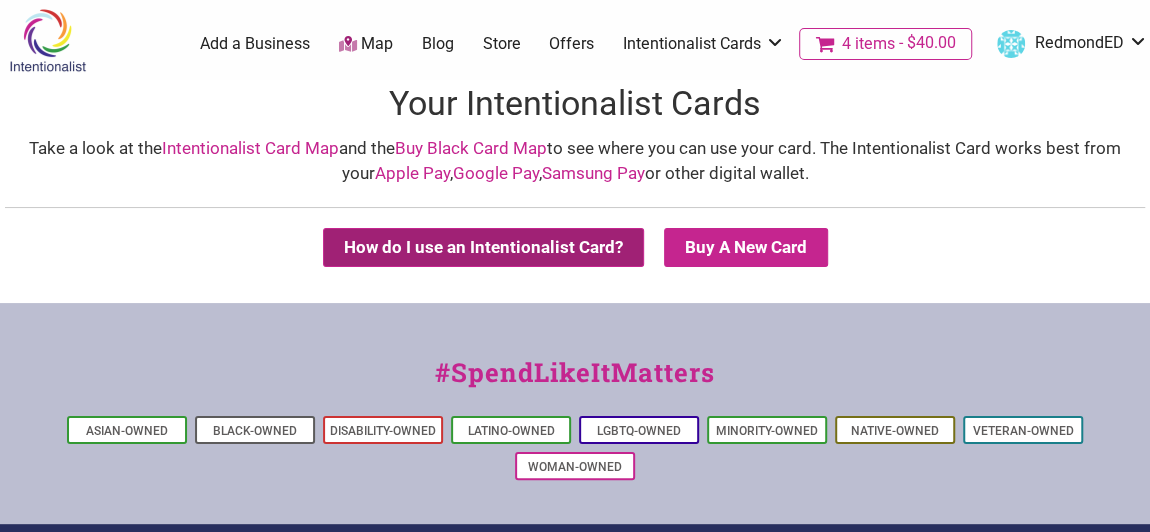 drag, startPoint x: 588, startPoint y: 257, endPoint x: 607, endPoint y: 213, distance: 47.92703 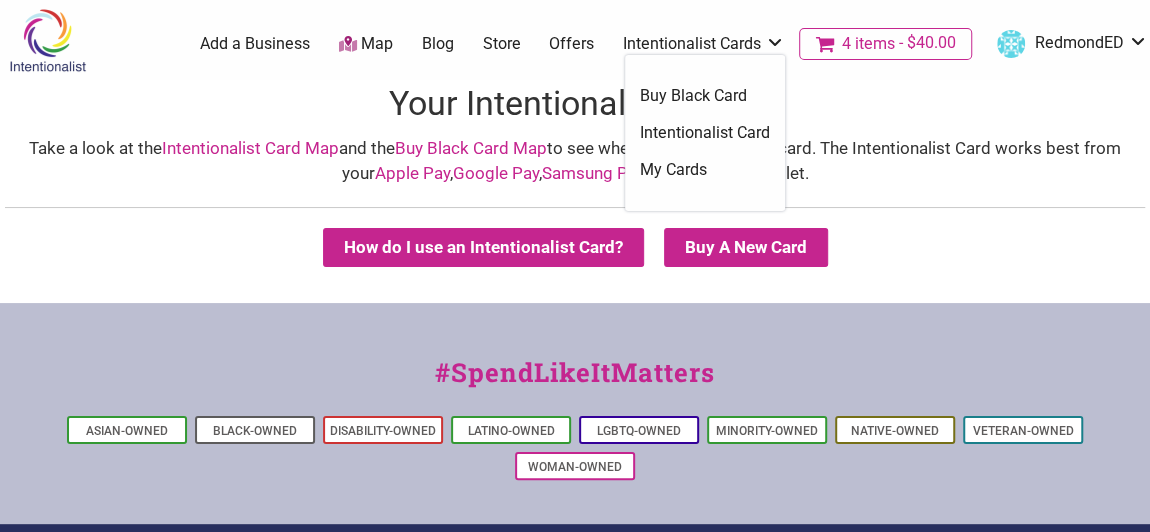 click on "Intentionalist Cards" at bounding box center [704, 44] 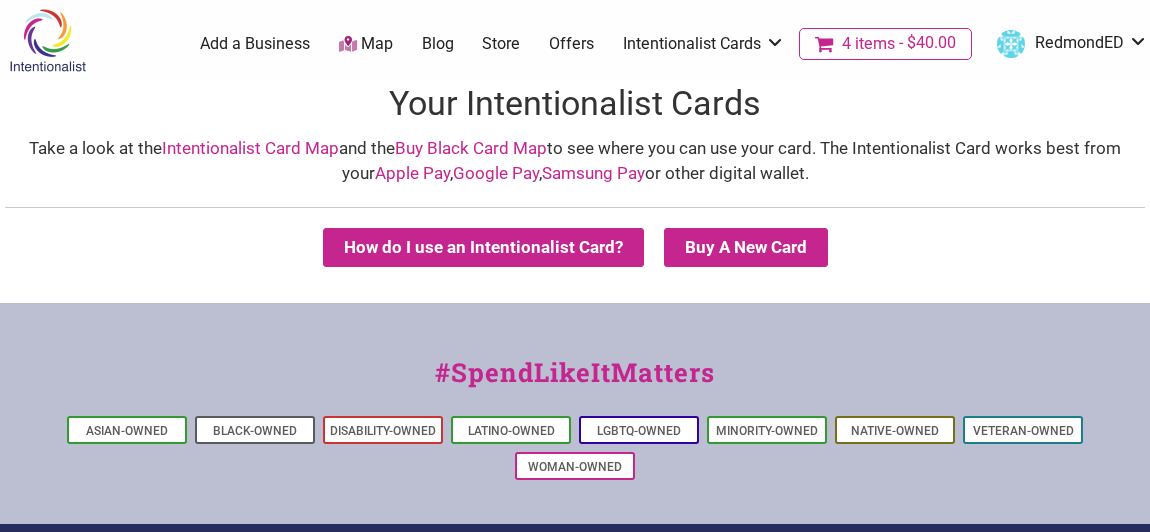 scroll, scrollTop: 0, scrollLeft: 0, axis: both 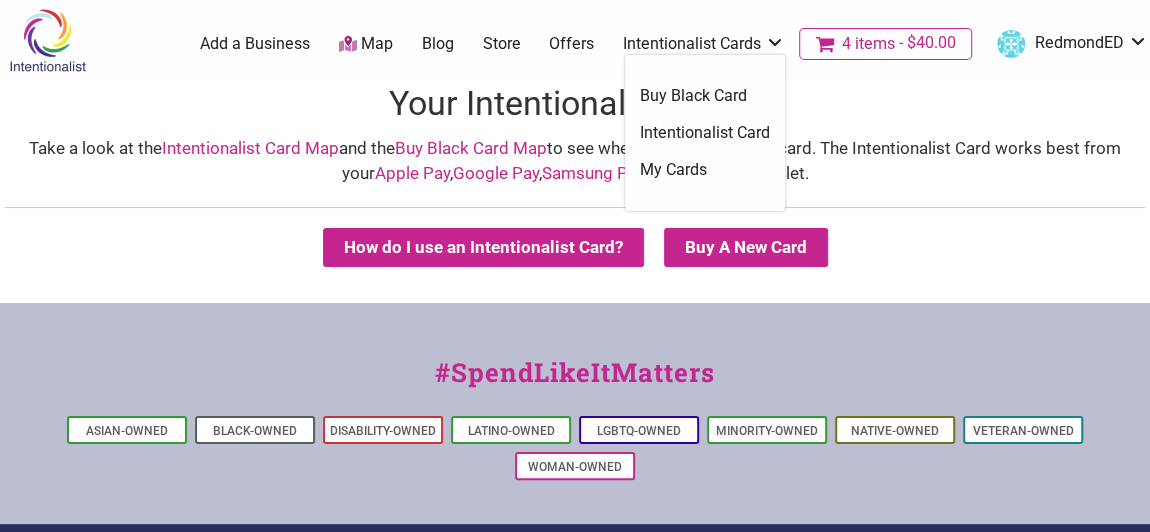 click on "Intentionalist Card" at bounding box center (705, 133) 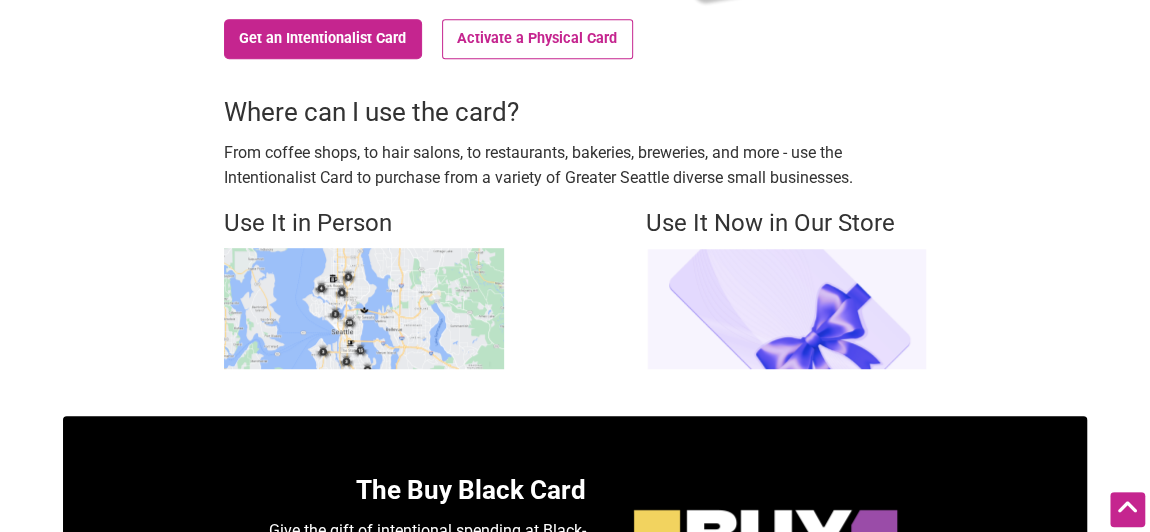 scroll, scrollTop: 488, scrollLeft: 0, axis: vertical 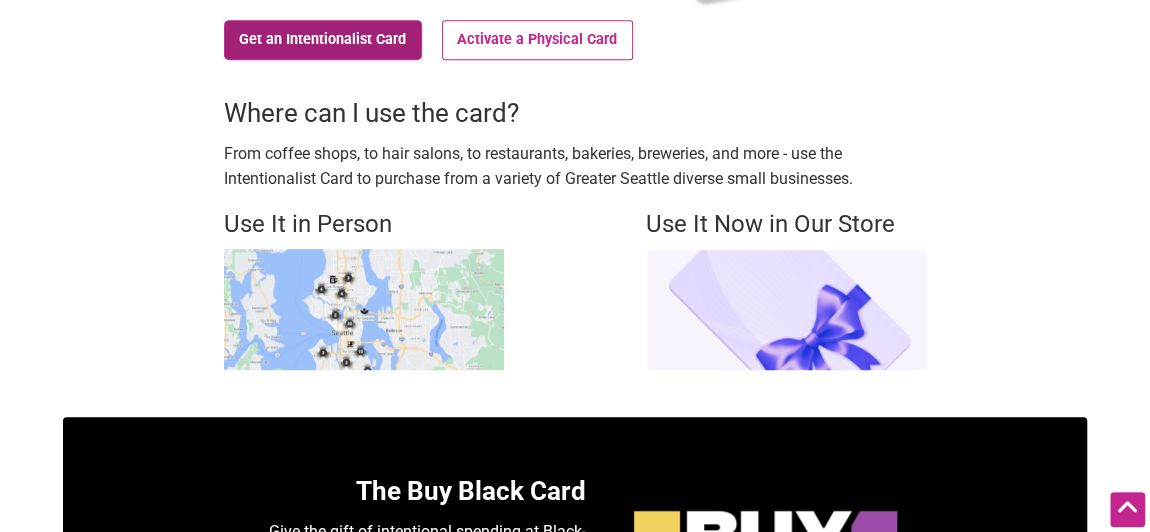 click on "Get an Intentionalist
Card" at bounding box center (323, 40) 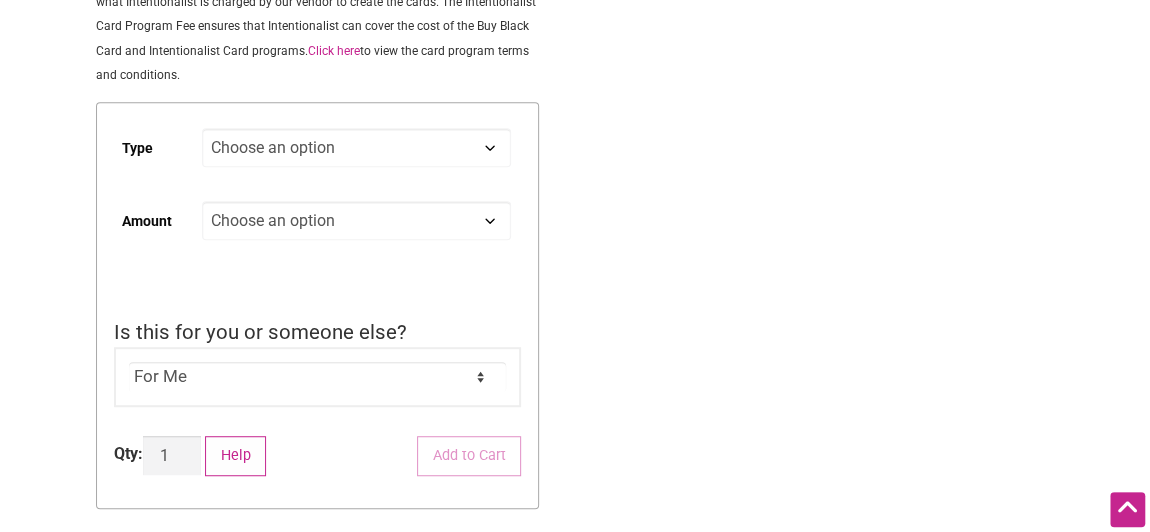 scroll, scrollTop: 437, scrollLeft: 0, axis: vertical 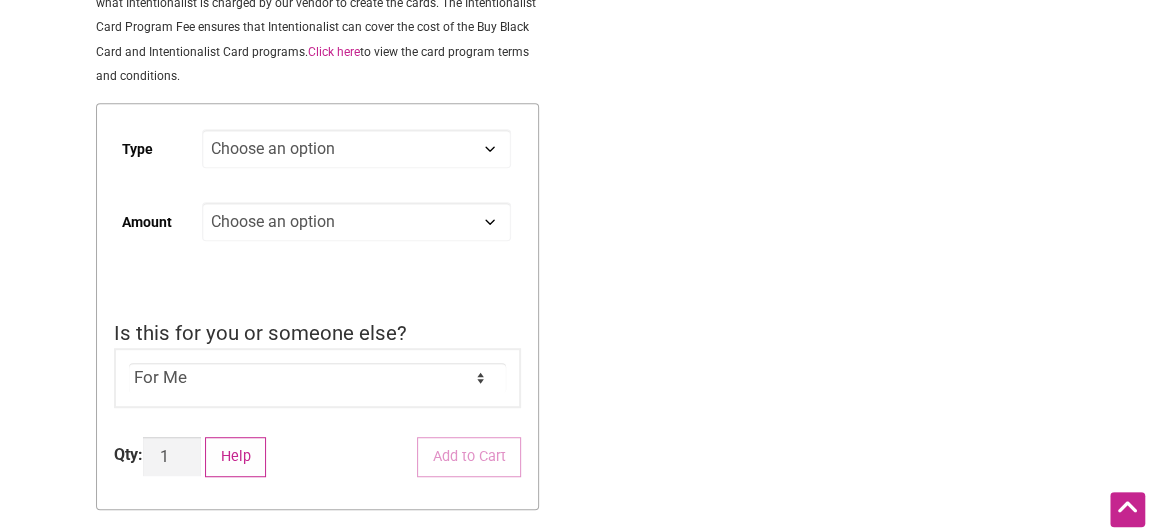 click on "Choose an option Digital Physical" 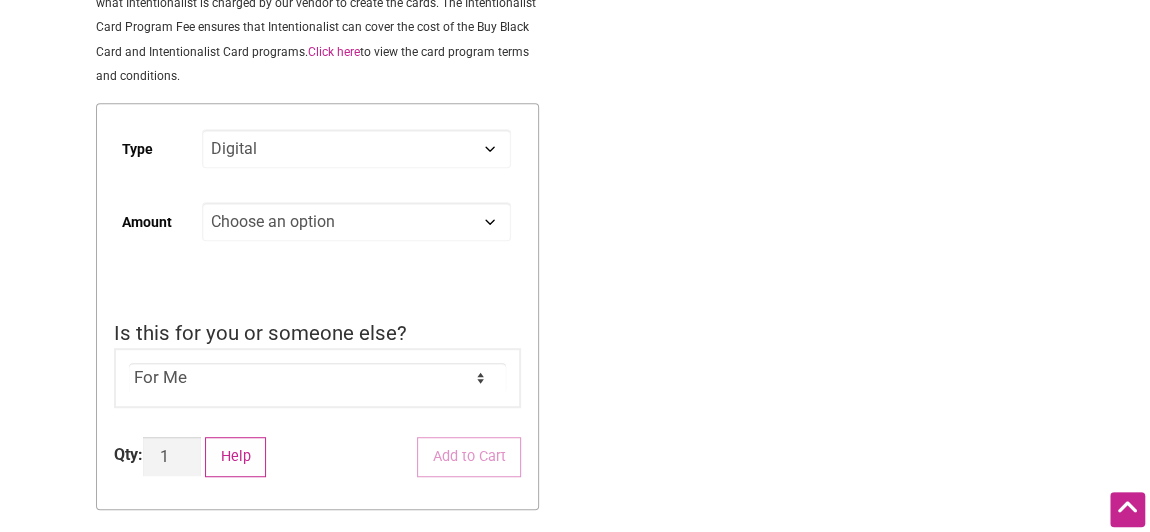 click on "Choose an option Digital Physical" 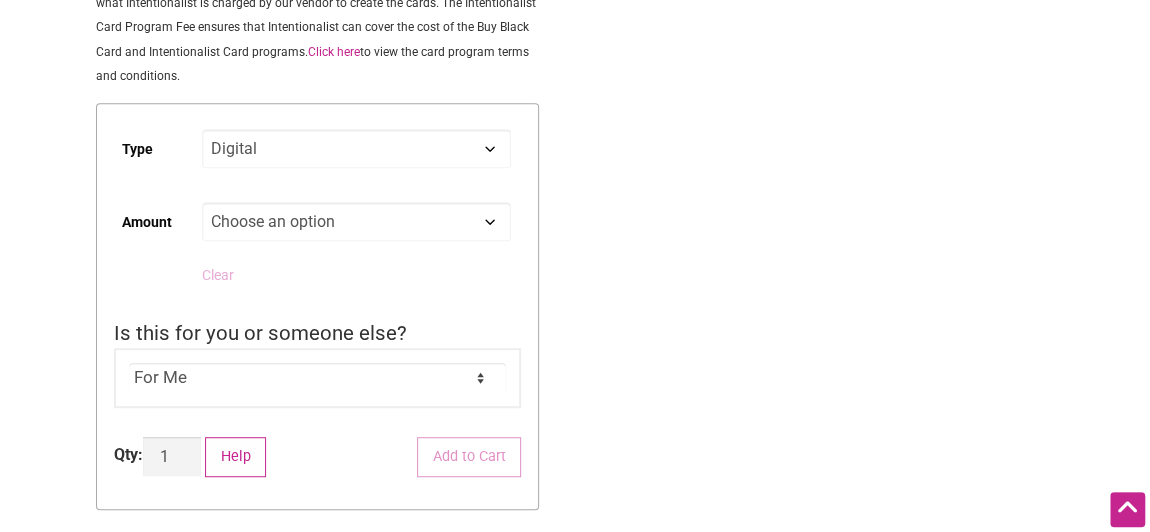 click on "Choose an option Custom 25 50 100 150 200 250 500" 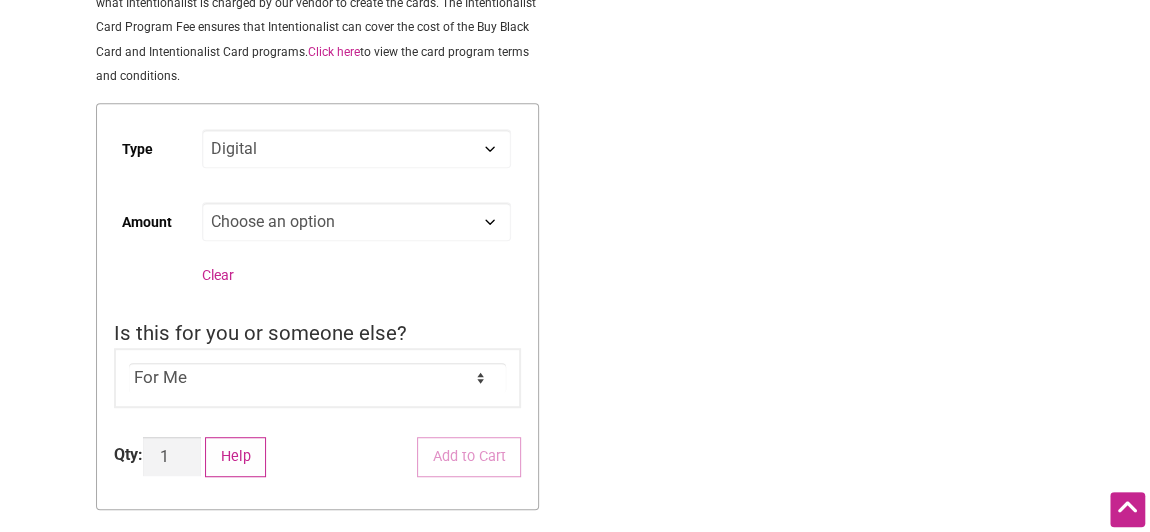 select on "Custom" 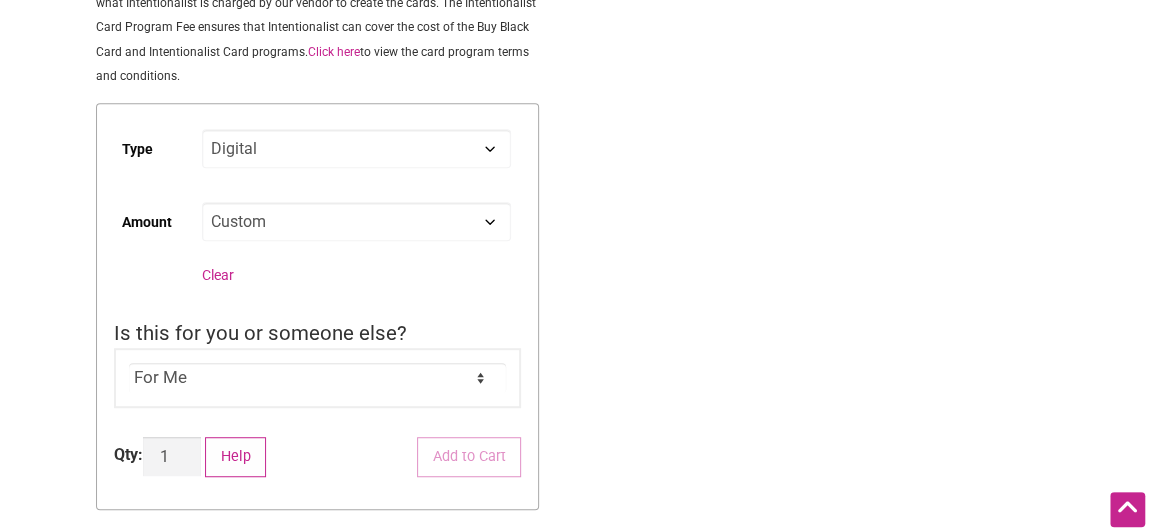 click on "Choose an option Custom 25 50 100 150 200 250 500" 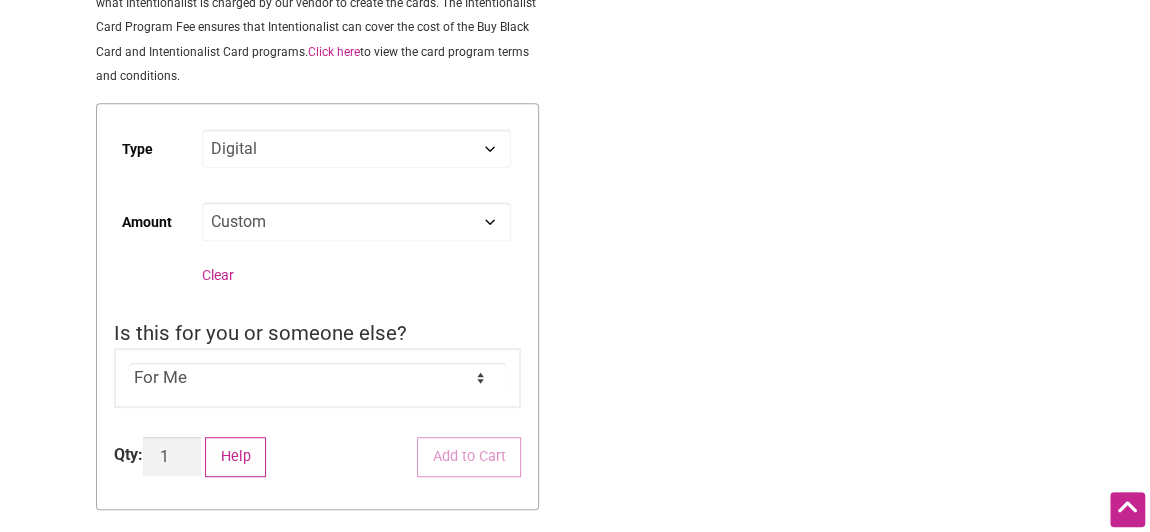 select on "Digital" 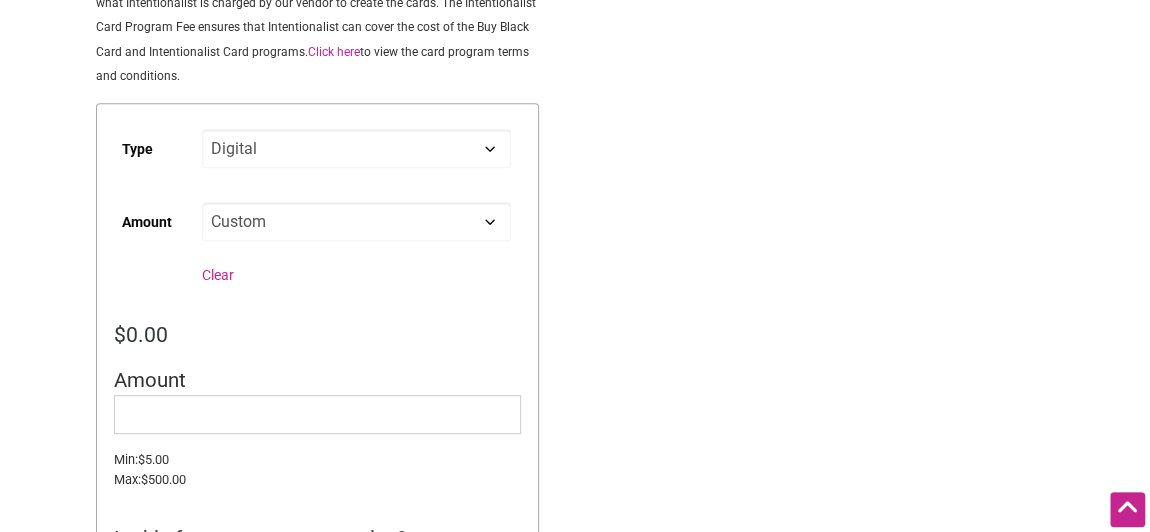 click on "Choose an option Custom 25 50 100 150 200 250 500 Clear" 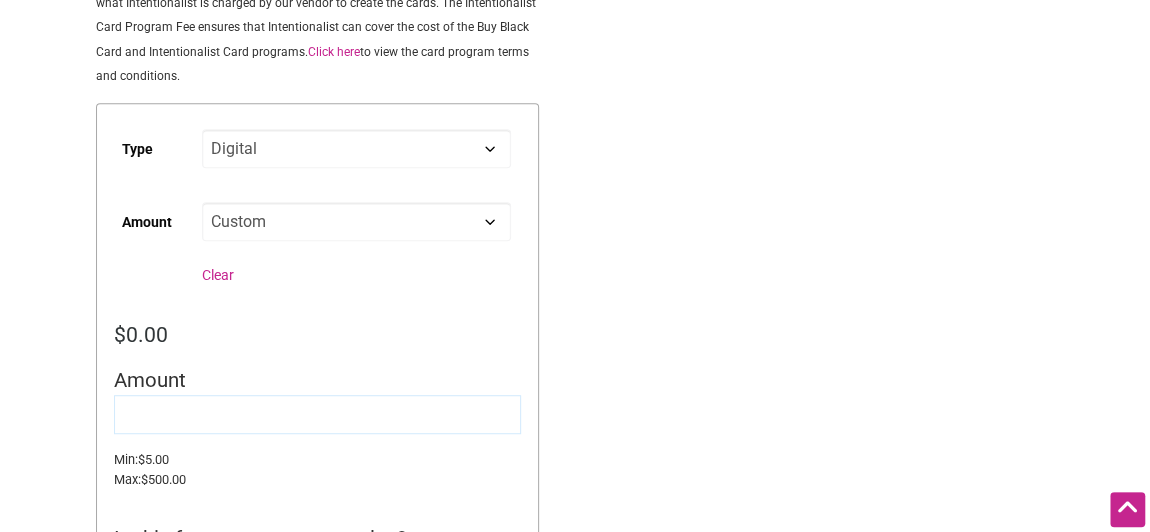 click 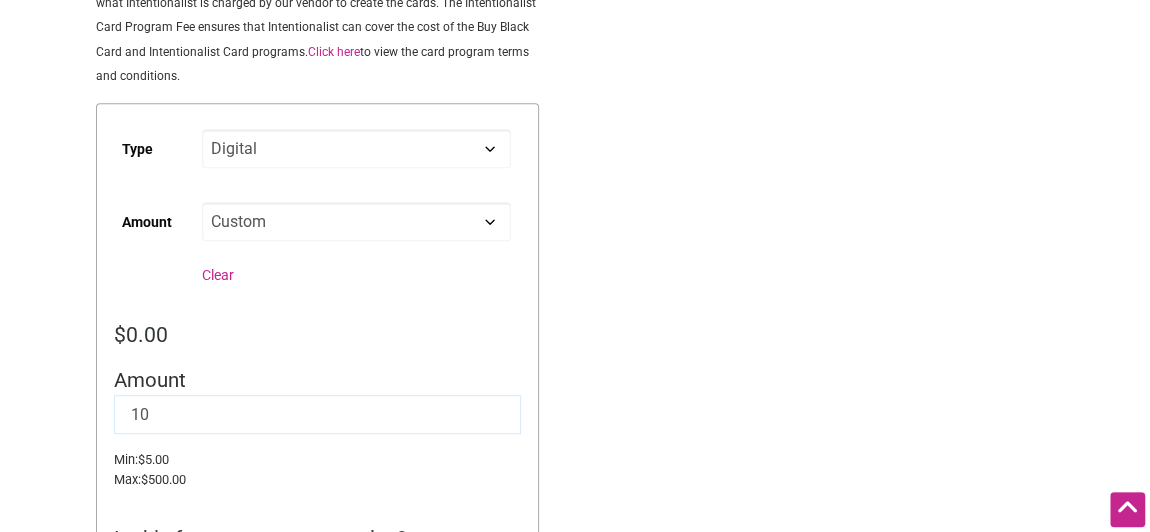 type on "10" 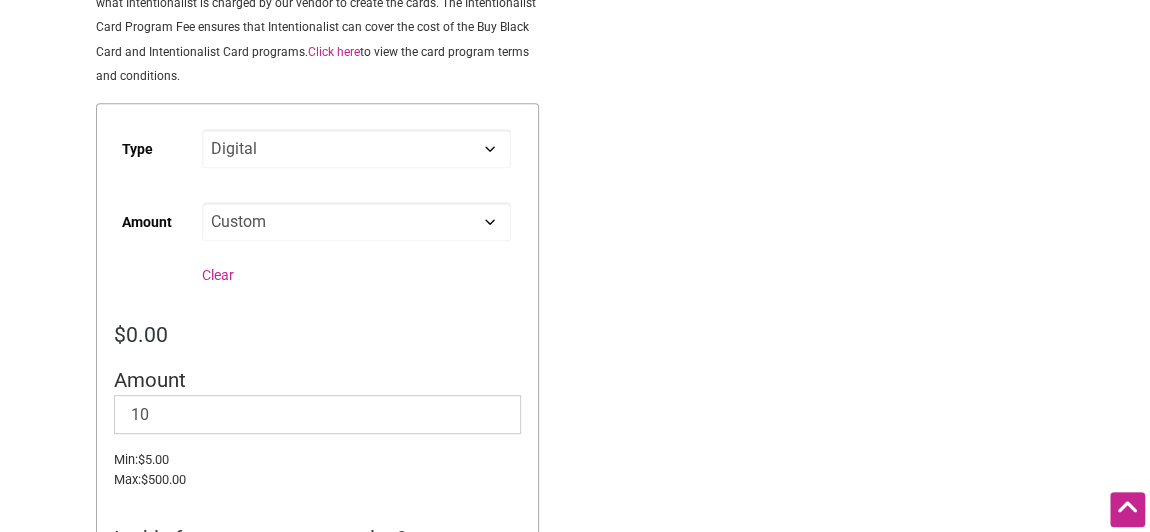 click on "Max:  $ 500.00" 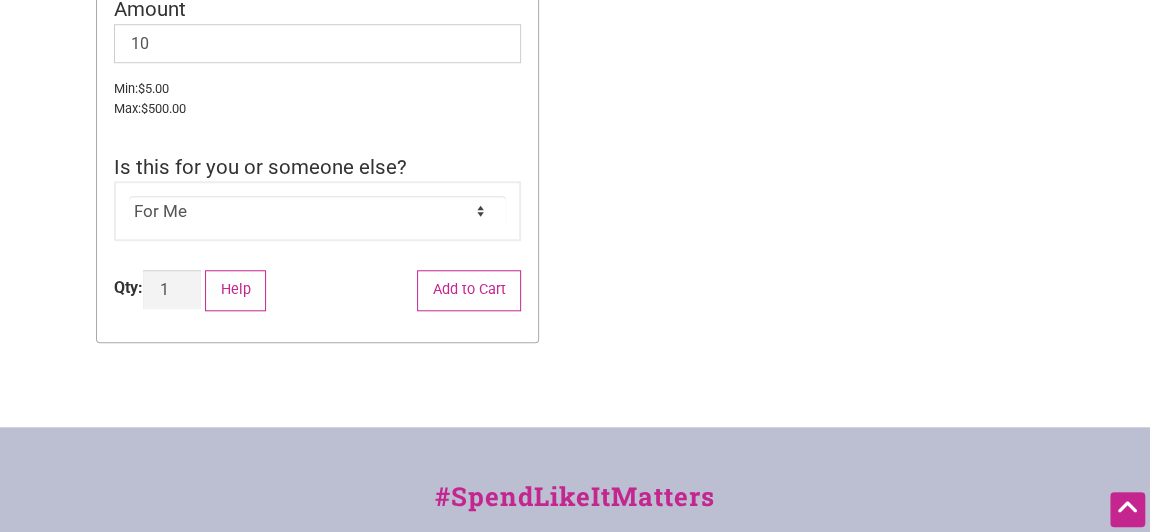 scroll, scrollTop: 810, scrollLeft: 0, axis: vertical 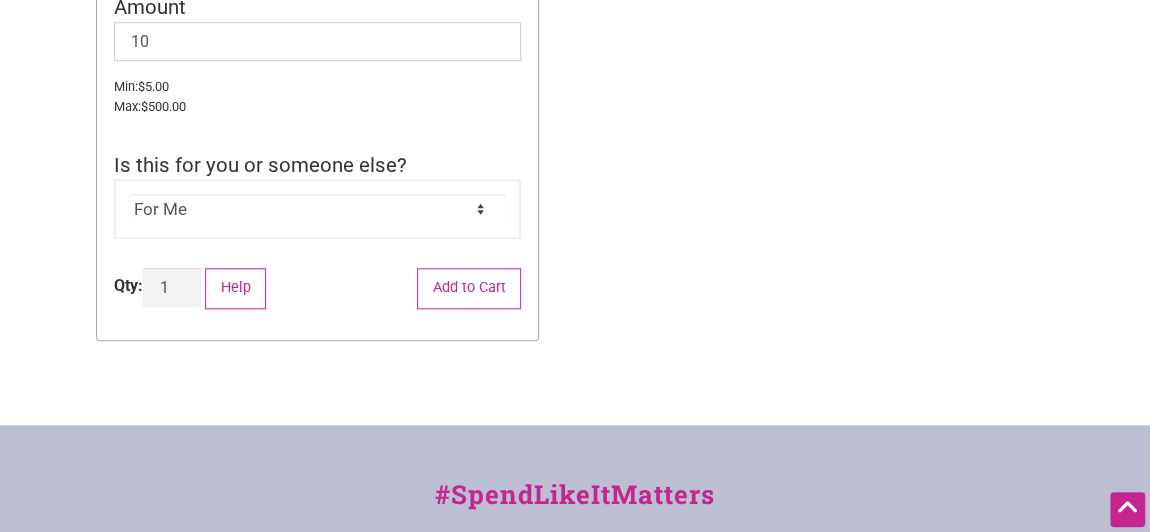 click on "For Me For Someone Else" 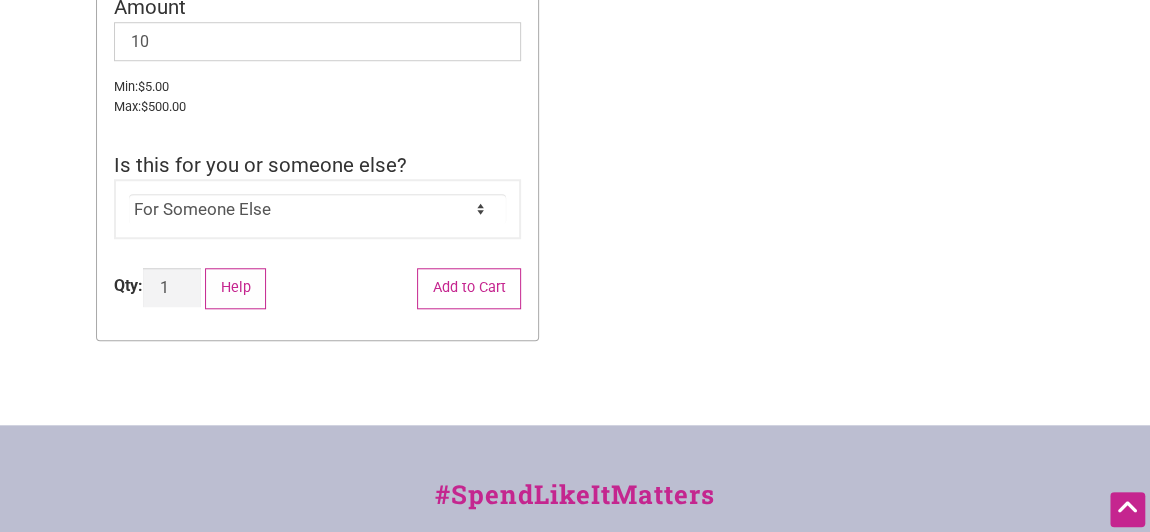 click on "For Me For Someone Else" 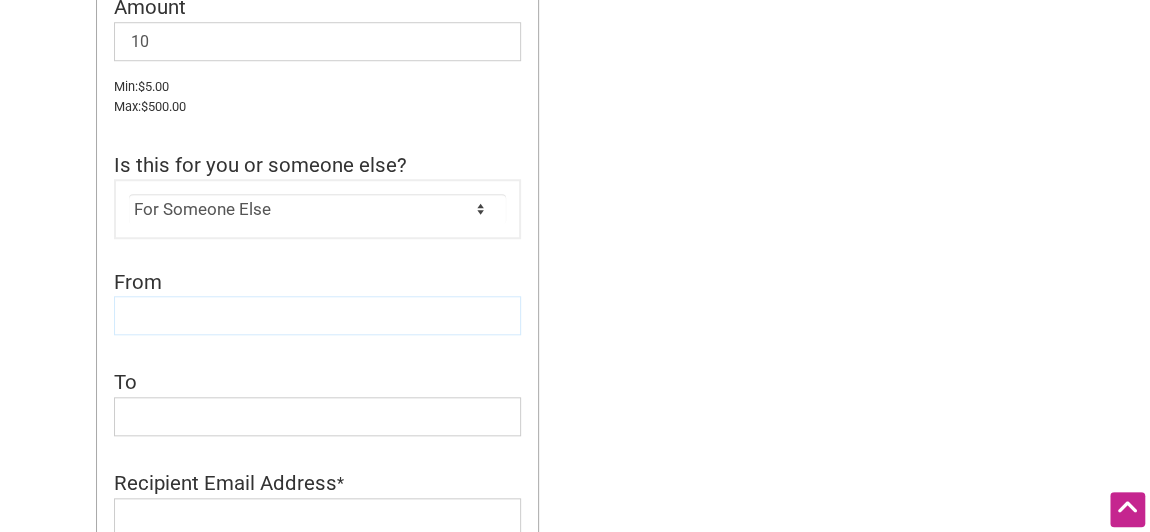 click 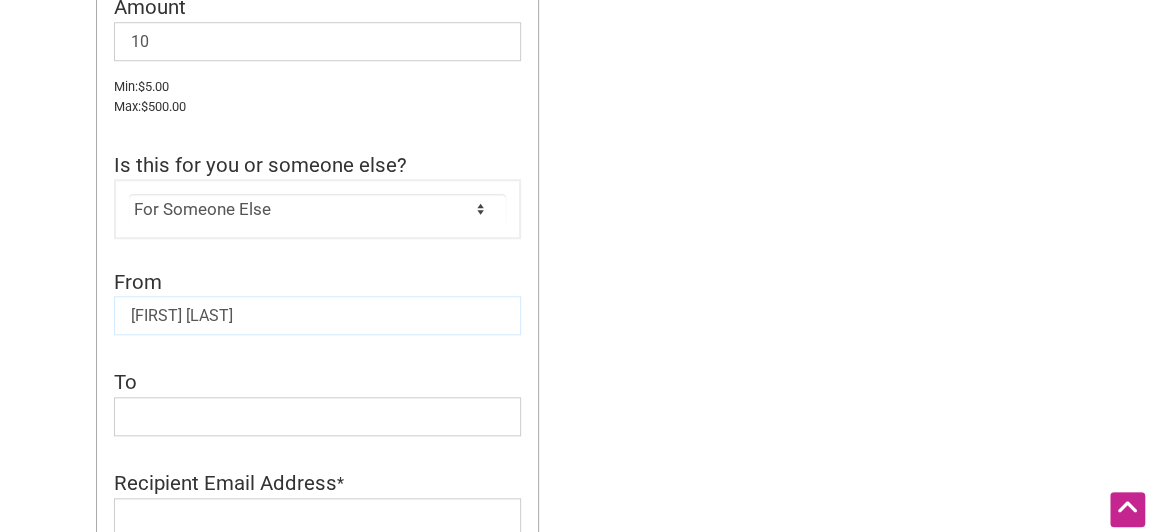 type on "[FIRST] [LAST]" 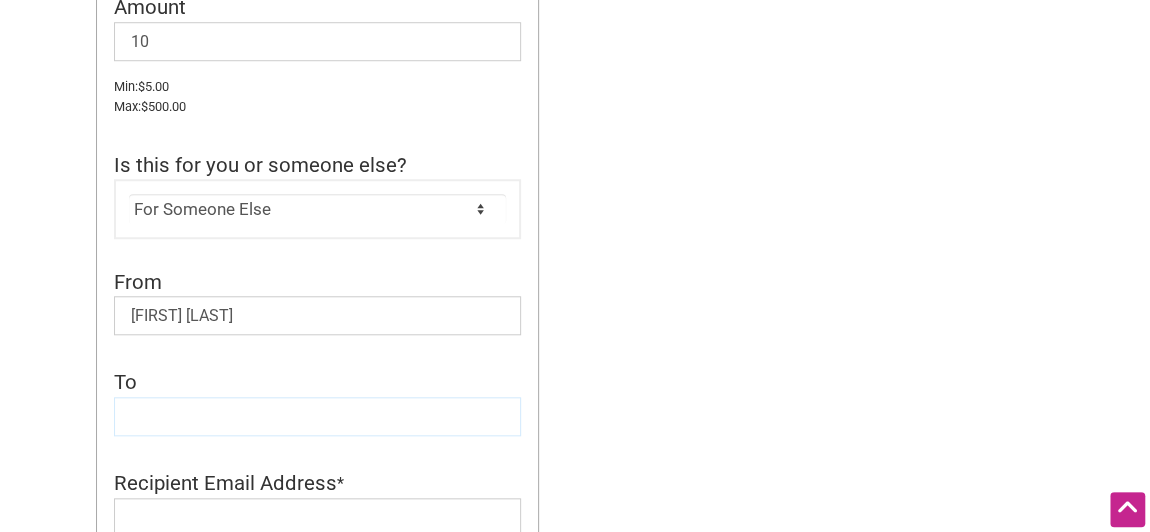 click 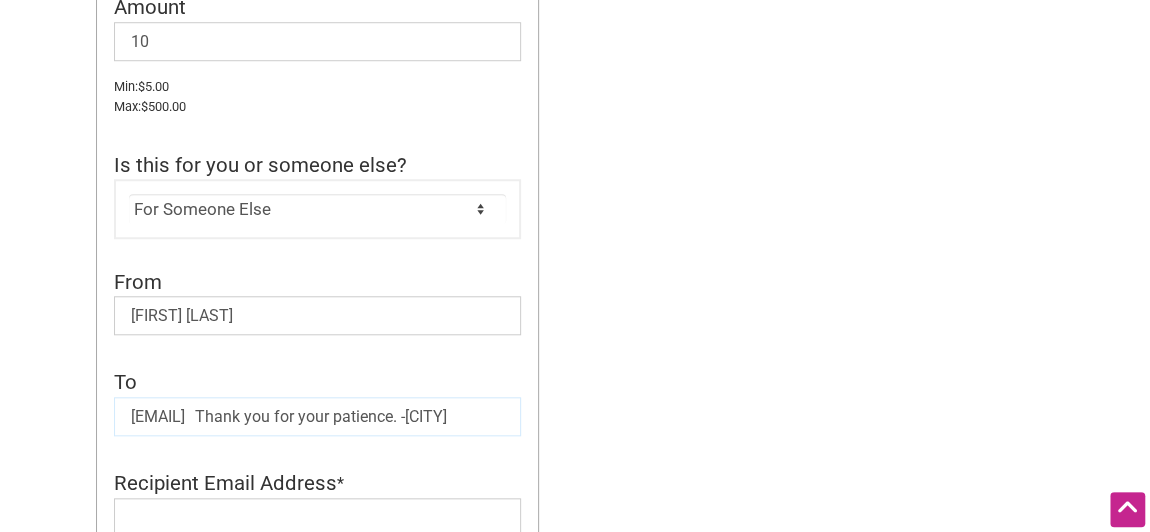 scroll, scrollTop: 0, scrollLeft: 143, axis: horizontal 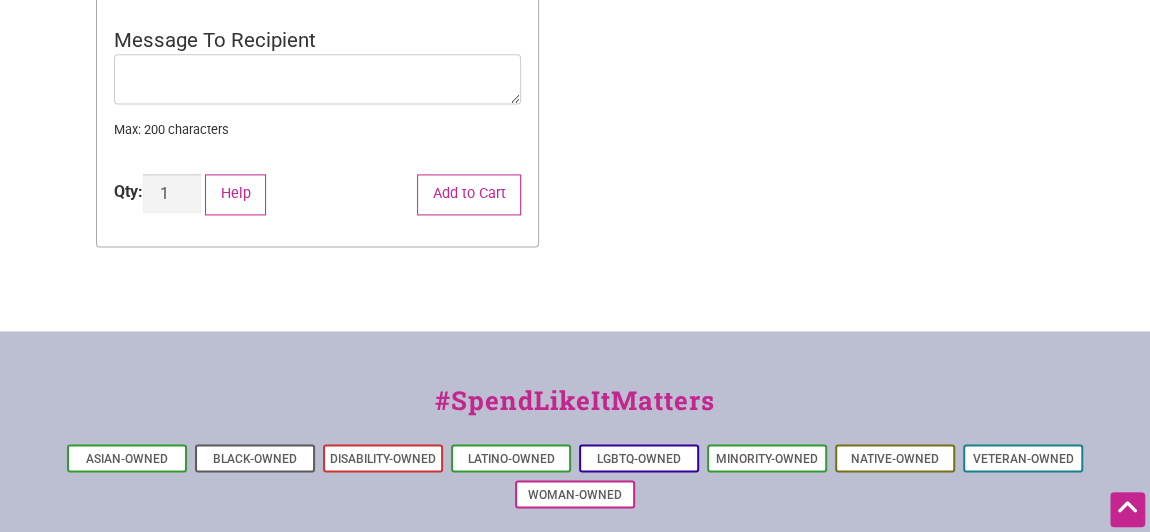 drag, startPoint x: 179, startPoint y: 413, endPoint x: 623, endPoint y: 541, distance: 462.08224 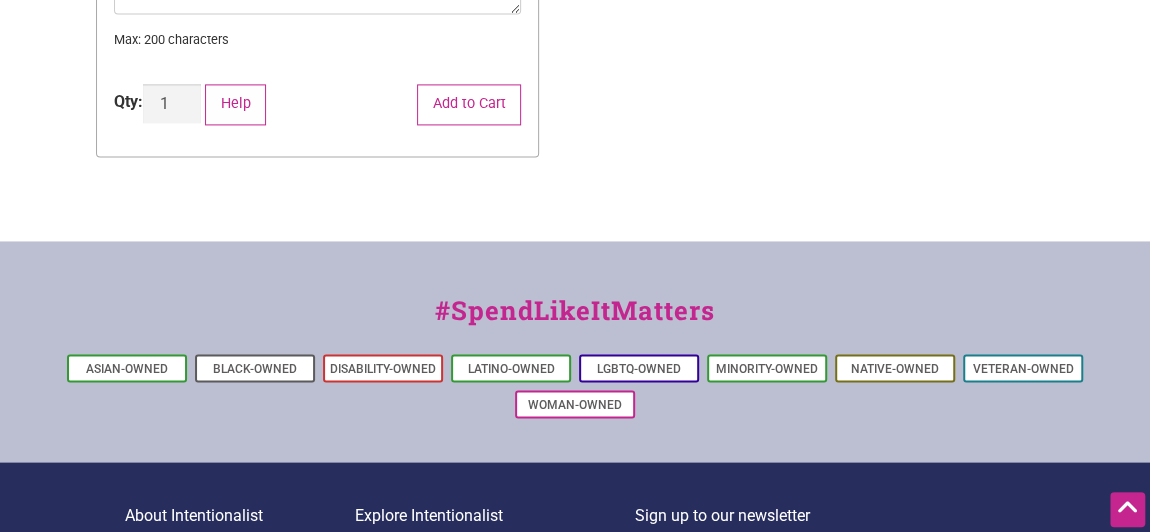 scroll, scrollTop: 0, scrollLeft: 0, axis: both 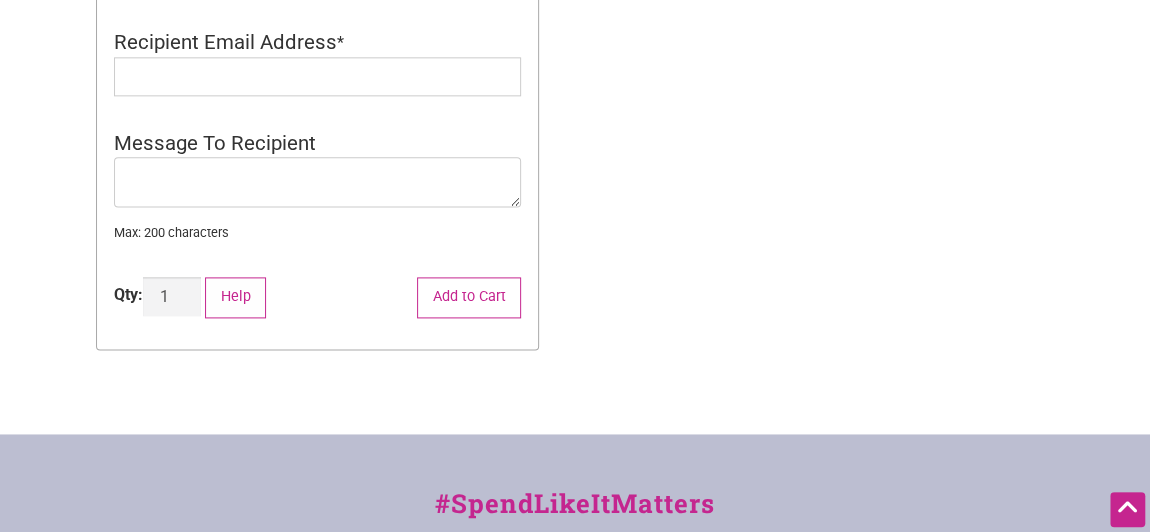 type on "[EMAIL]" 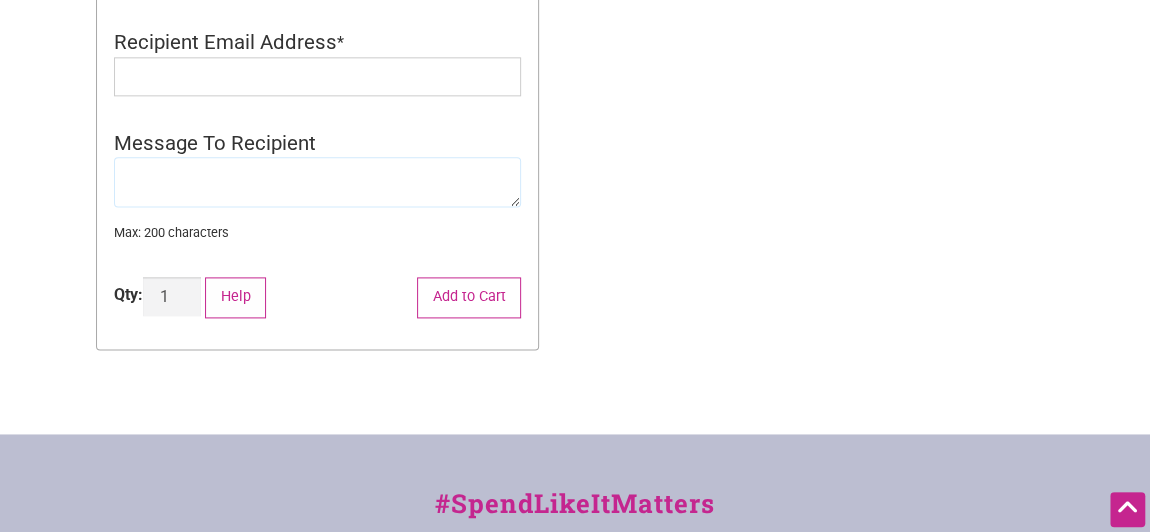 click 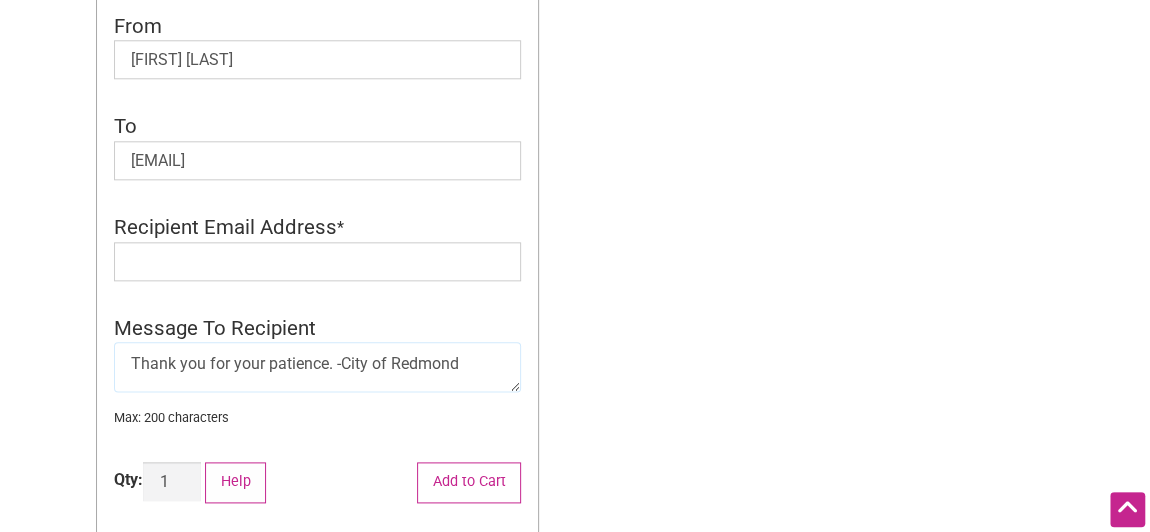scroll, scrollTop: 1064, scrollLeft: 0, axis: vertical 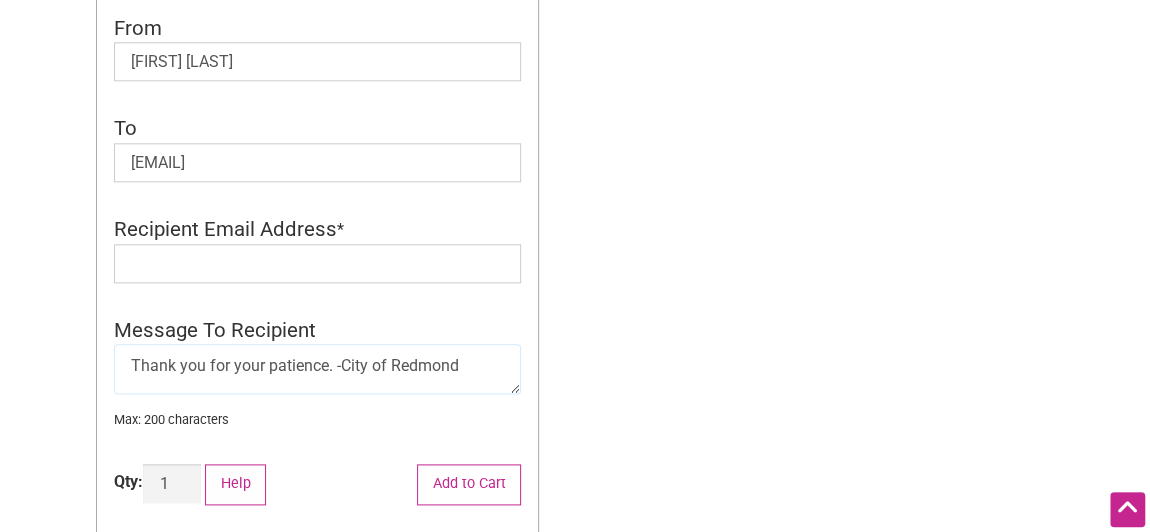 type on "Thank you for your patience. -City of Redmond" 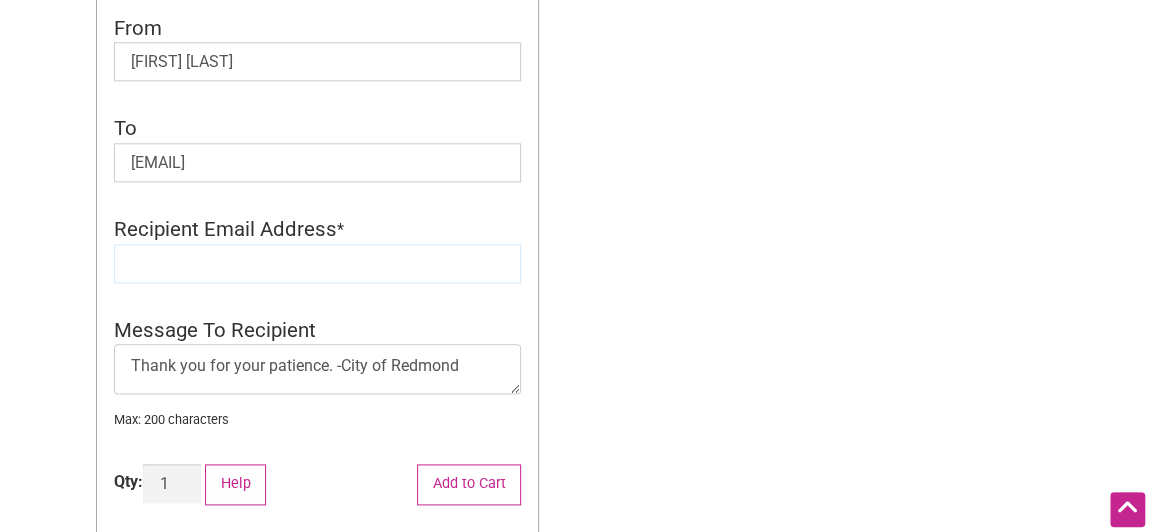 click 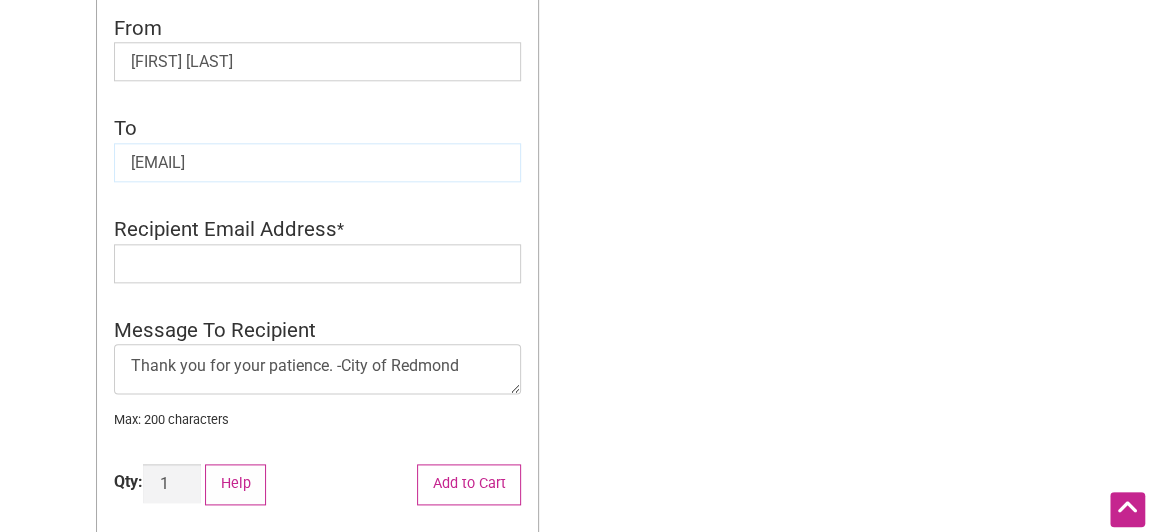 click on "[EMAIL]" 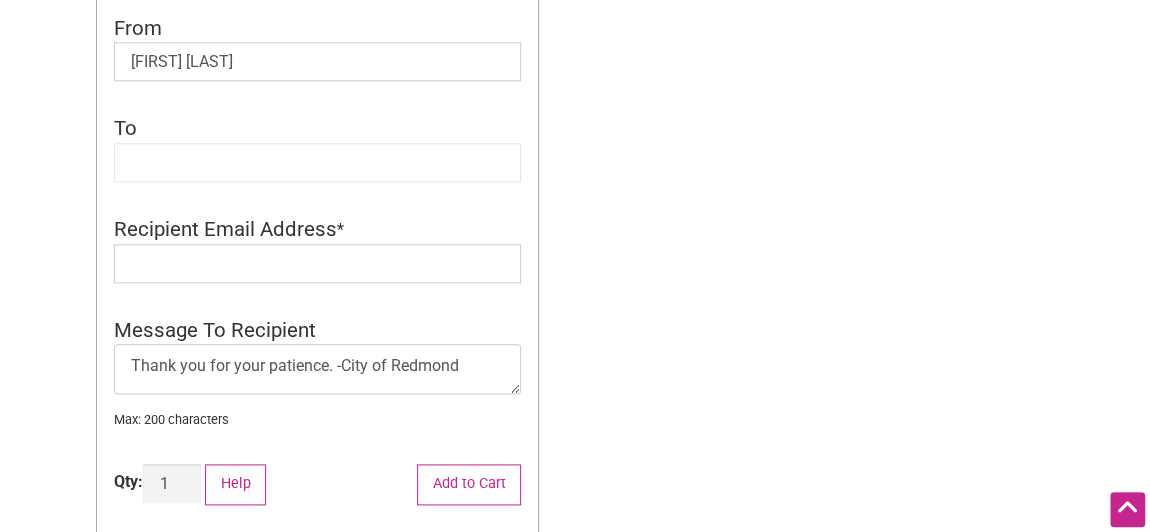 type 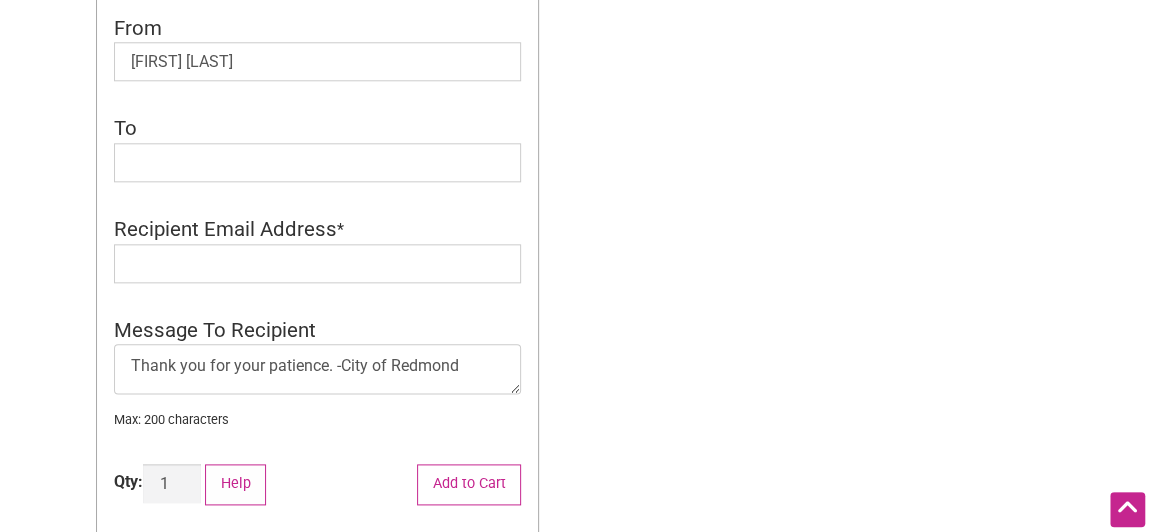 click on "Recipient Email Address" 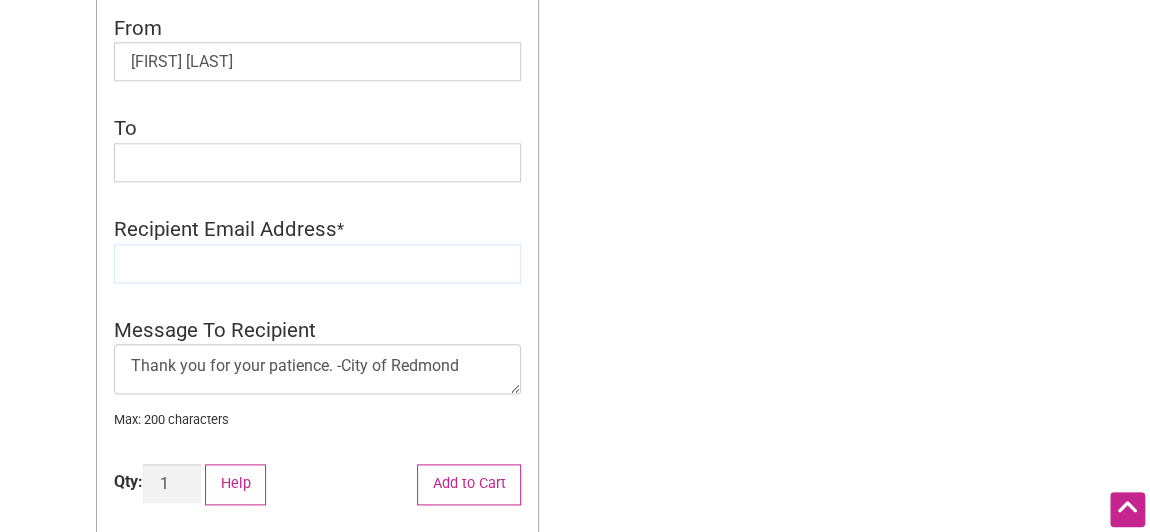 click 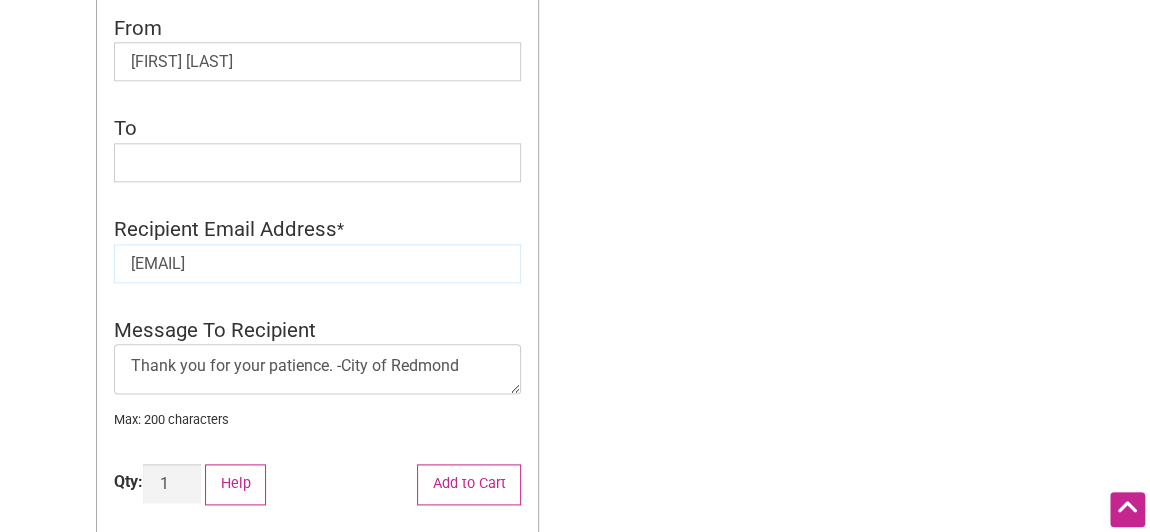 type on "[EMAIL]" 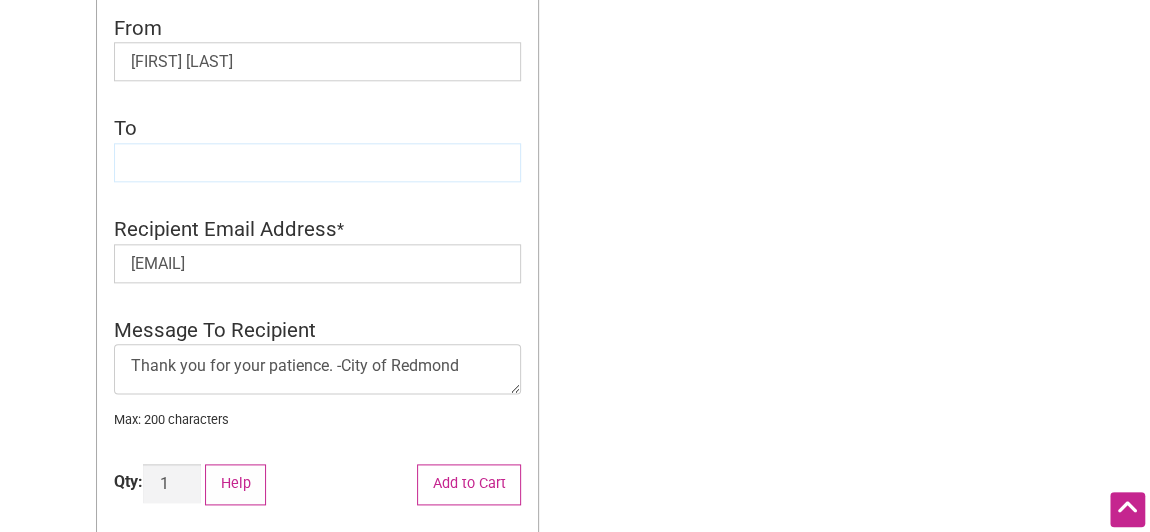 click 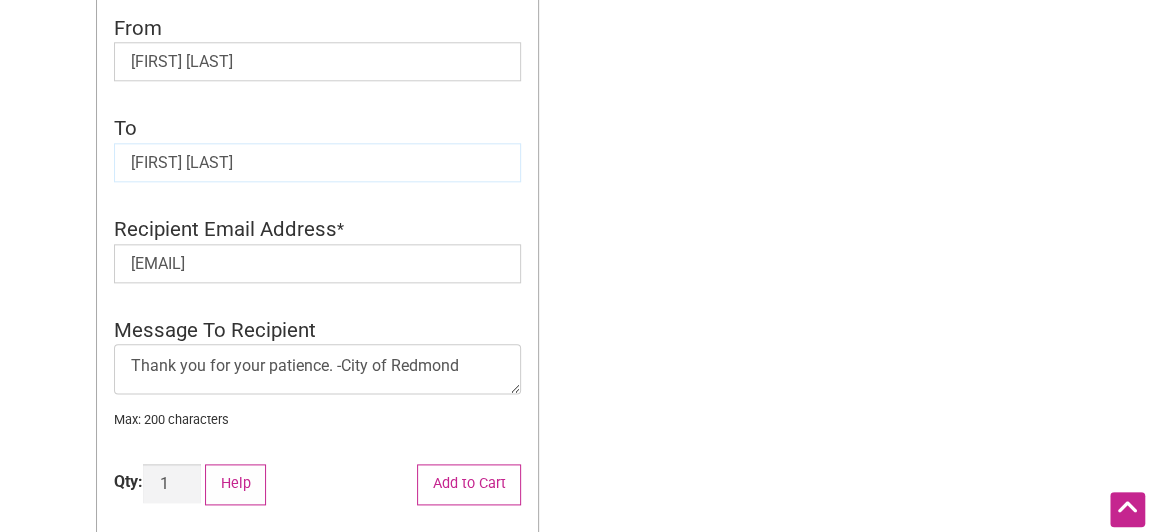 type on "[FIRST] [LAST]" 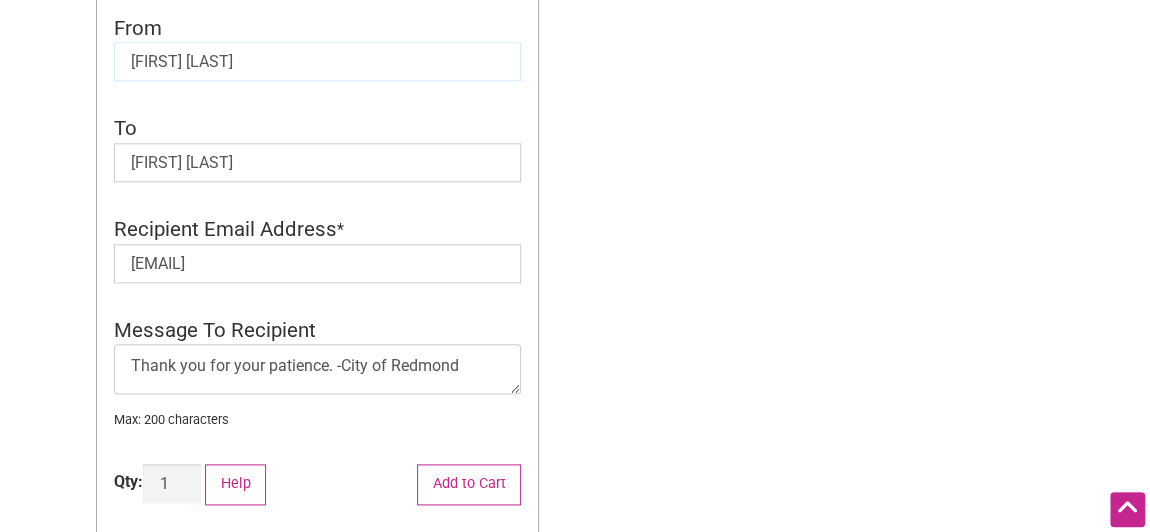 click on "[FIRST] [LAST]" 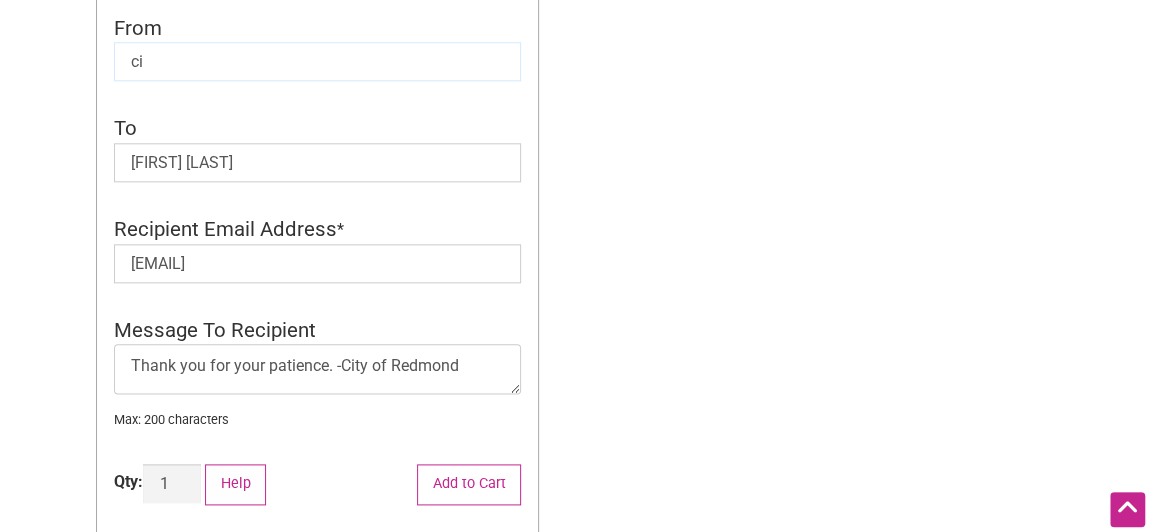 type on "City of Redmond" 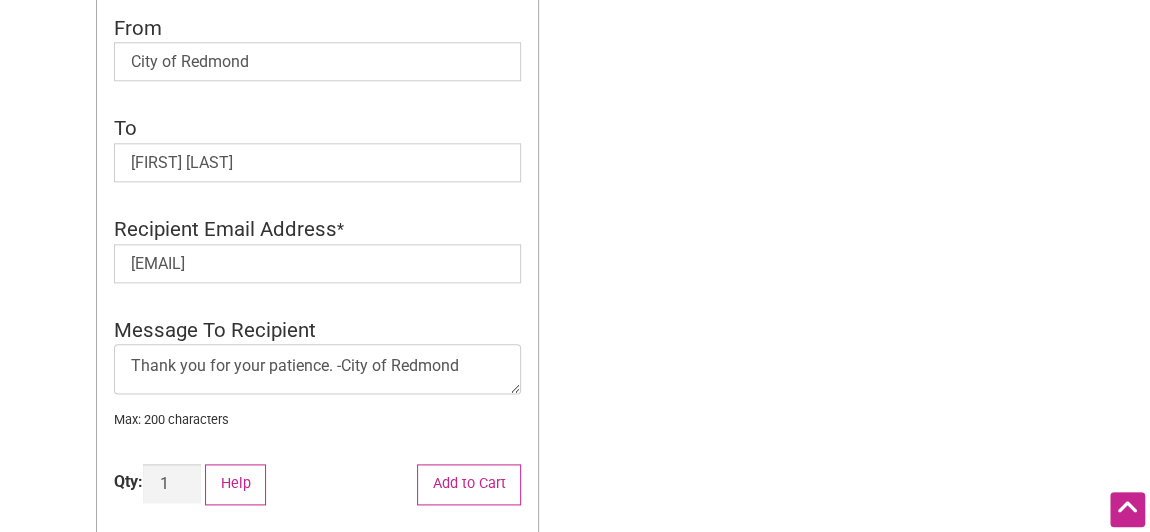 click on "From  * City of Redmond
To  * Sophie Lin
Recipient Email Address  * slseawausa@gmail.com Recipient Email Address is a required field.
Message To Recipient  * Thank you for your patience. -City of Redmond Max: 200 characters" 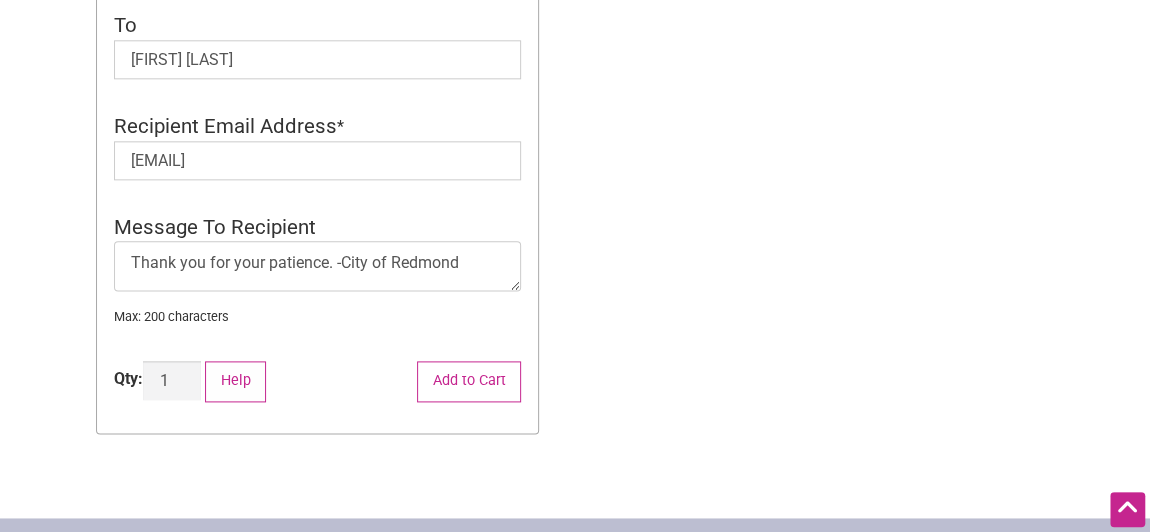 scroll, scrollTop: 1171, scrollLeft: 0, axis: vertical 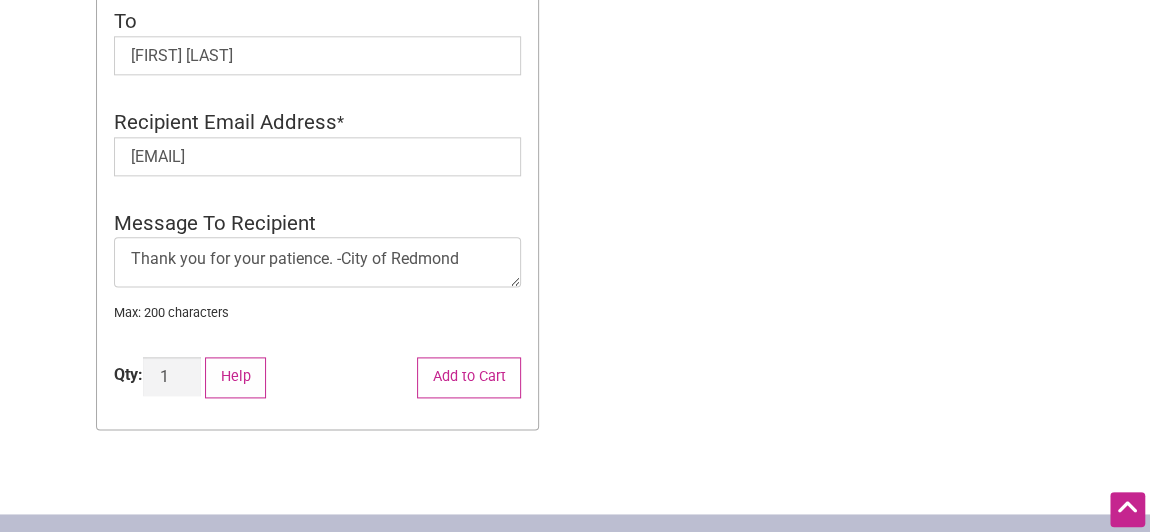 click on "Type
Choose an option Digital Physical
Amount
Choose an option Custom 25 50 100 150 200 250 500 Clear
$ 0.00
Amount  * 10 Min:  $ 5.00 Max:  $ 500.00
Is this for you or someone else?  * For Me For Someone Else
From  * City of Redmond
To  * Sophie Lin
Recipient Email Address  * slseawausa@gmail.com Recipient Email Address is a required field.
Message To Recipient  * Thank you for your patience. -City of Redmond Max: 200 characters
Qty:  	 Intentionalist Card quantity
1
Add to Cart
Help" 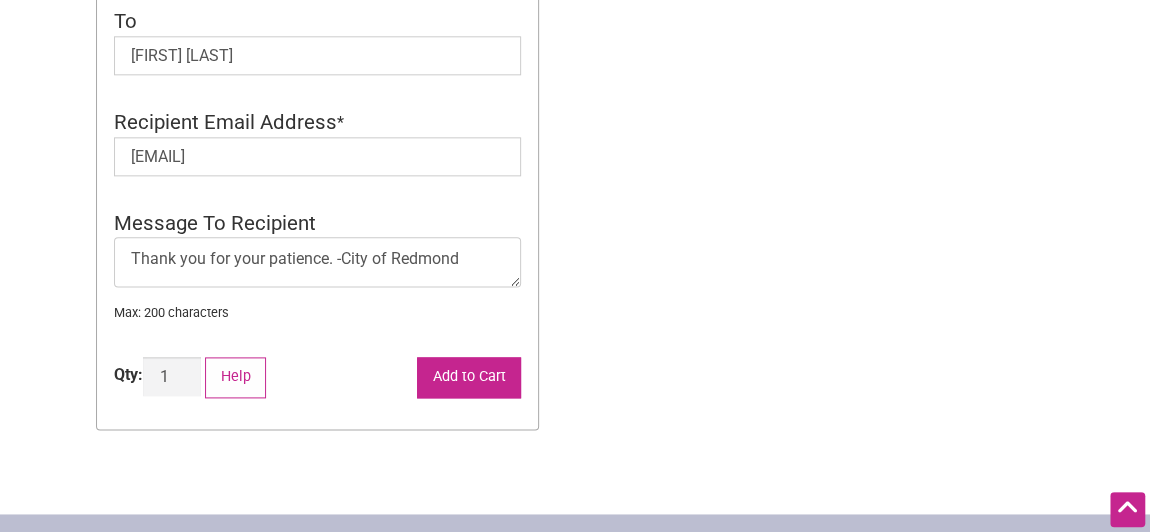 click on "Add to Cart" 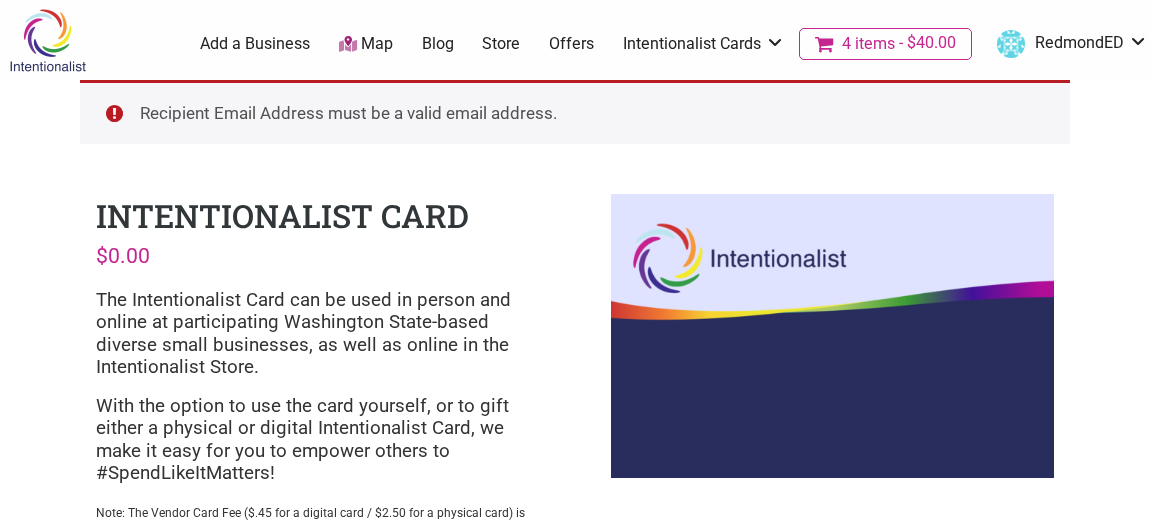 scroll, scrollTop: 0, scrollLeft: 0, axis: both 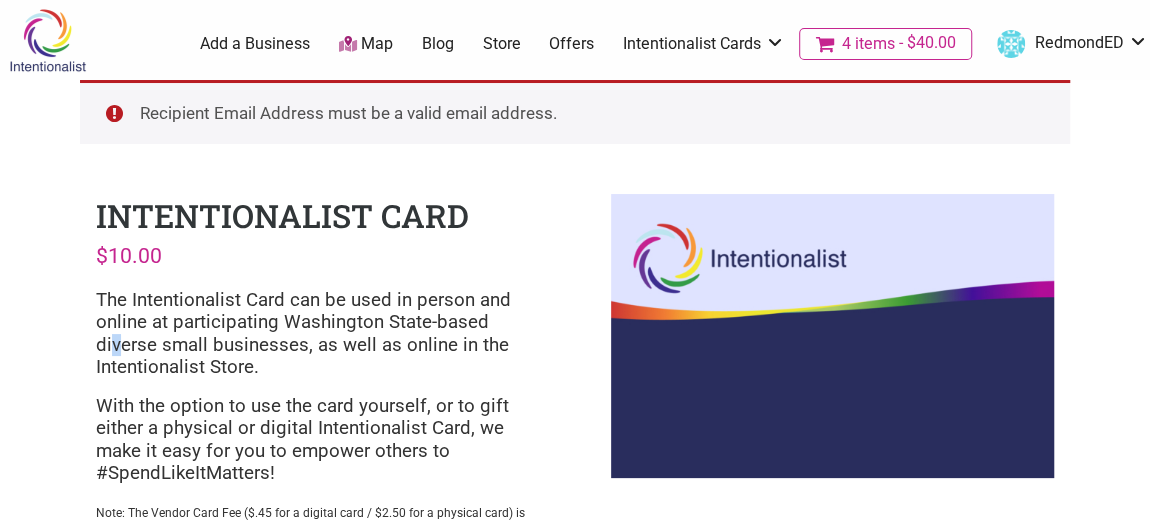 drag, startPoint x: 0, startPoint y: 0, endPoint x: 115, endPoint y: 337, distance: 356.08145 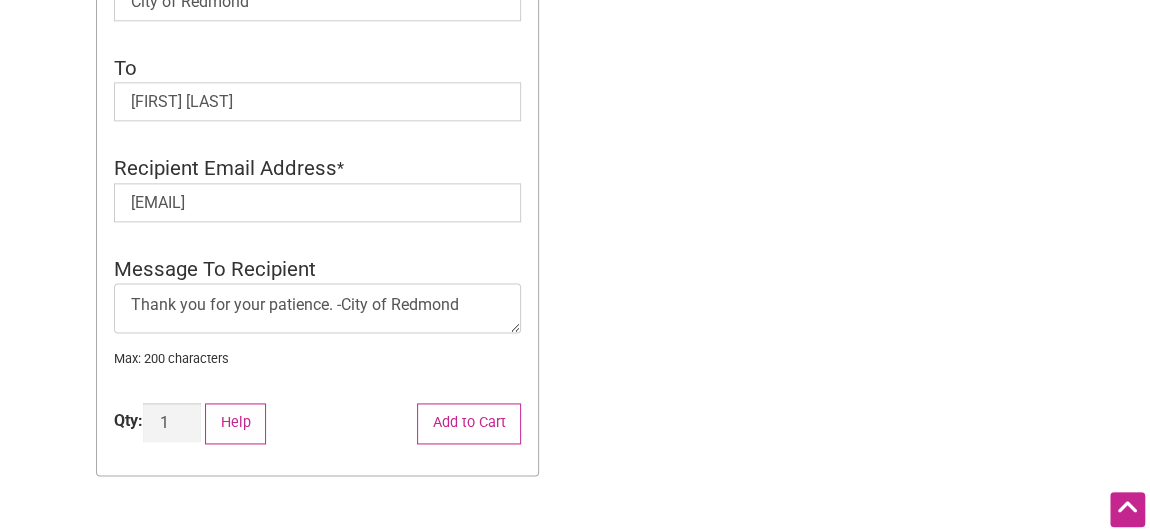 scroll, scrollTop: 1217, scrollLeft: 0, axis: vertical 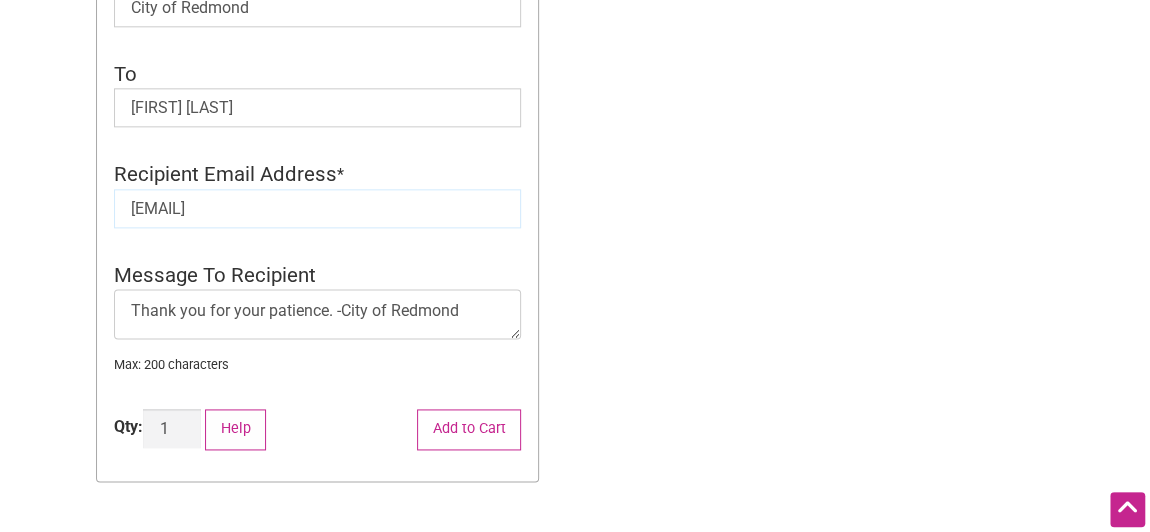 click on "[EMAIL]" 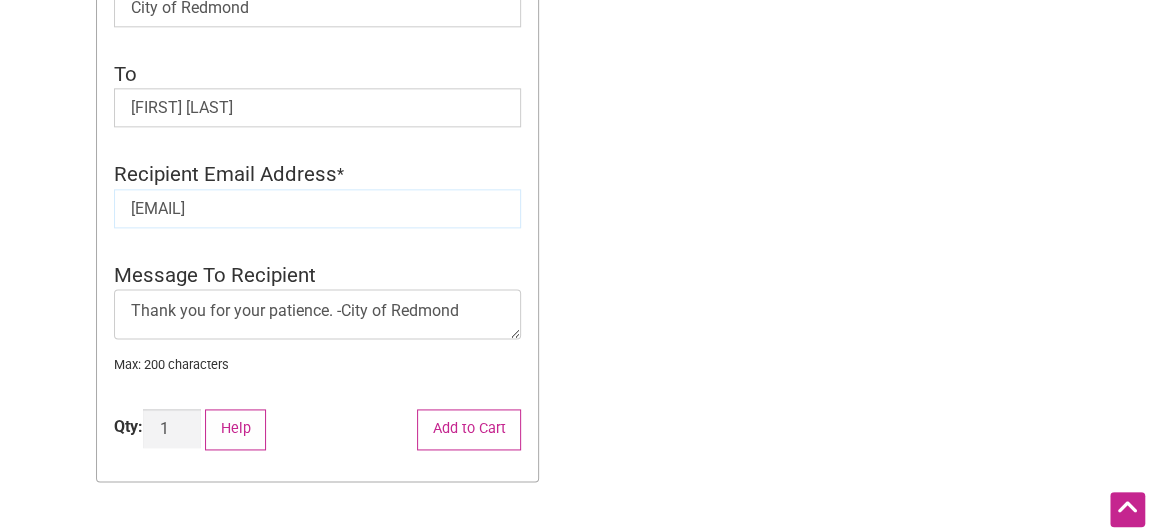 type on "[EMAIL]" 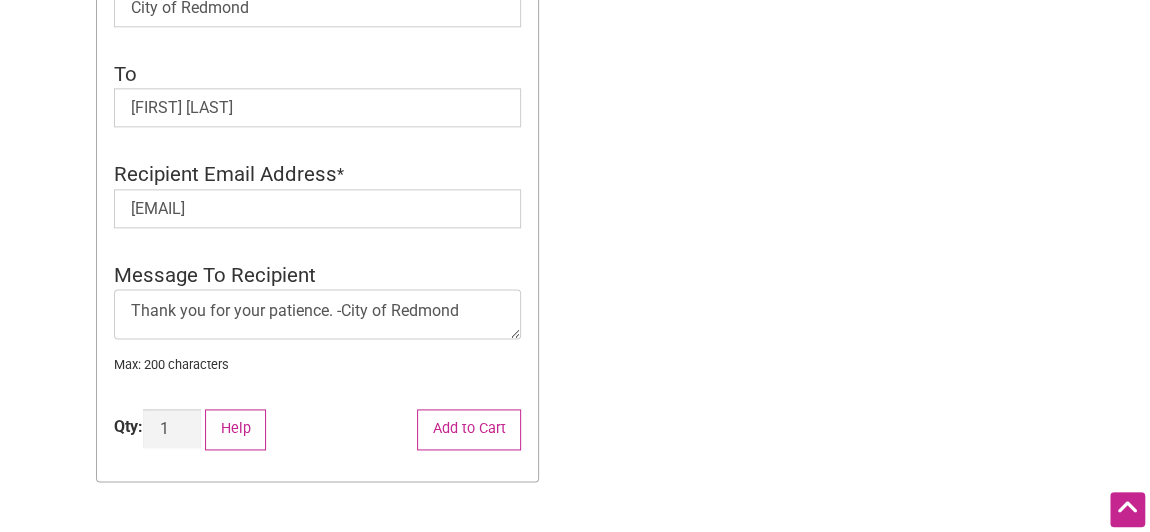 click on "Type
Choose an option Digital Physical
Amount
Choose an option Custom 25 50 100 150 200 250 500 Clear
$ 0.00
Amount  * 10 Min:  $ 5.00 Max:  $ 500.00
Is this for you or someone else?  * For Me For Someone Else
From  * City of Redmond
To  * [FIRST] [LAST]
Recipient Email Address  * [EMAIL] Recipient Email Address is a required field.
Message To Recipient  * Thank you for your patience. -City of Redmond Max: 200 characters
Qty:  	 Intentionalist Card quantity
1
Add to Cart
Help" 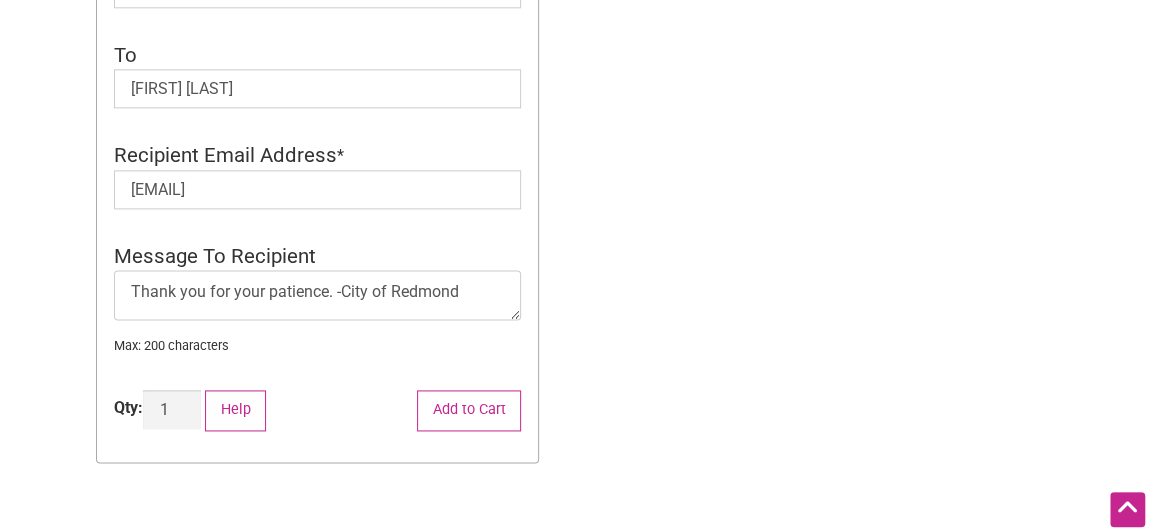 scroll, scrollTop: 1237, scrollLeft: 0, axis: vertical 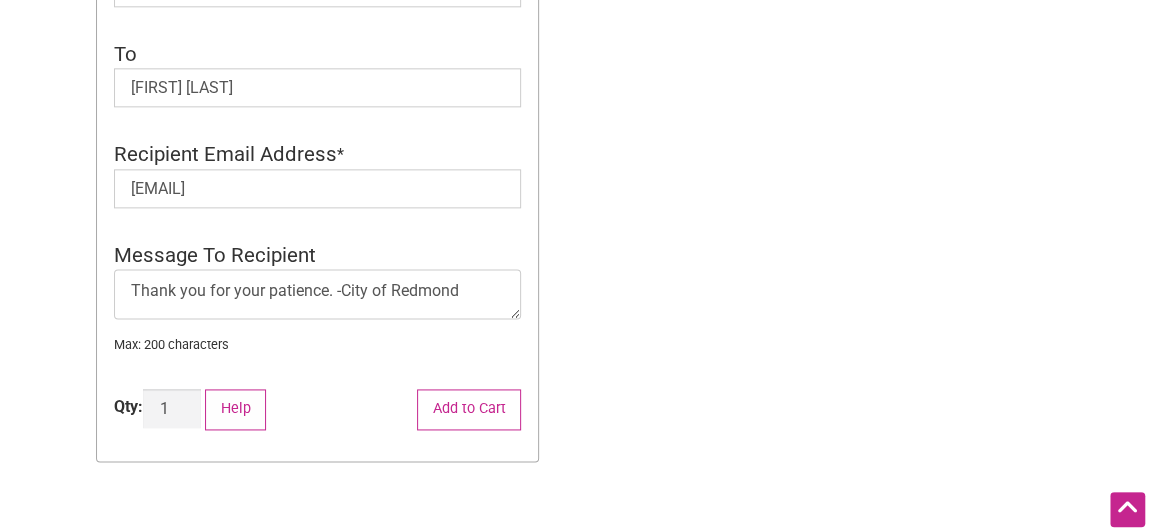 click on "Intentionalist Card $ 10.00
The Intentionalist Card can be used in person and online at participating [STATE]-based diverse small businesses, as well as online in the Intentionalist Store.
With the option to use the card yourself, or to gift either a physical or digital Intentionalist Card, we make it easy for you to empower others to #SpendLikeItMatters!
Note: The Vendor Card Fee ($.45 for a digital card / $2.50 for a physical card) is what Intentionalist is charged by our vendor to create the cards. The Intentionalist Card Program Fee ensures that Intentionalist can cover the cost of the Buy Black Card and Intentionalist Card programs.  Click here  to view the card program terms and conditions.
Type
Choose an option Digital Physical
Amount
Choose an option Custom 25 50 100 150 200 250 500 Clear
$ 0.00
Amount  * 10 Min:  $ 5.00 Max:  $ 500.00
Is this for you or someone else?  * For Me For Someone Else
From  * [CITY]
To  * [FIRST] [LAST]
Recipient Email Address  * [EMAIL] Recipient Email Address is a required field.
Message To Recipient  * Thank you for your patience. -[CITY] Max: 200 characters
Qty:  	 Intentionalist Card quantity
1
Add to Cart
Help" at bounding box center (317, -274) 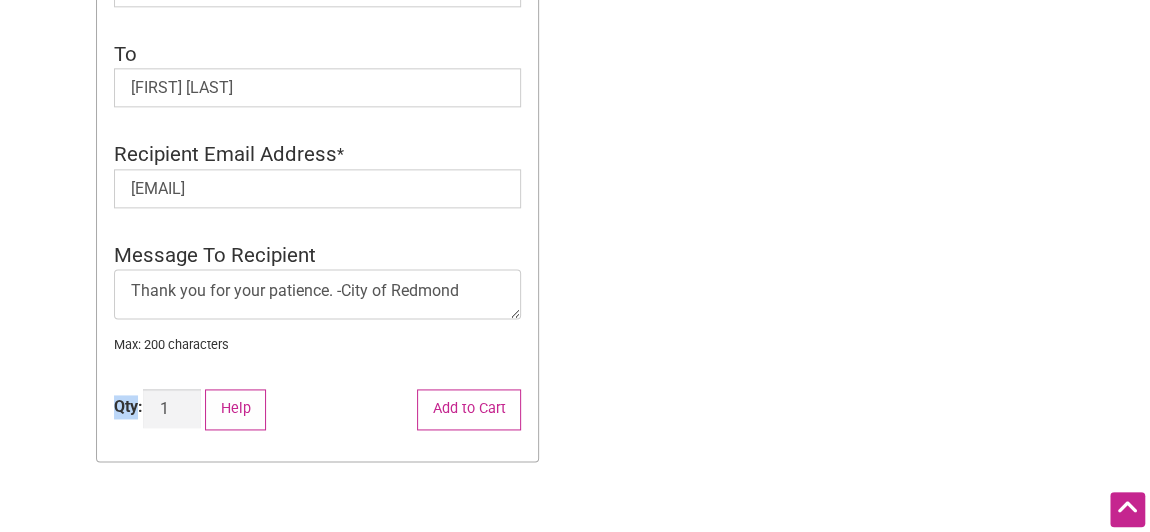 click on "Intentionalist Card $ 10.00
The Intentionalist Card can be used in person and online at participating [STATE]-based diverse small businesses, as well as online in the Intentionalist Store.
With the option to use the card yourself, or to gift either a physical or digital Intentionalist Card, we make it easy for you to empower others to #SpendLikeItMatters!
Note: The Vendor Card Fee ($.45 for a digital card / $2.50 for a physical card) is what Intentionalist is charged by our vendor to create the cards. The Intentionalist Card Program Fee ensures that Intentionalist can cover the cost of the Buy Black Card and Intentionalist Card programs.  Click here  to view the card program terms and conditions.
Type
Choose an option Digital Physical
Amount
Choose an option Custom 25 50 100 150 200 250 500 Clear
$ 0.00
Amount  * 10 Min:  $ 5.00 Max:  $ 500.00
Is this for you or someone else?  * For Me For Someone Else
From  * [CITY]
To  * [FIRST] [LAST]
Recipient Email Address  * [EMAIL] Recipient Email Address is a required field.
Message To Recipient  * Thank you for your patience. -[CITY] Max: 200 characters
Qty:  	 Intentionalist Card quantity
1
Add to Cart
Help" at bounding box center [317, -274] 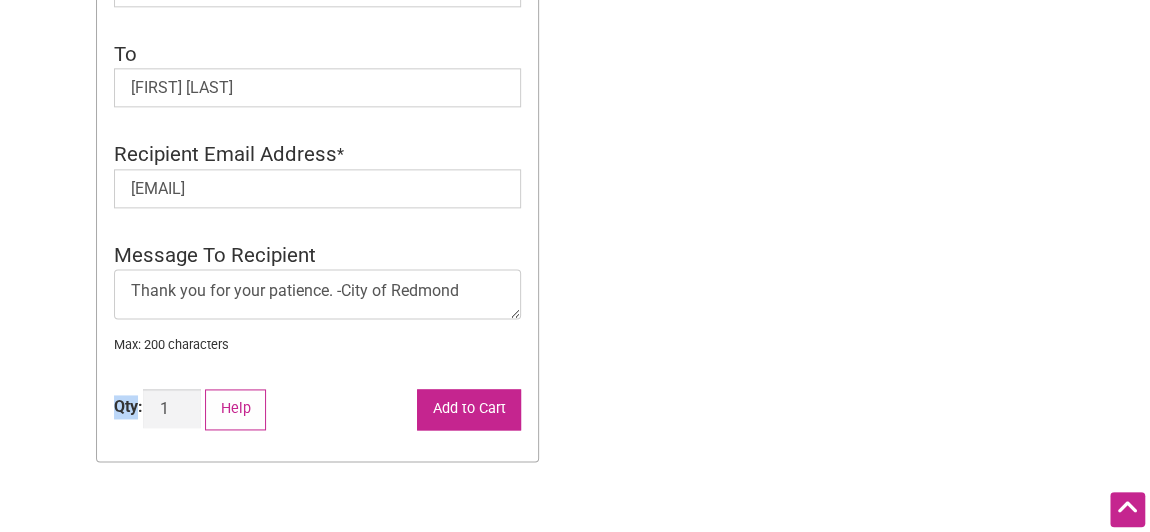 click on "Add to Cart" 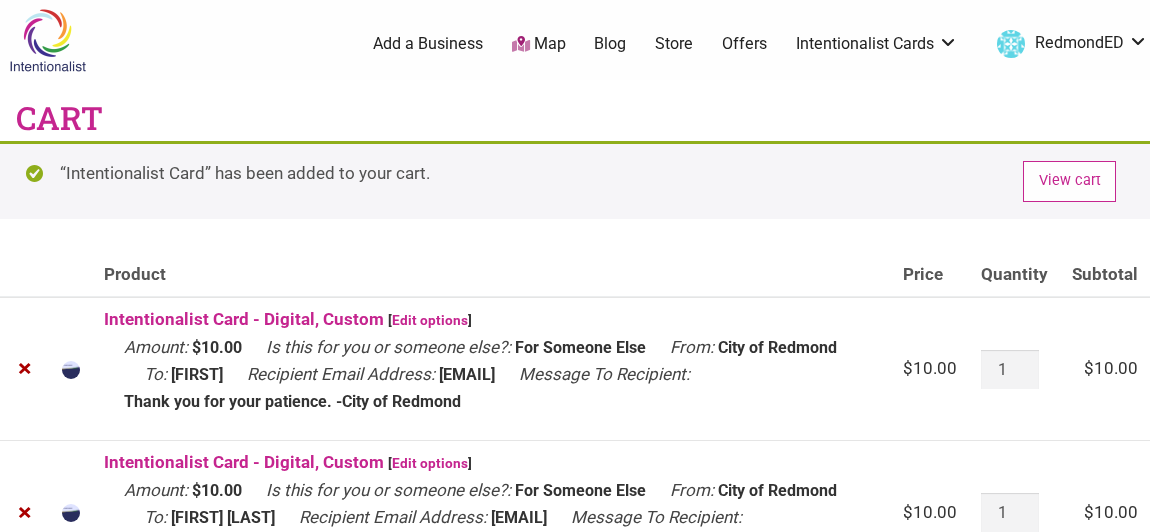 scroll, scrollTop: 0, scrollLeft: 0, axis: both 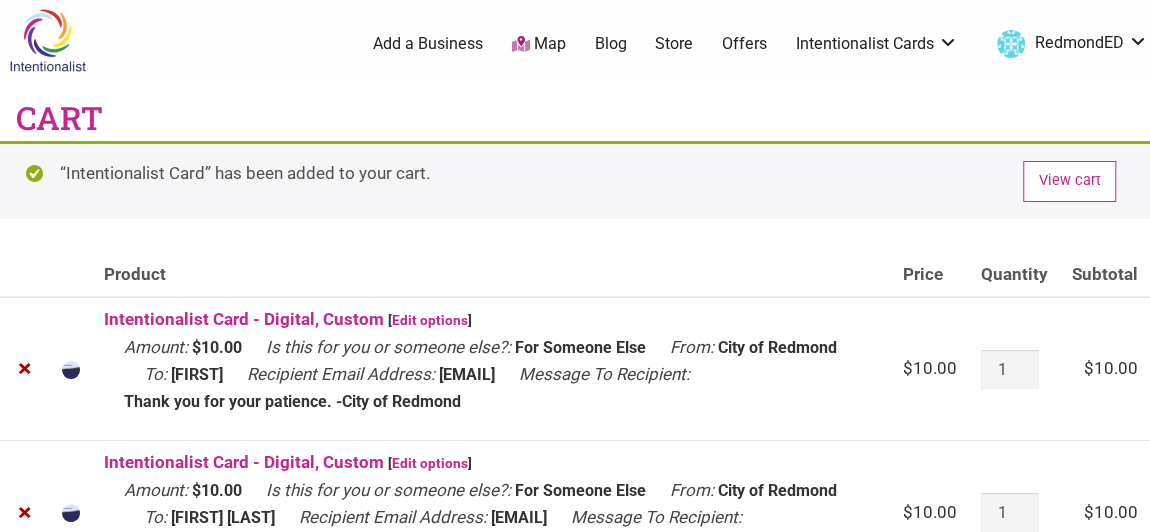 click on "Intentionalist Card - Digital, Custom   [ Edit options ]
Amount:
$10.00
Is this for you or someone else?:
For Someone Else
From:
[CITY]
To:
[FIRST]
Recipient Email Address:
[EMAIL]
Message To Recipient:
Thank you for your patience. -[CITY]" at bounding box center (491, 368) 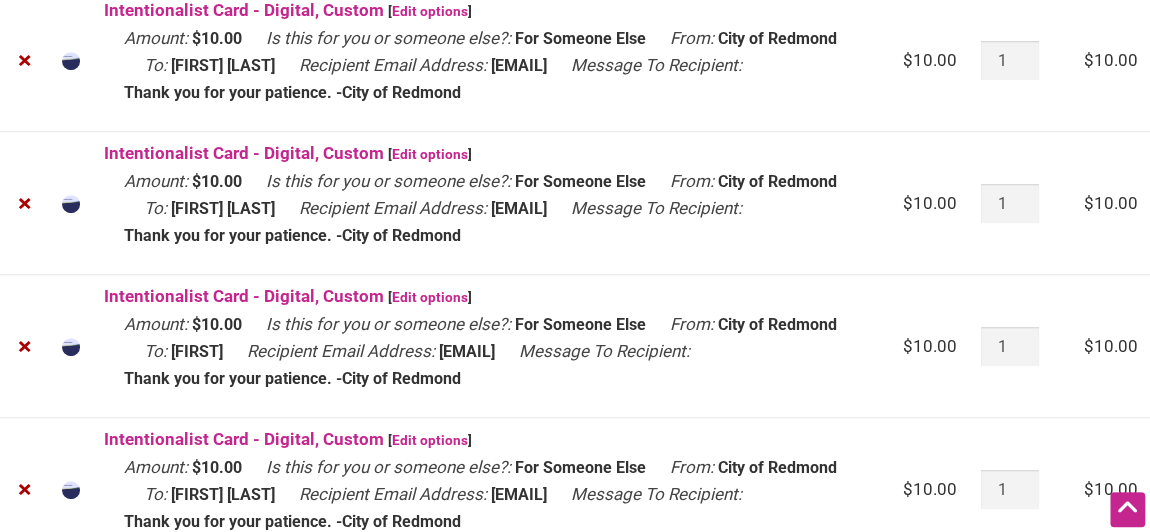 scroll, scrollTop: 474, scrollLeft: 0, axis: vertical 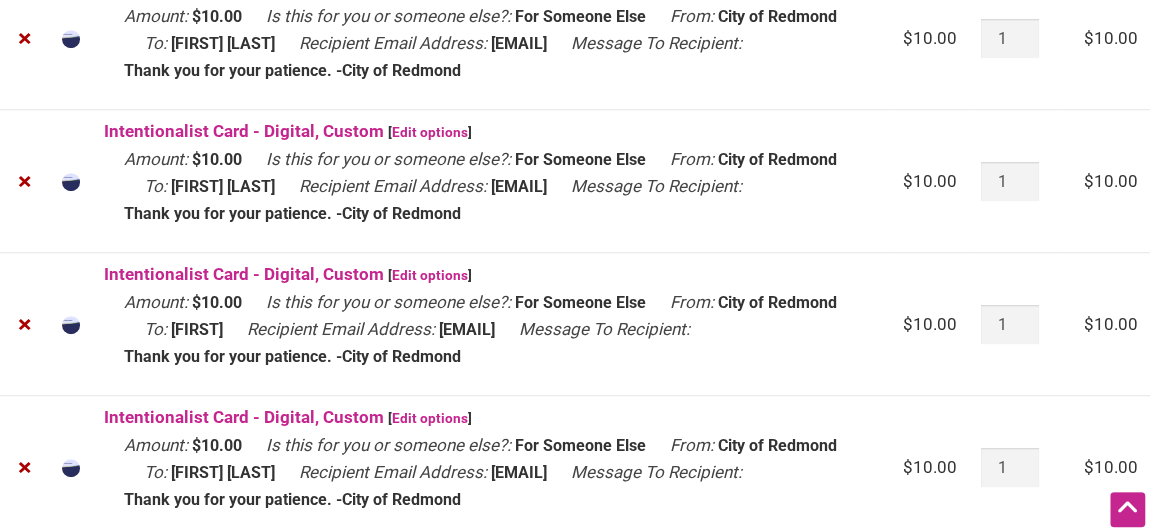 click at bounding box center [71, 323] 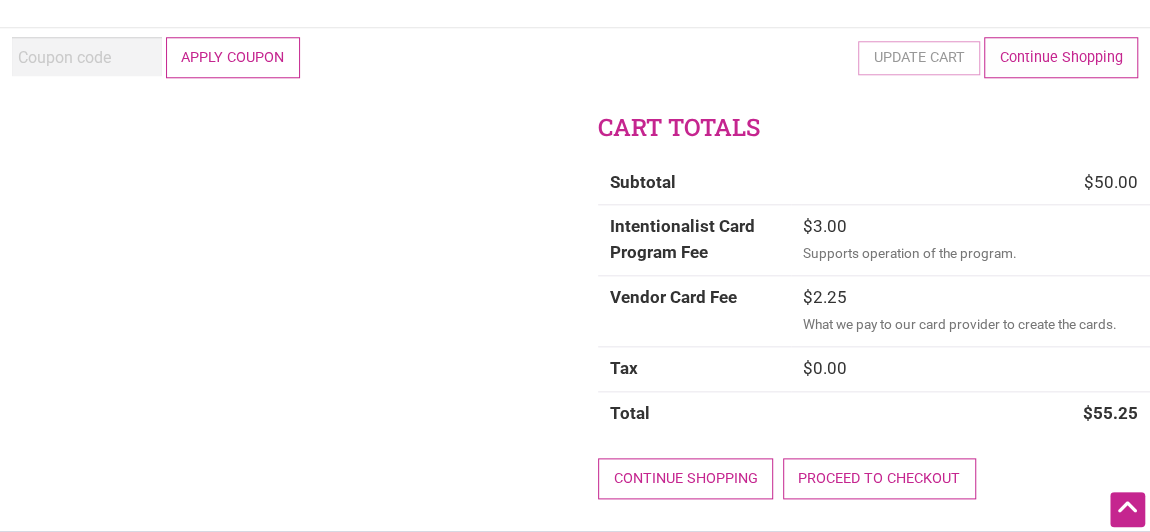 scroll, scrollTop: 984, scrollLeft: 0, axis: vertical 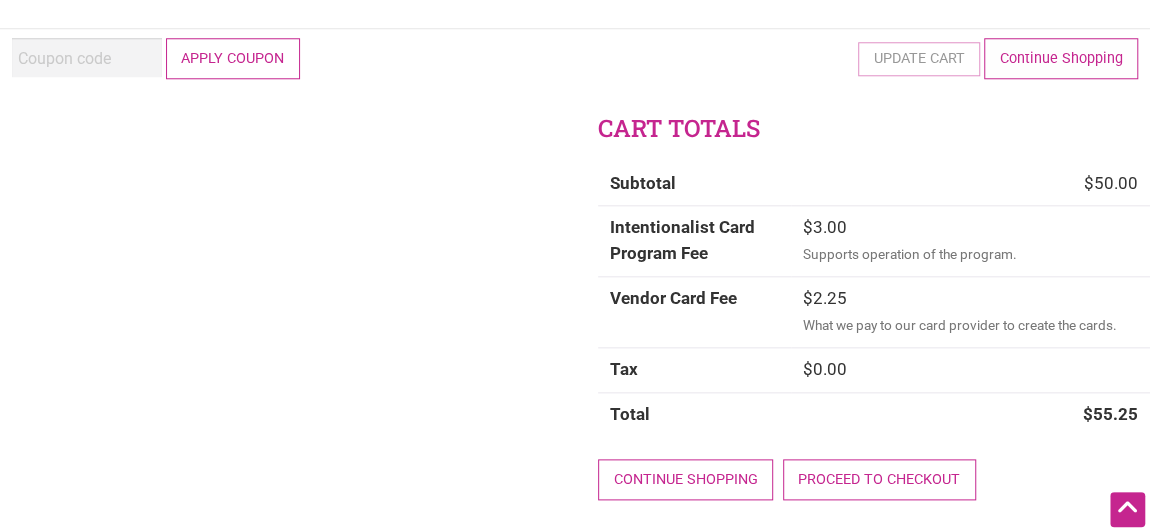 click on "Vendor Card Fee" at bounding box center [694, 311] 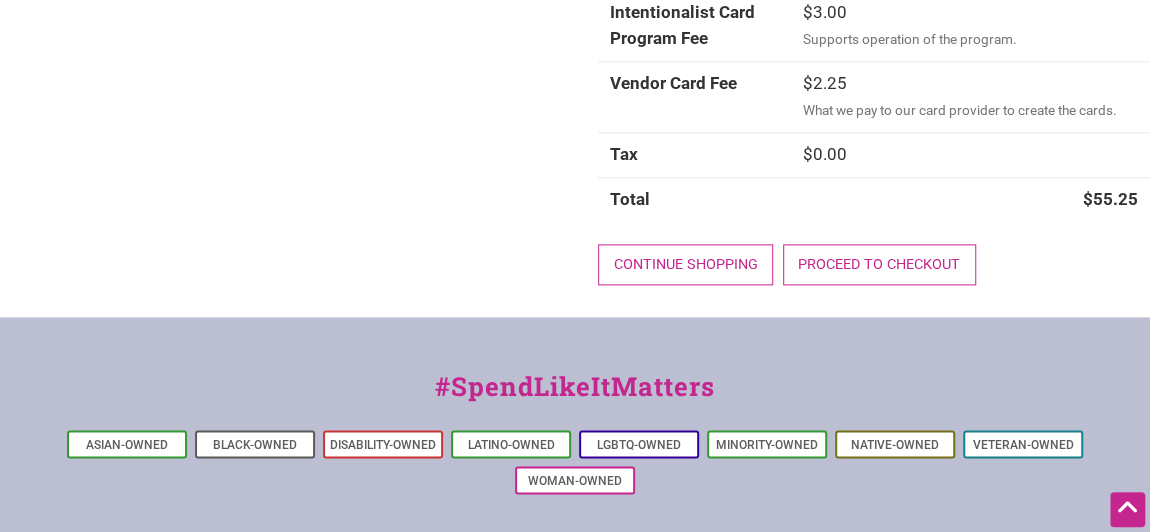scroll, scrollTop: 1199, scrollLeft: 0, axis: vertical 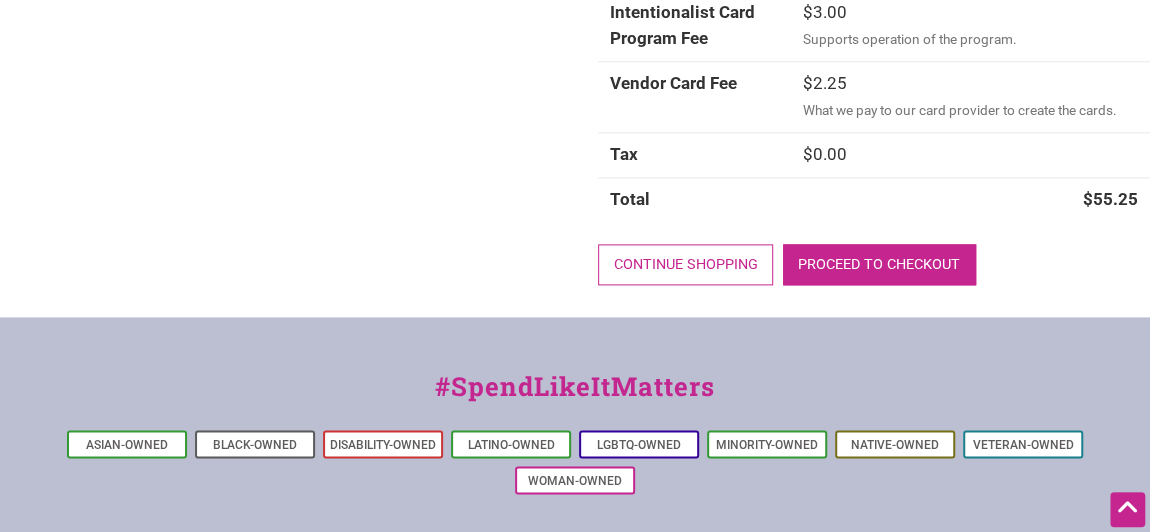 click on "Proceed to checkout" at bounding box center [879, 264] 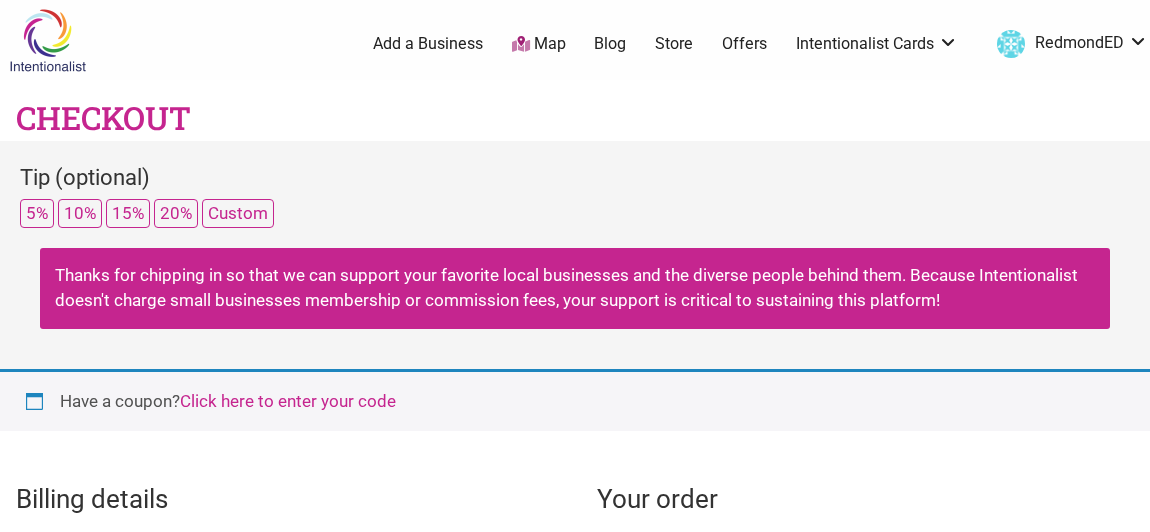 select on "WA" 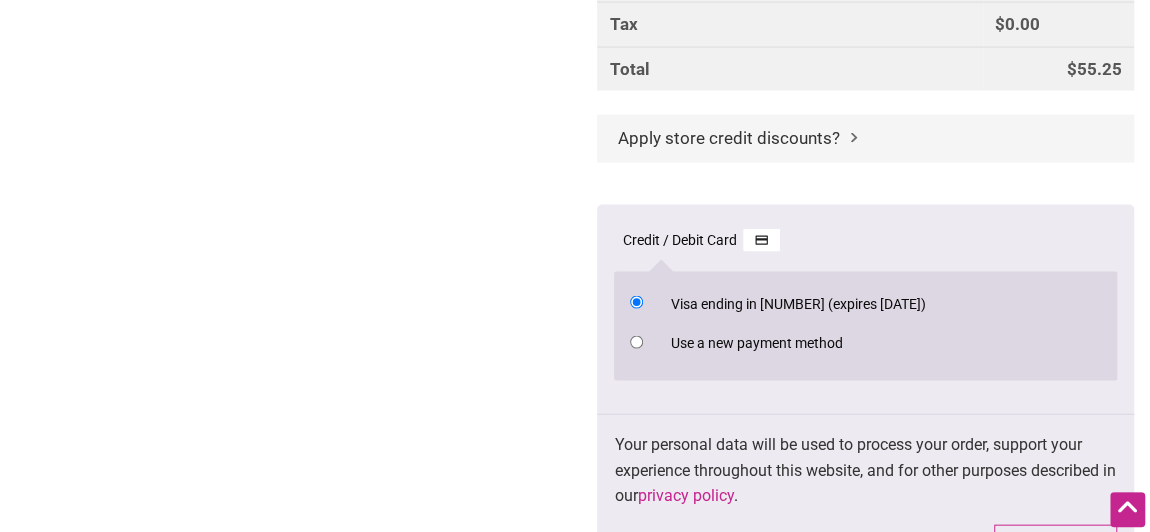 scroll, scrollTop: 1996, scrollLeft: 0, axis: vertical 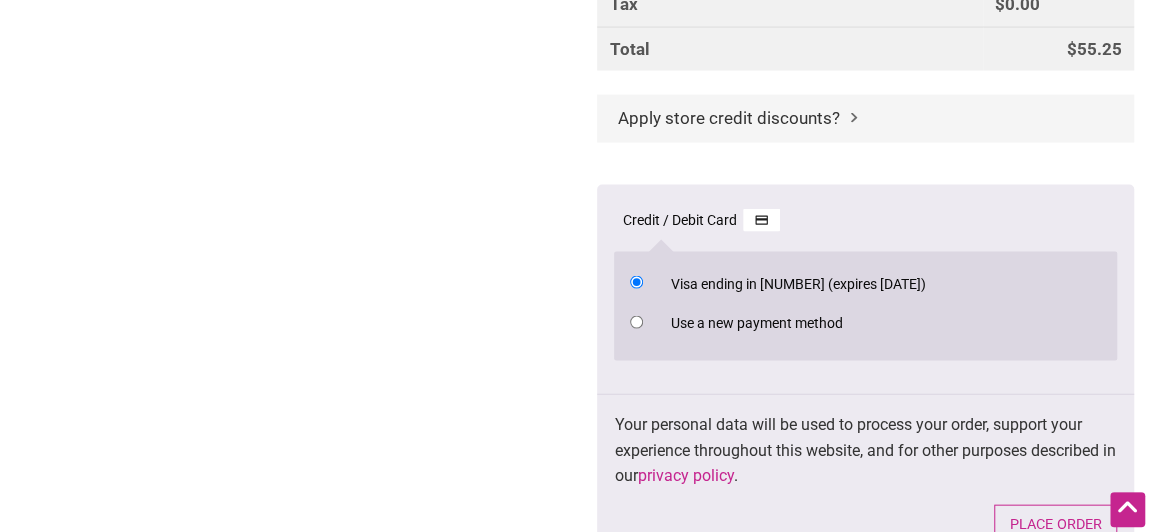 click on "Apply store credit discounts?" at bounding box center [729, 118] 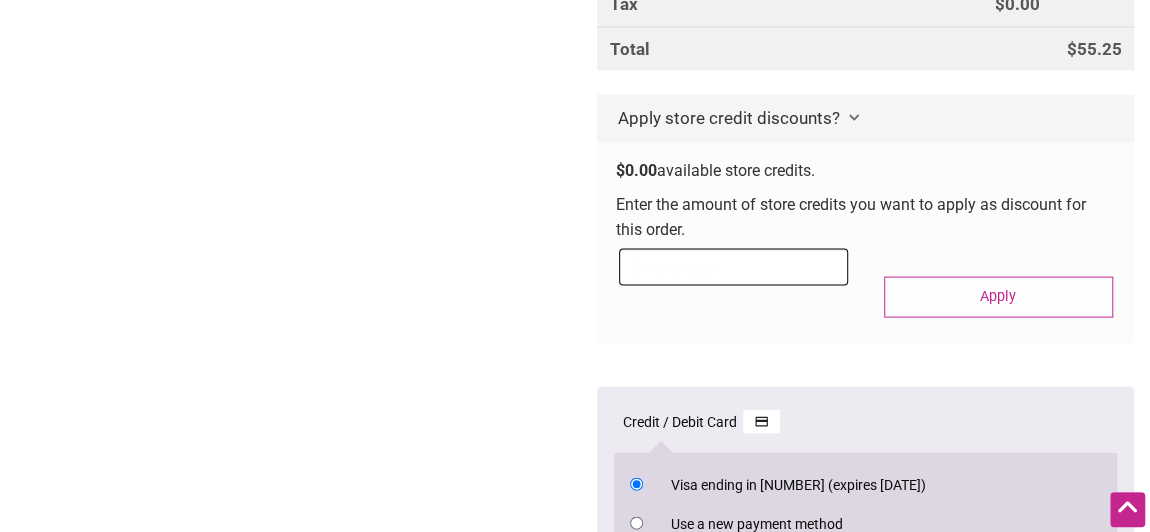 click at bounding box center [733, 267] 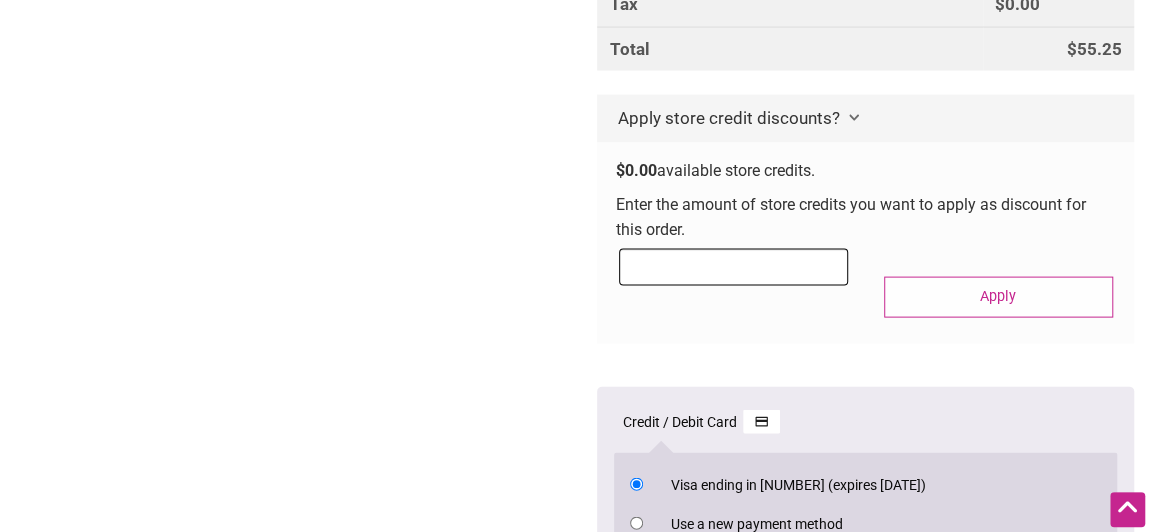 click at bounding box center (733, 267) 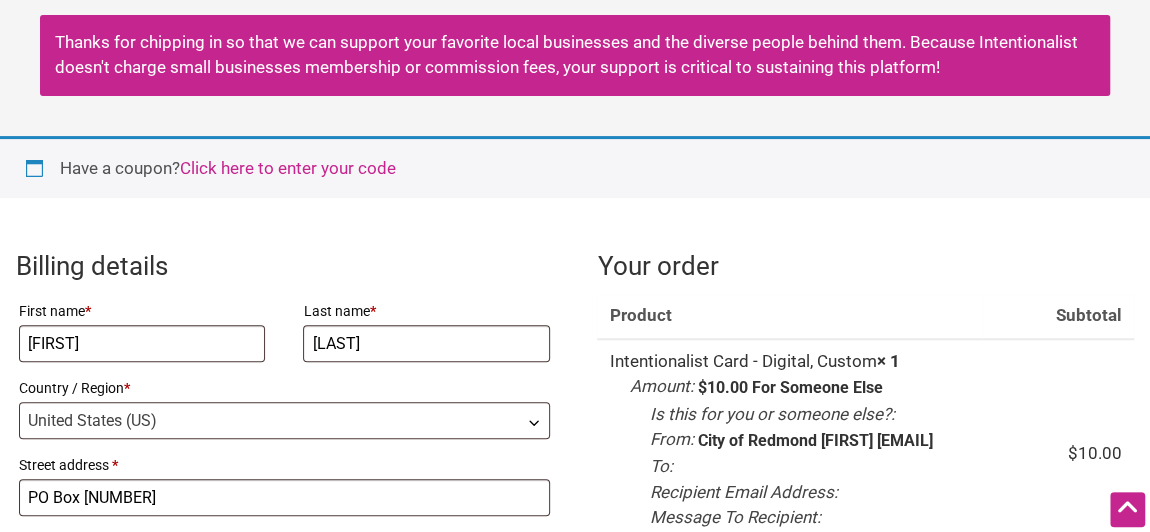 scroll, scrollTop: 232, scrollLeft: 0, axis: vertical 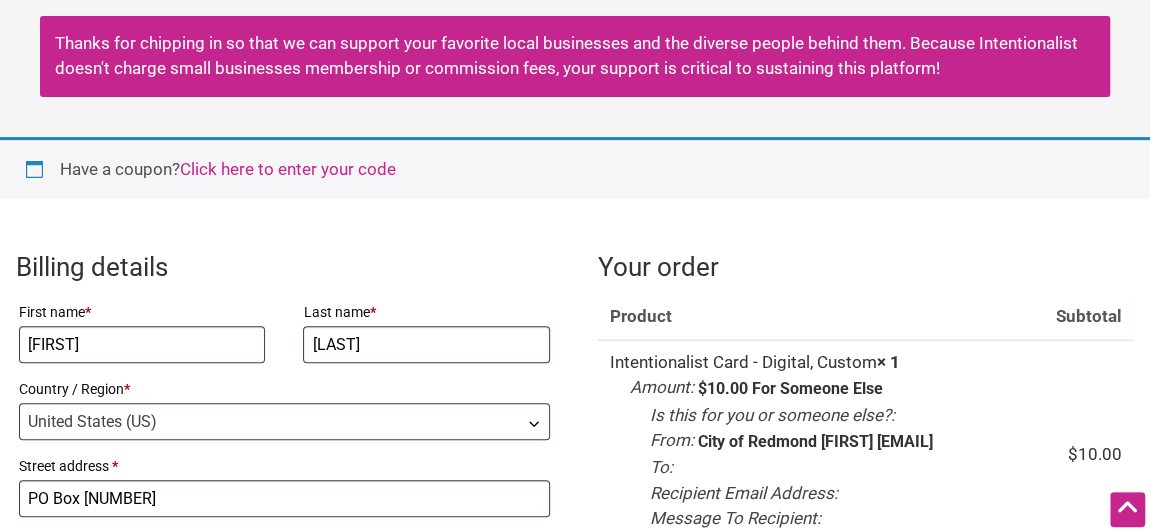 click on "Click here to enter your code" at bounding box center [288, 169] 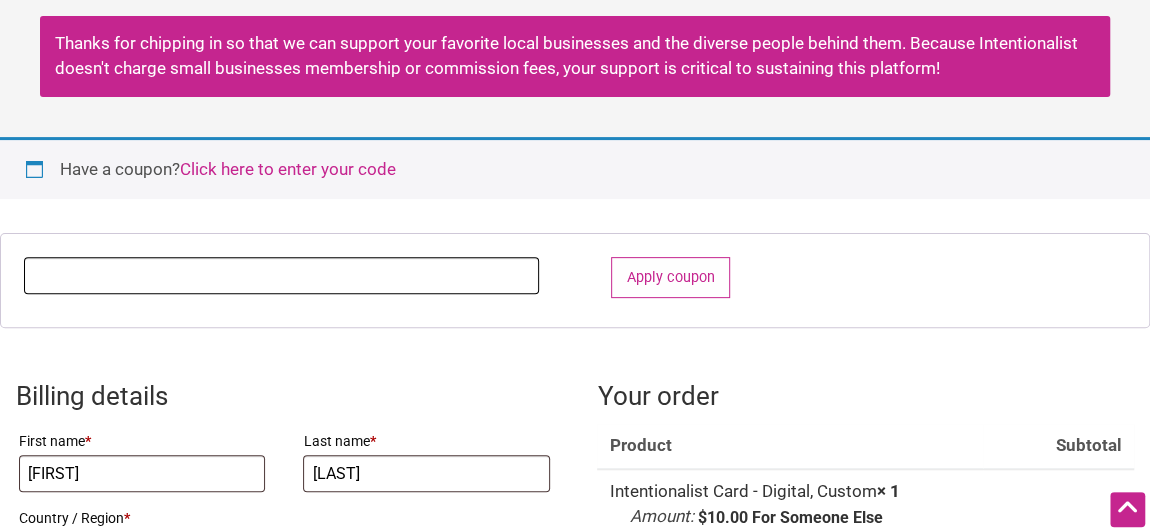 click on "Coupon:" at bounding box center (281, 275) 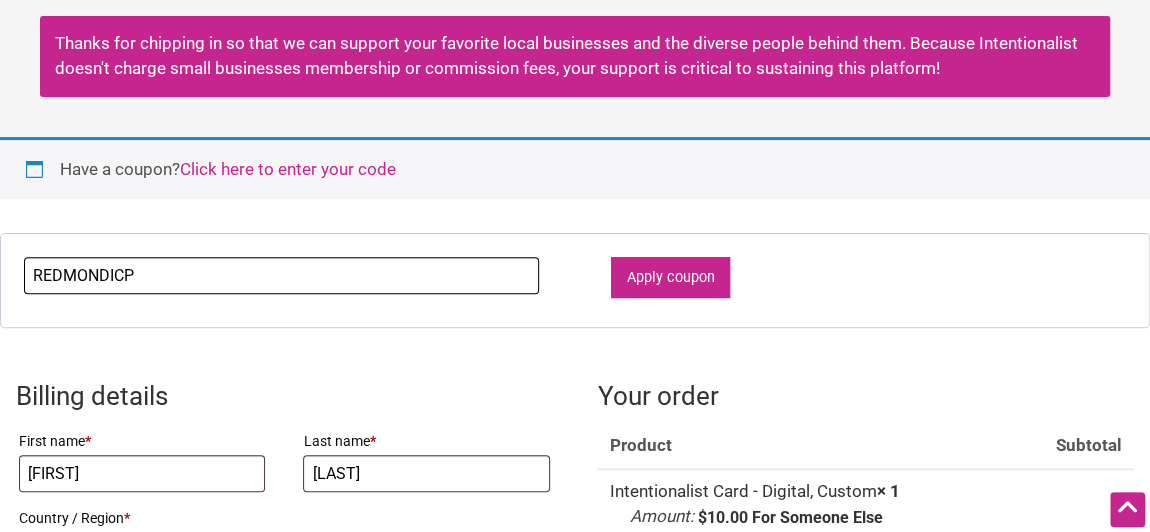 type on "REDMONDICP" 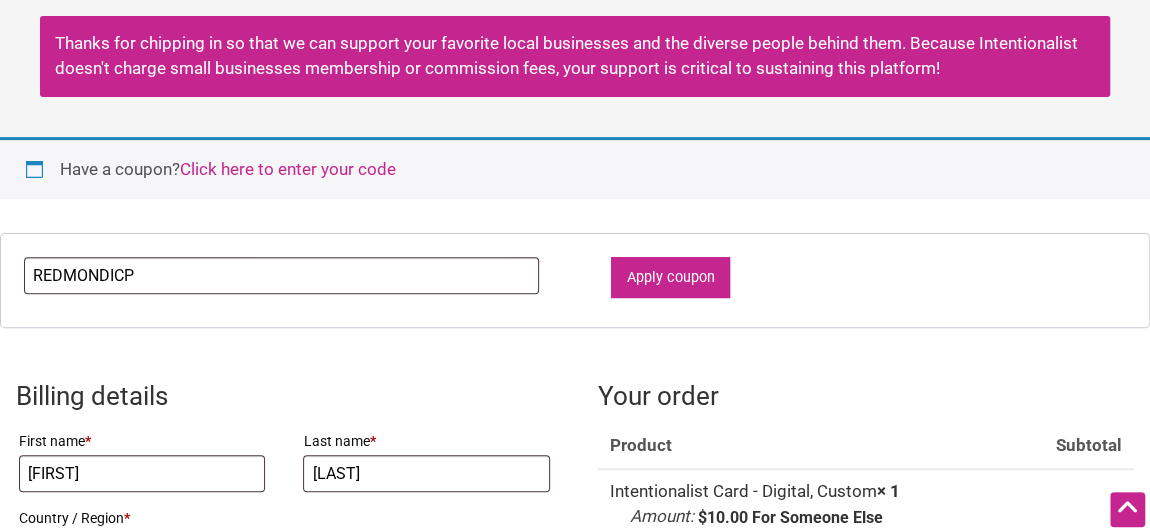 click on "Apply coupon" at bounding box center (670, 277) 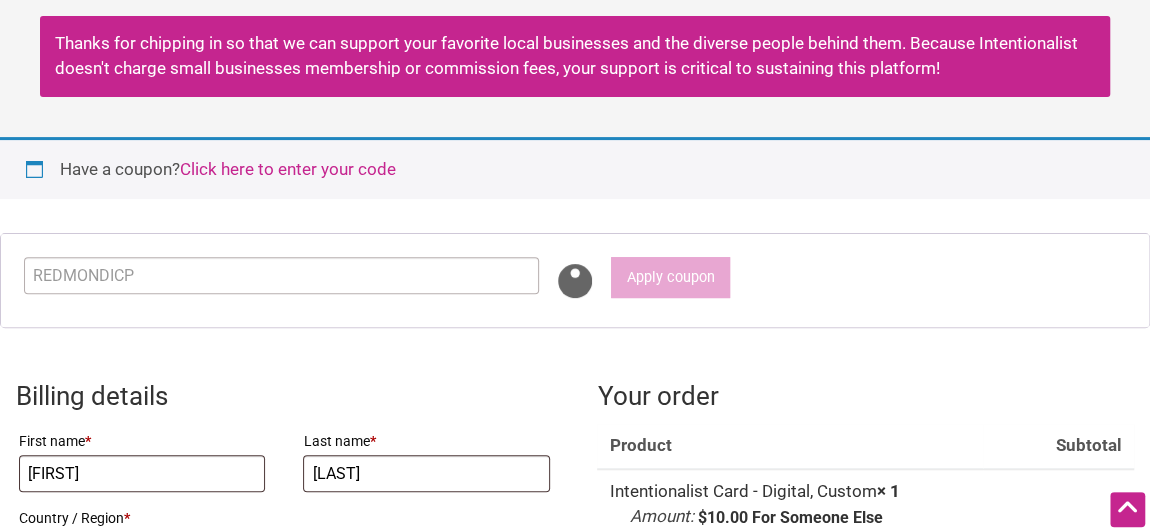 type 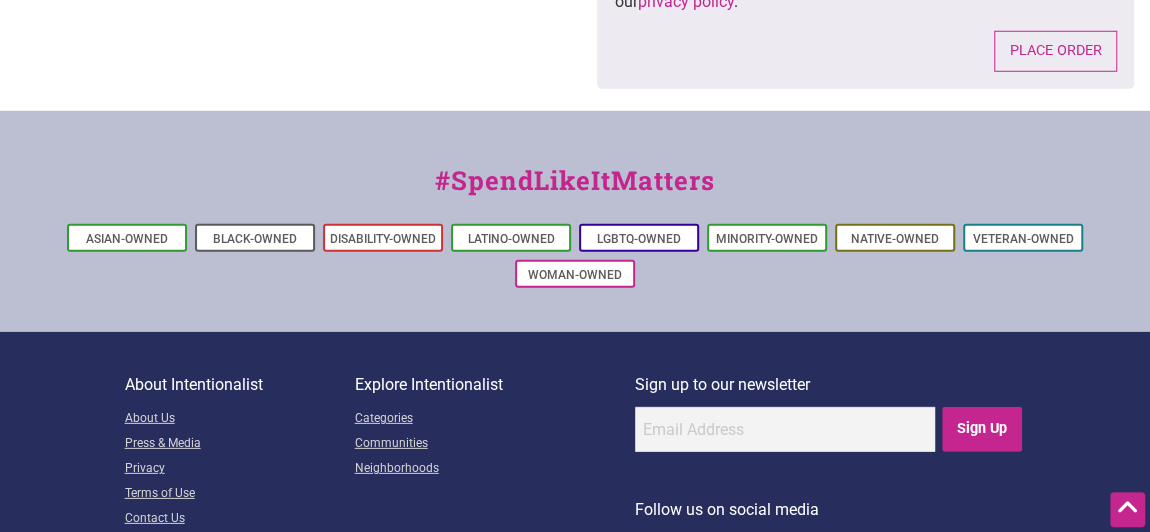 scroll, scrollTop: 2841, scrollLeft: 0, axis: vertical 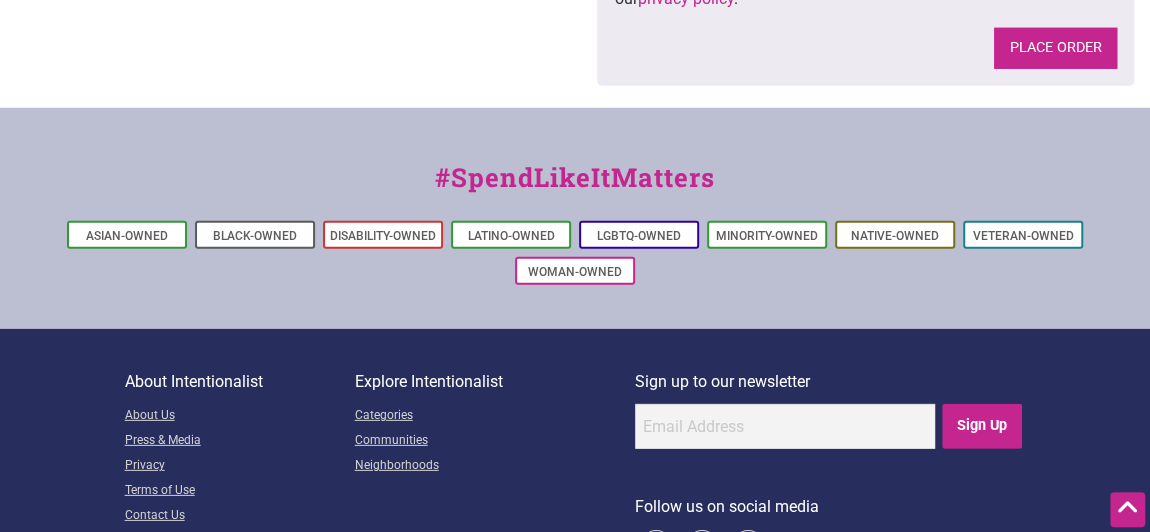 click on "Place order" at bounding box center (1055, 48) 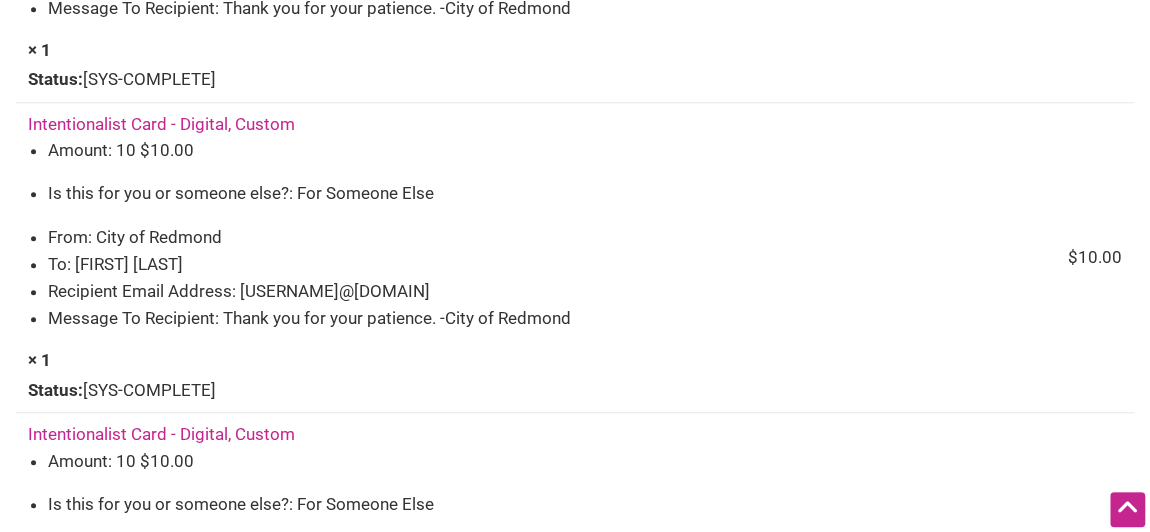 scroll, scrollTop: 578, scrollLeft: 0, axis: vertical 